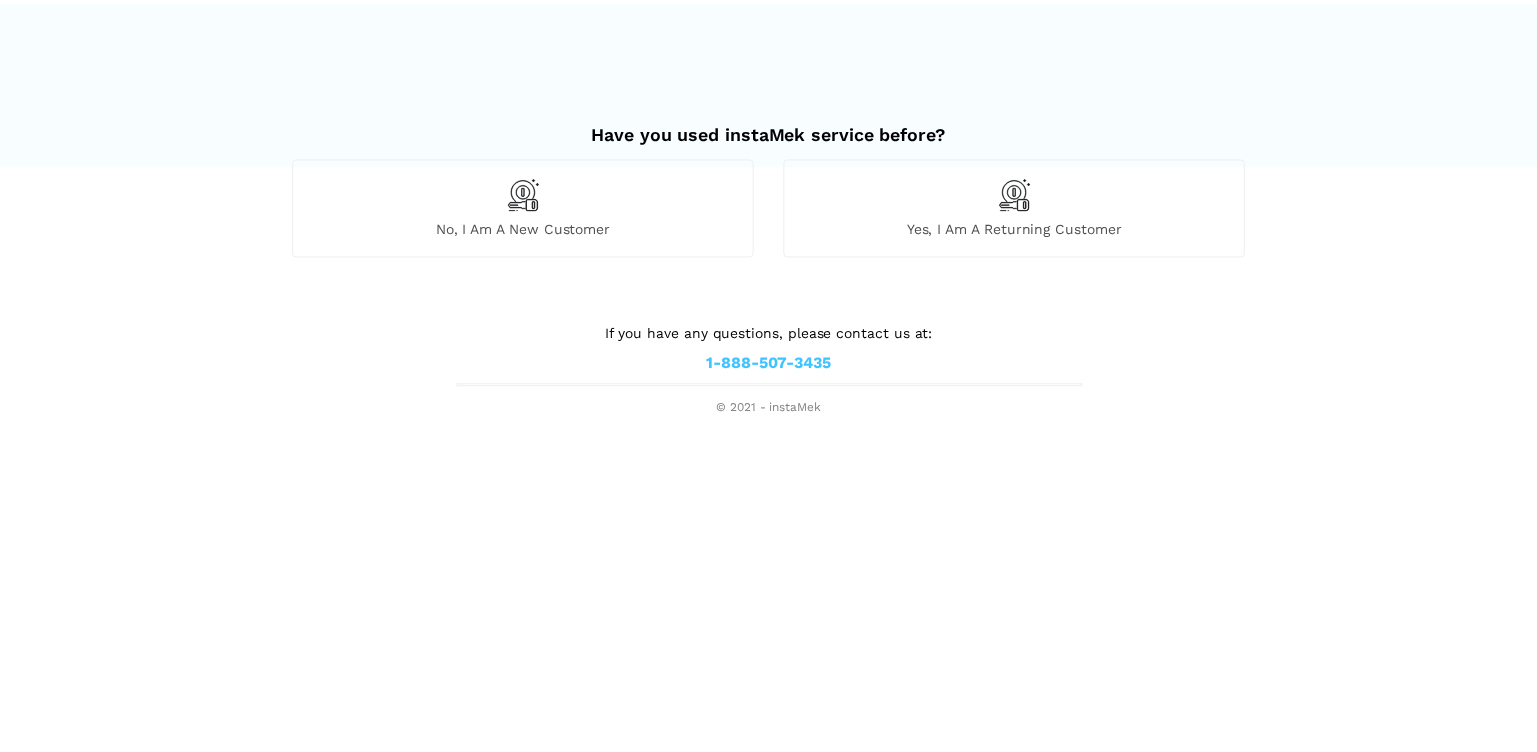 scroll, scrollTop: 0, scrollLeft: 0, axis: both 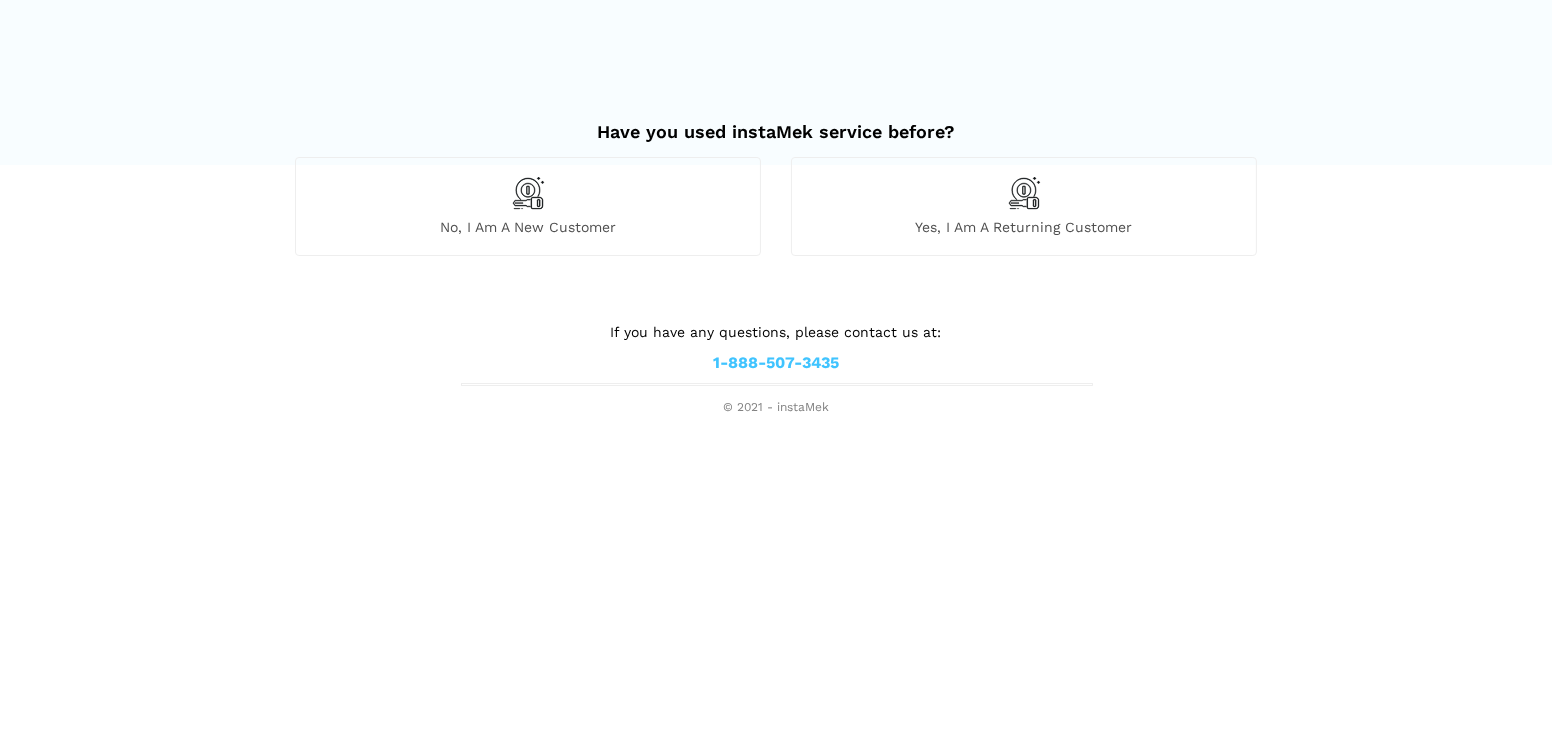 click on "No, I am a new customer" at bounding box center (528, 206) 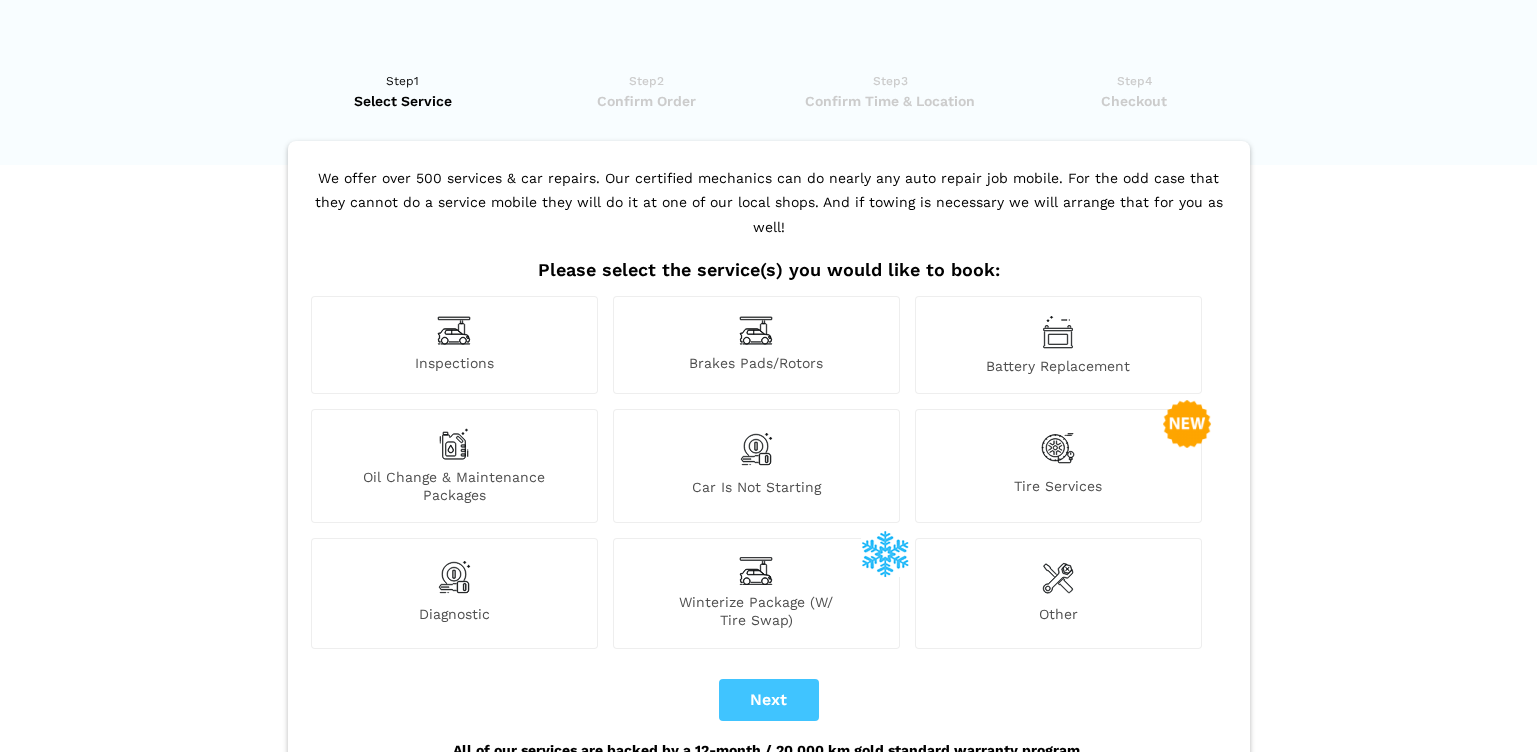 click at bounding box center [756, 330] 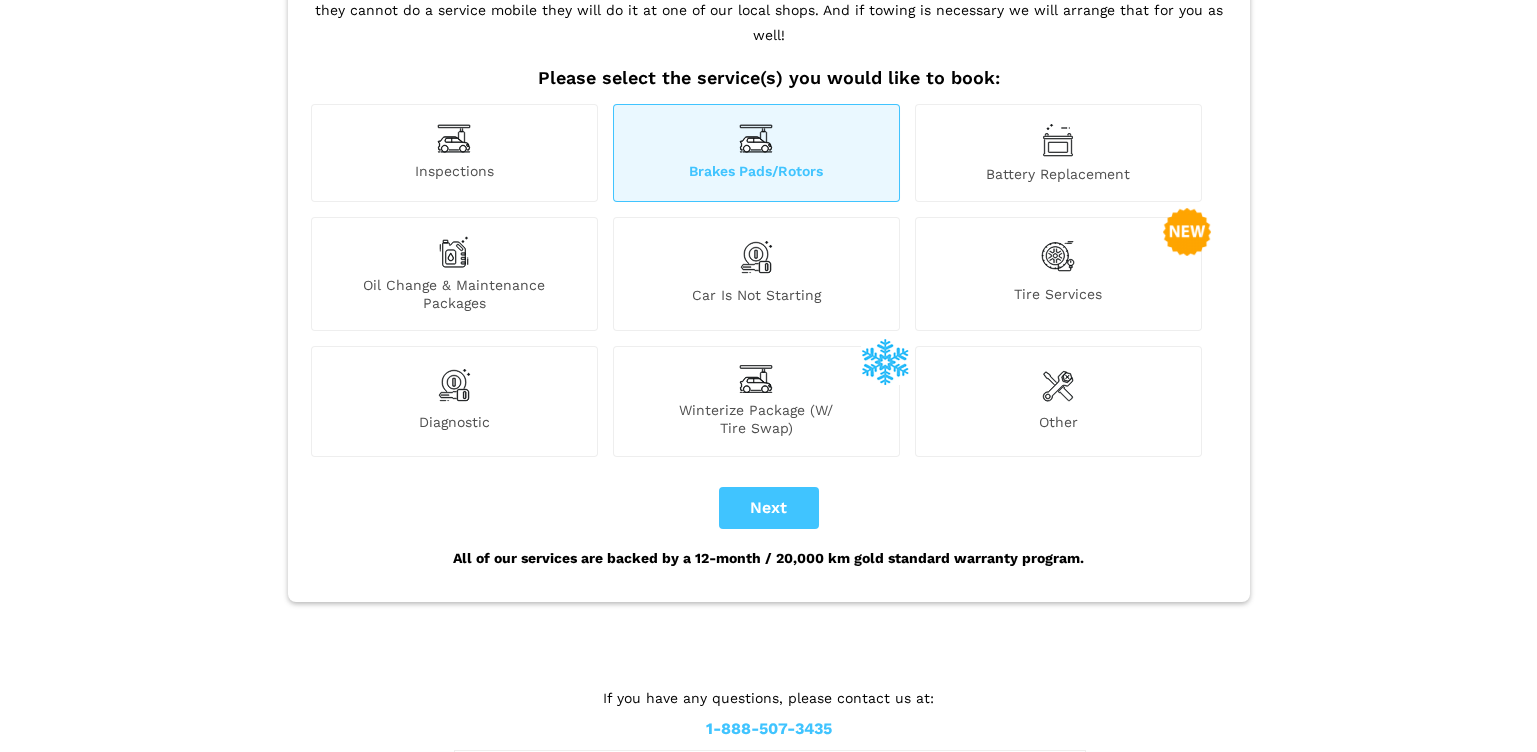 scroll, scrollTop: 194, scrollLeft: 0, axis: vertical 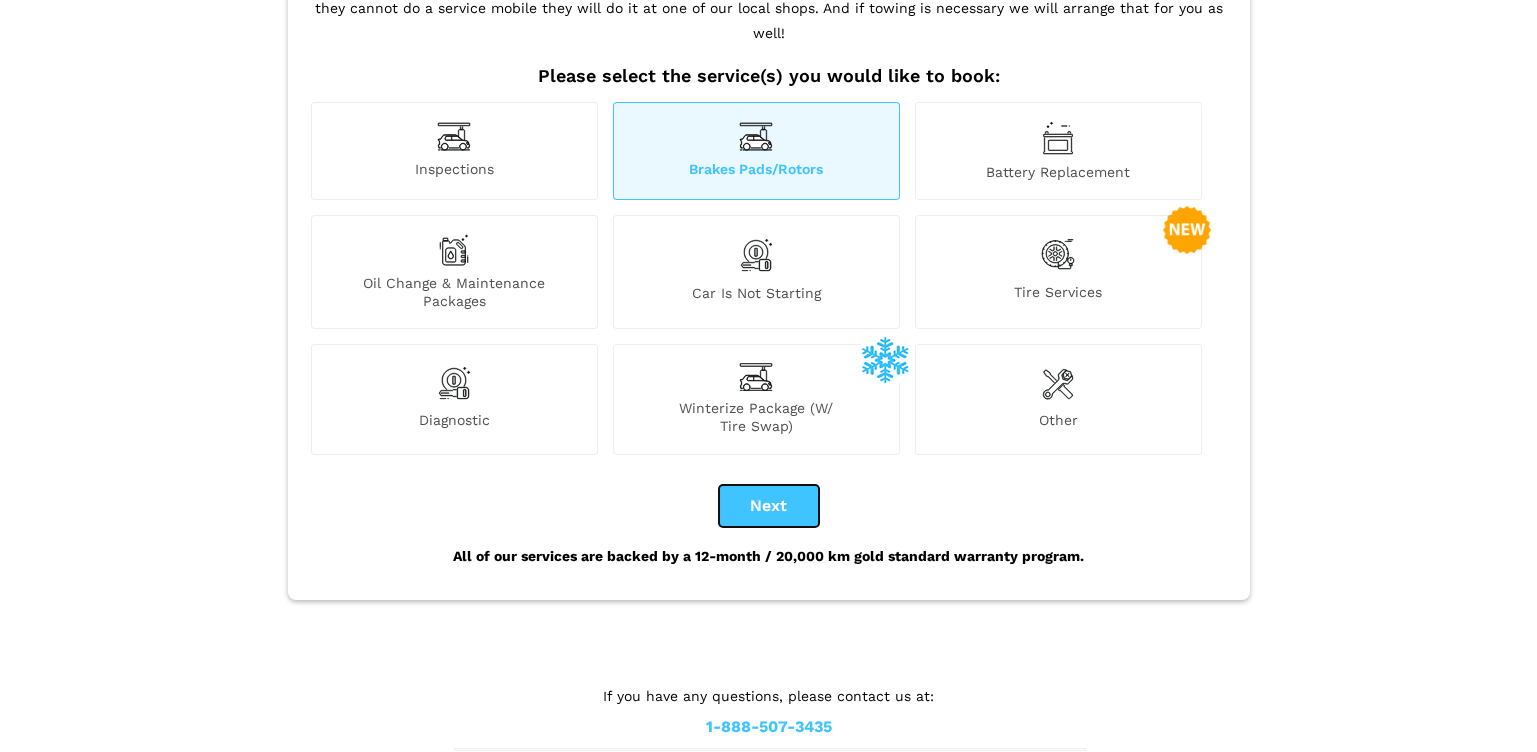 click on "Next" at bounding box center (769, 506) 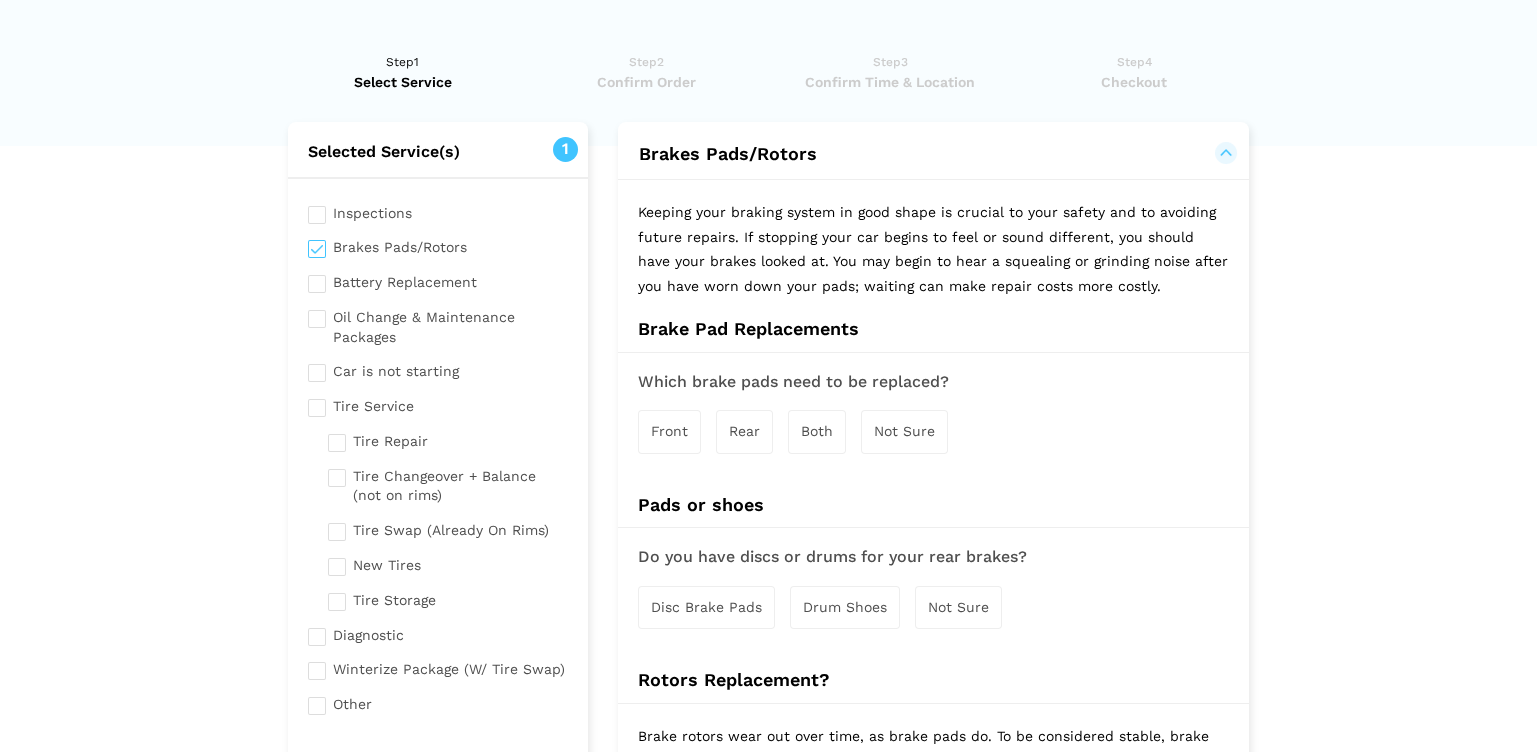 scroll, scrollTop: 0, scrollLeft: 0, axis: both 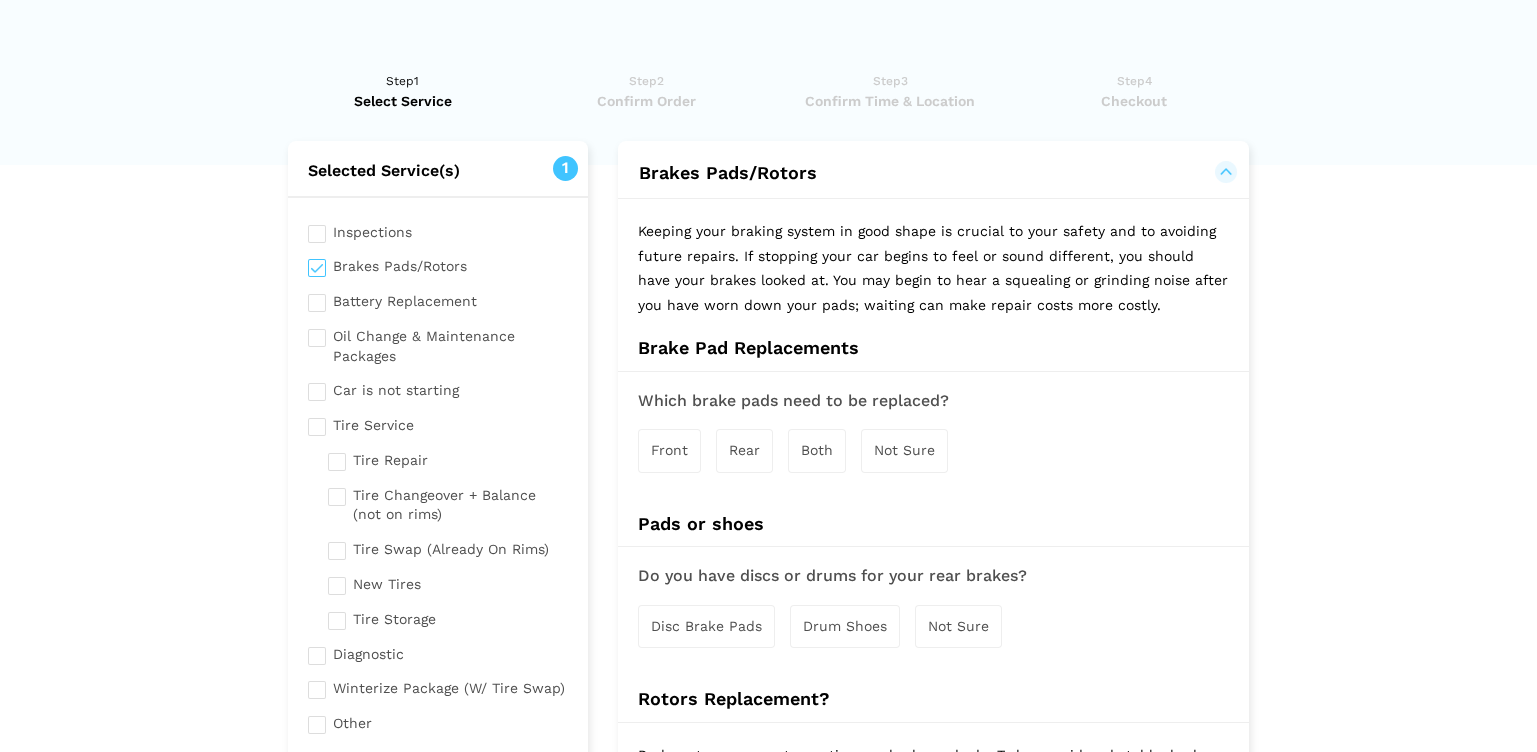 click on "Both" at bounding box center [817, 450] 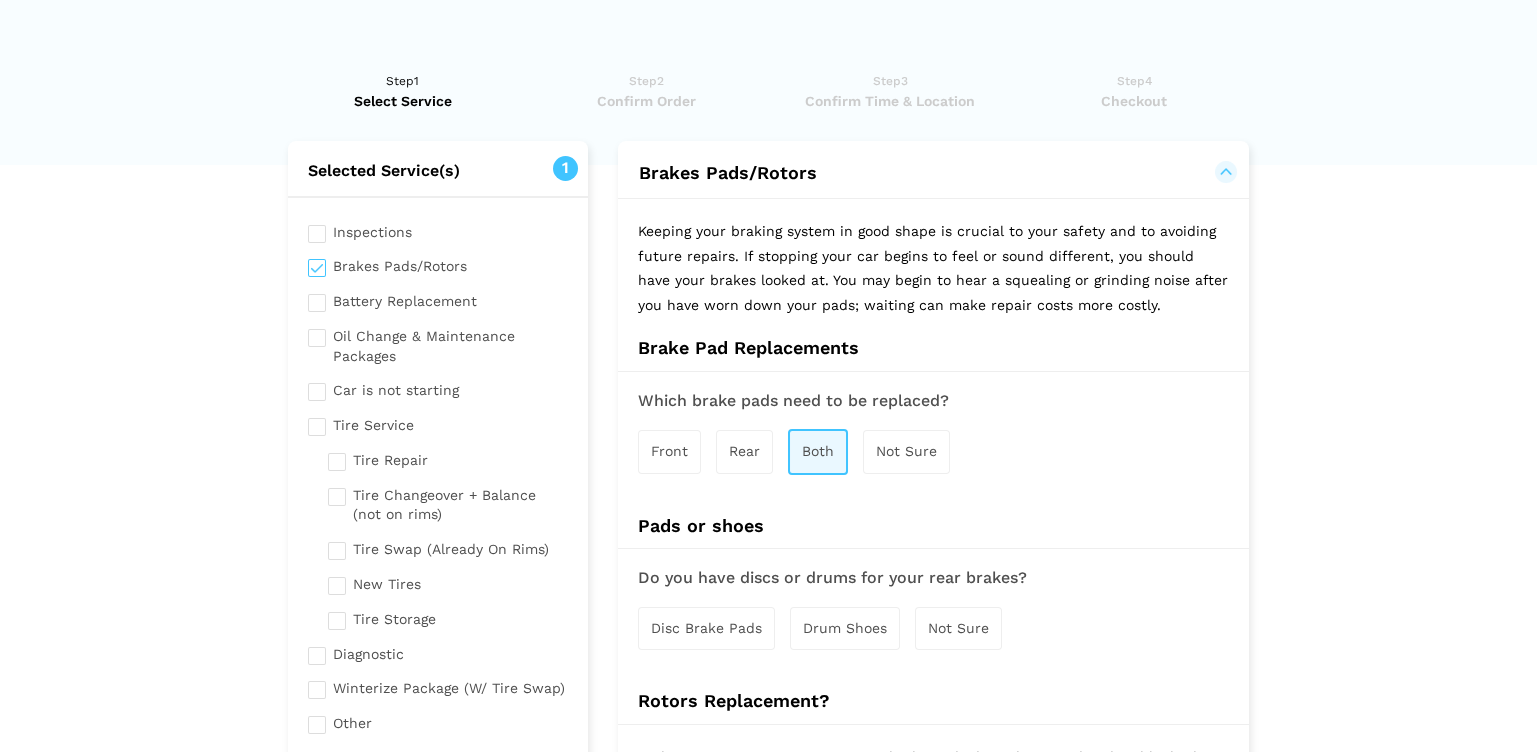 scroll, scrollTop: 133, scrollLeft: 0, axis: vertical 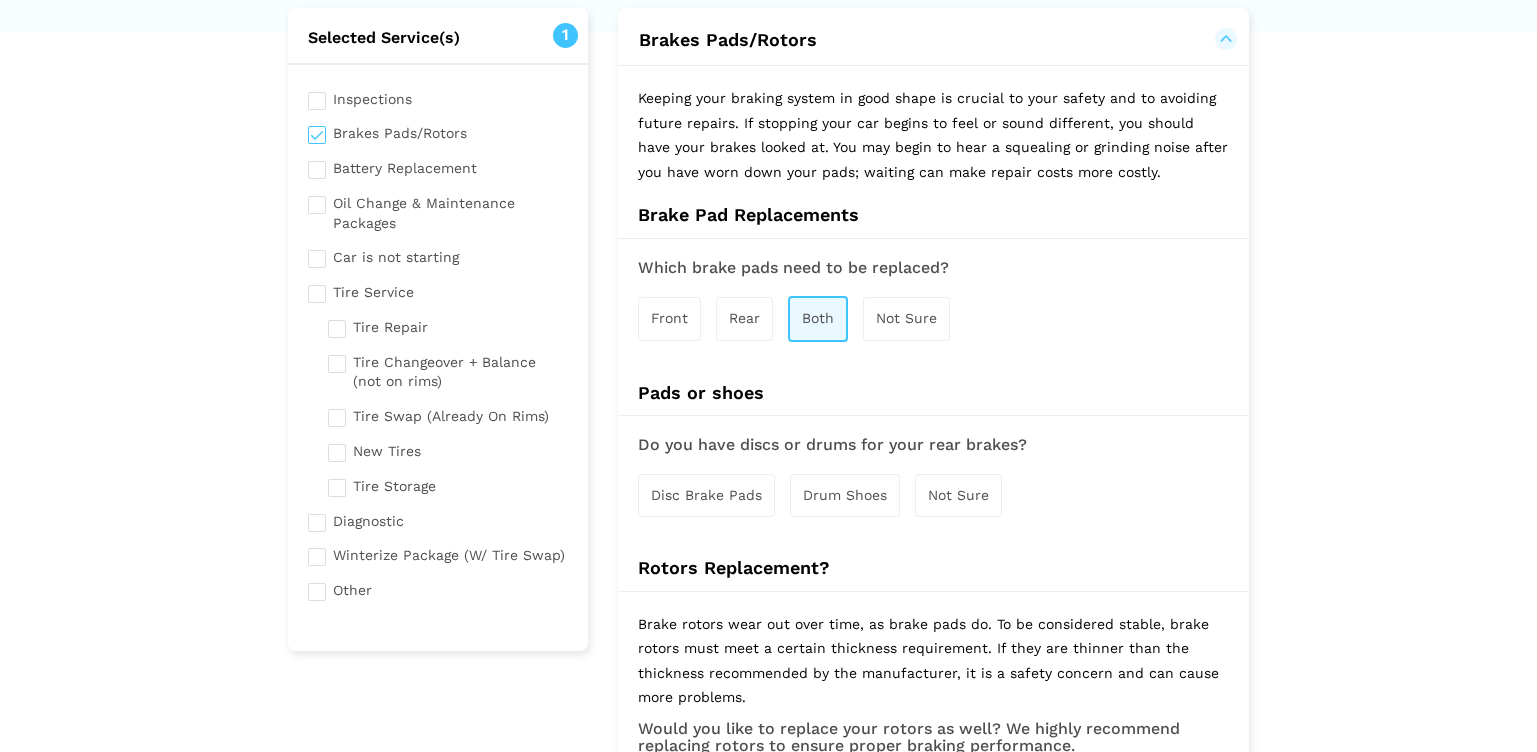 click on "Disc Brake Pads" at bounding box center (706, 495) 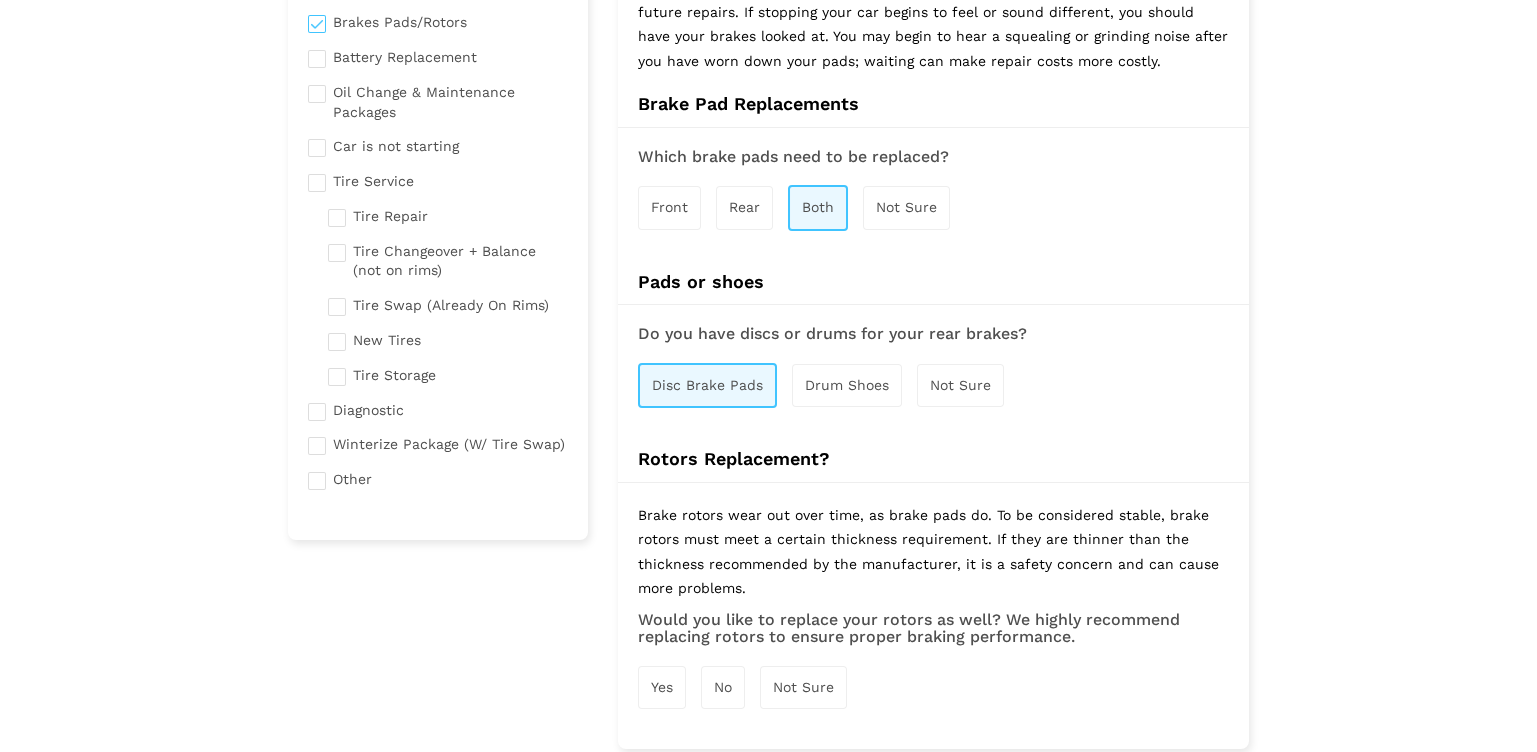 scroll, scrollTop: 399, scrollLeft: 0, axis: vertical 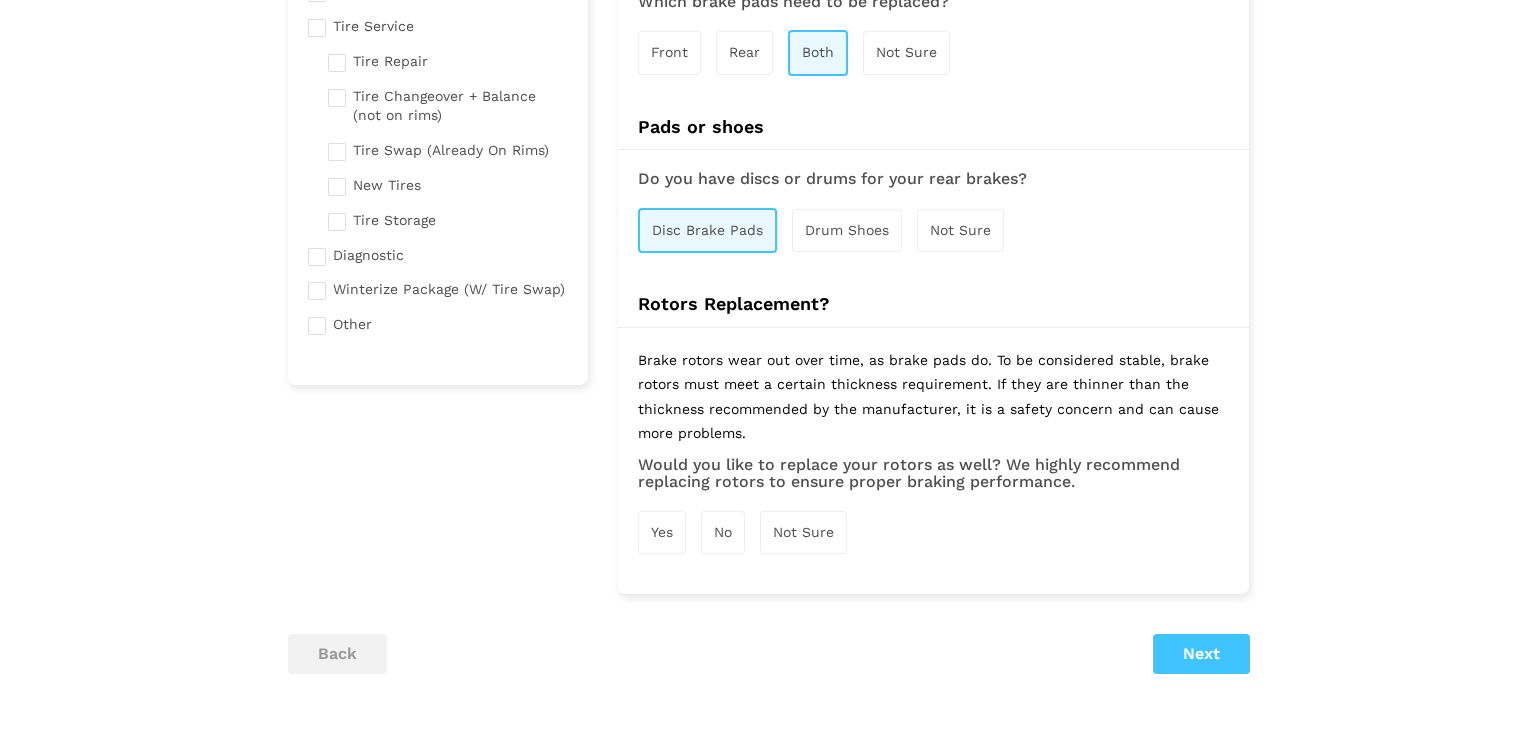 click on "No" at bounding box center [723, 532] 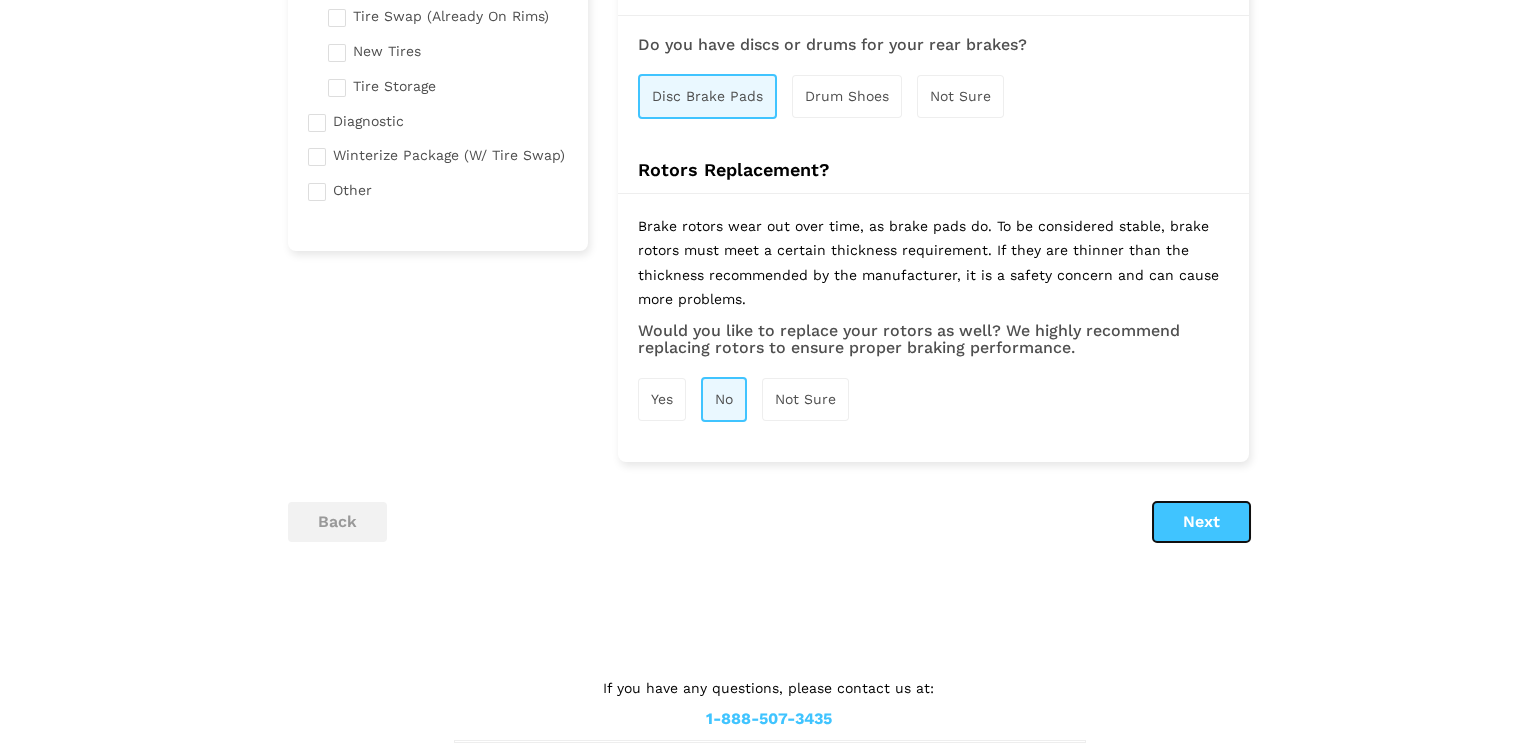 click on "Next" at bounding box center [1201, 522] 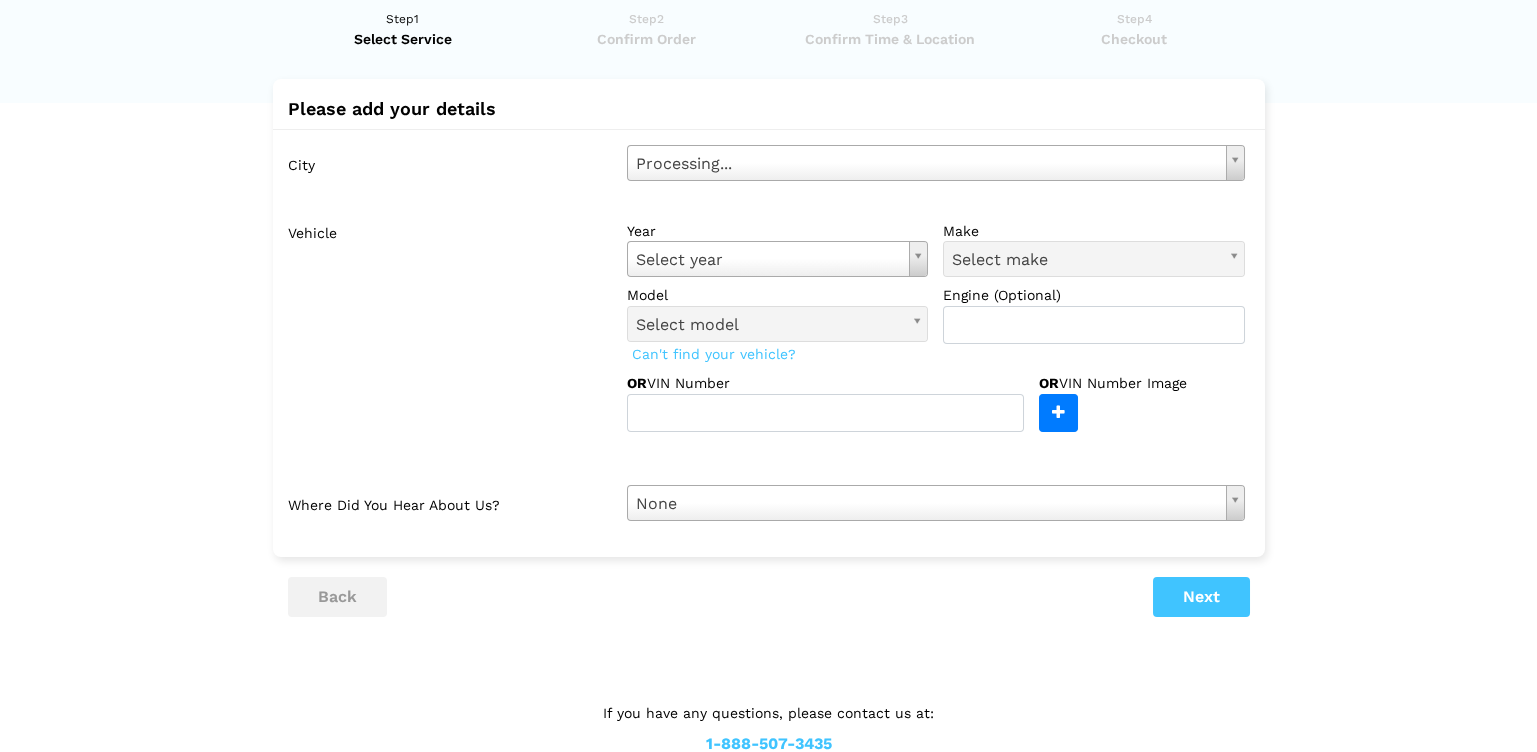 scroll, scrollTop: 0, scrollLeft: 0, axis: both 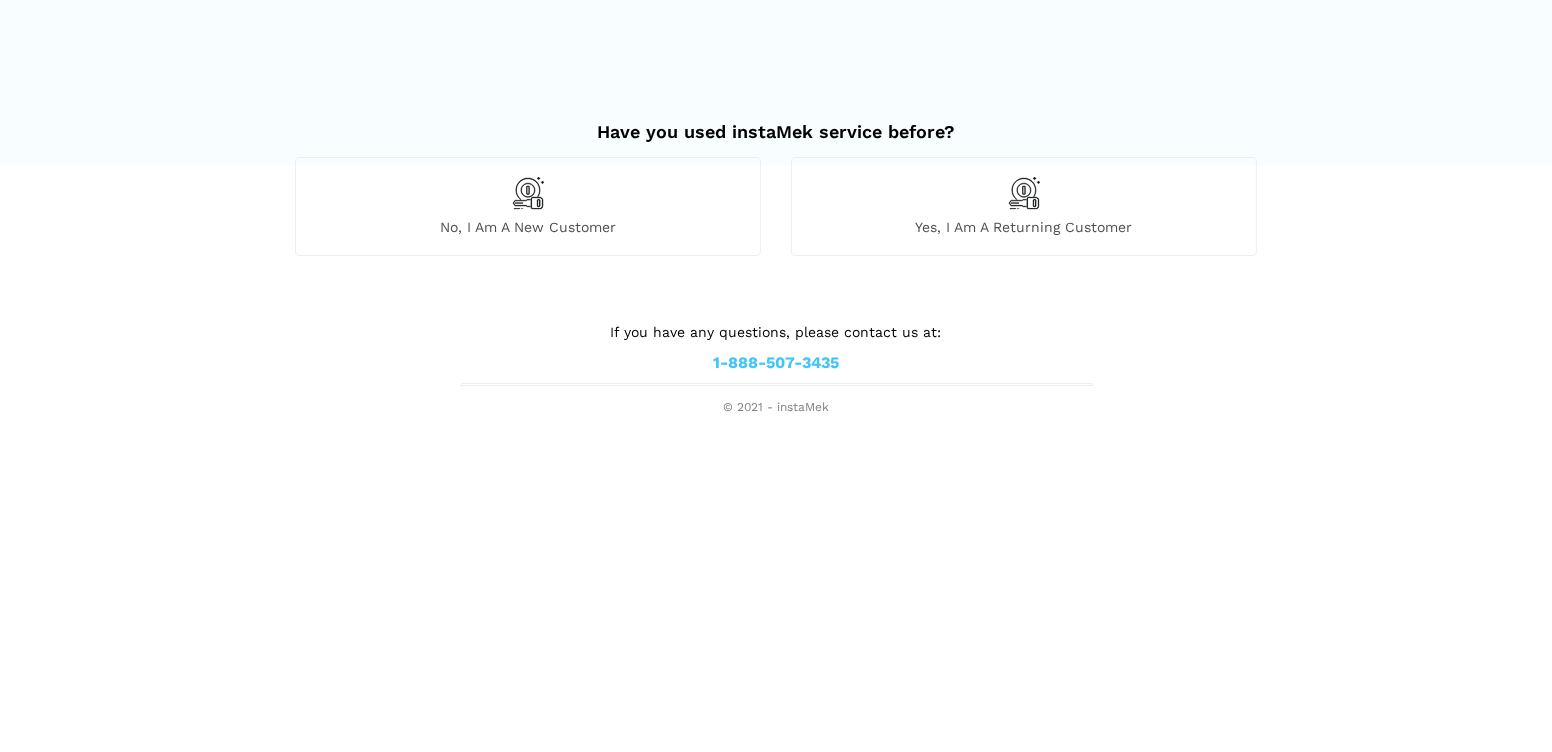 click on "Yes, I am a returning customer" at bounding box center (1024, 227) 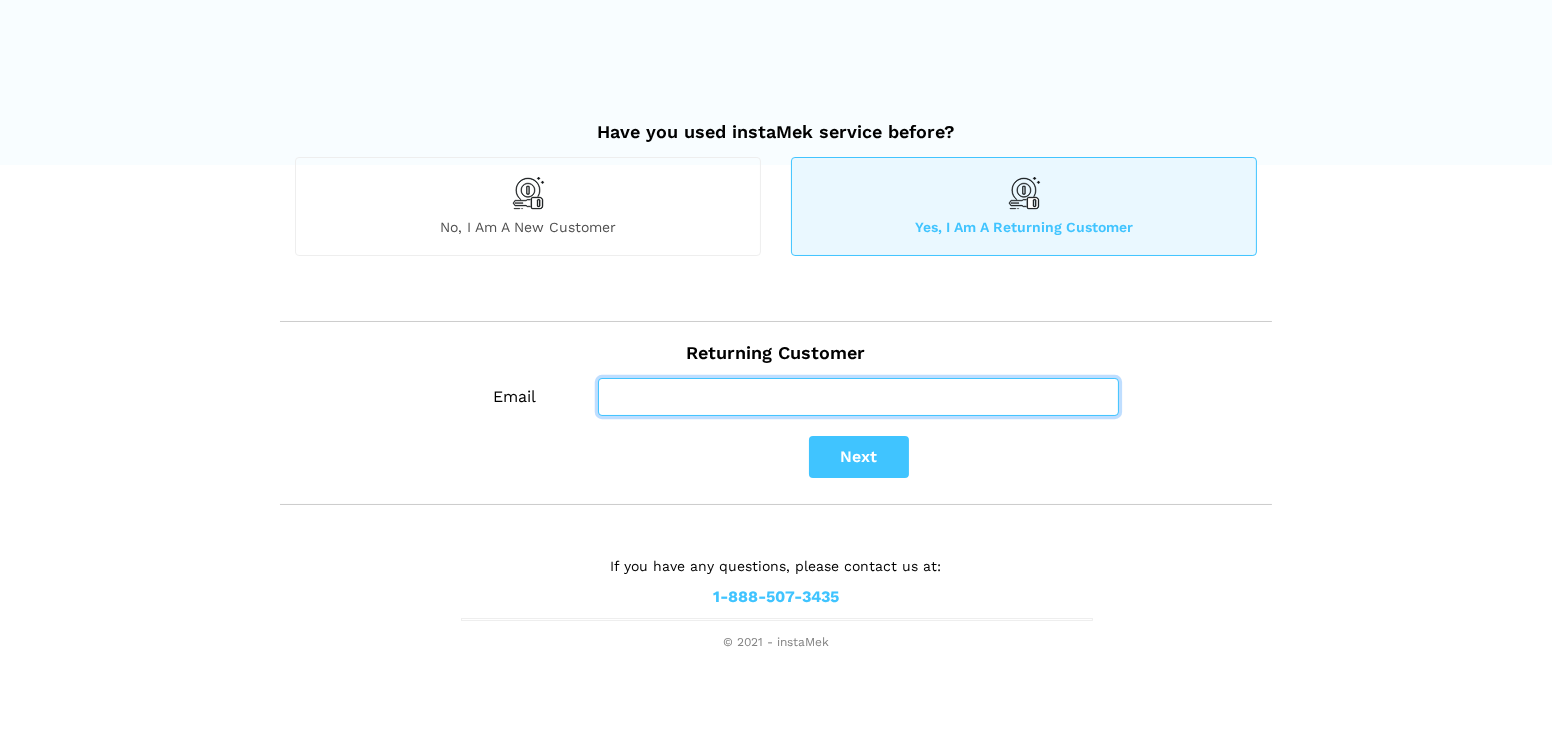 click on "Email" at bounding box center (858, 397) 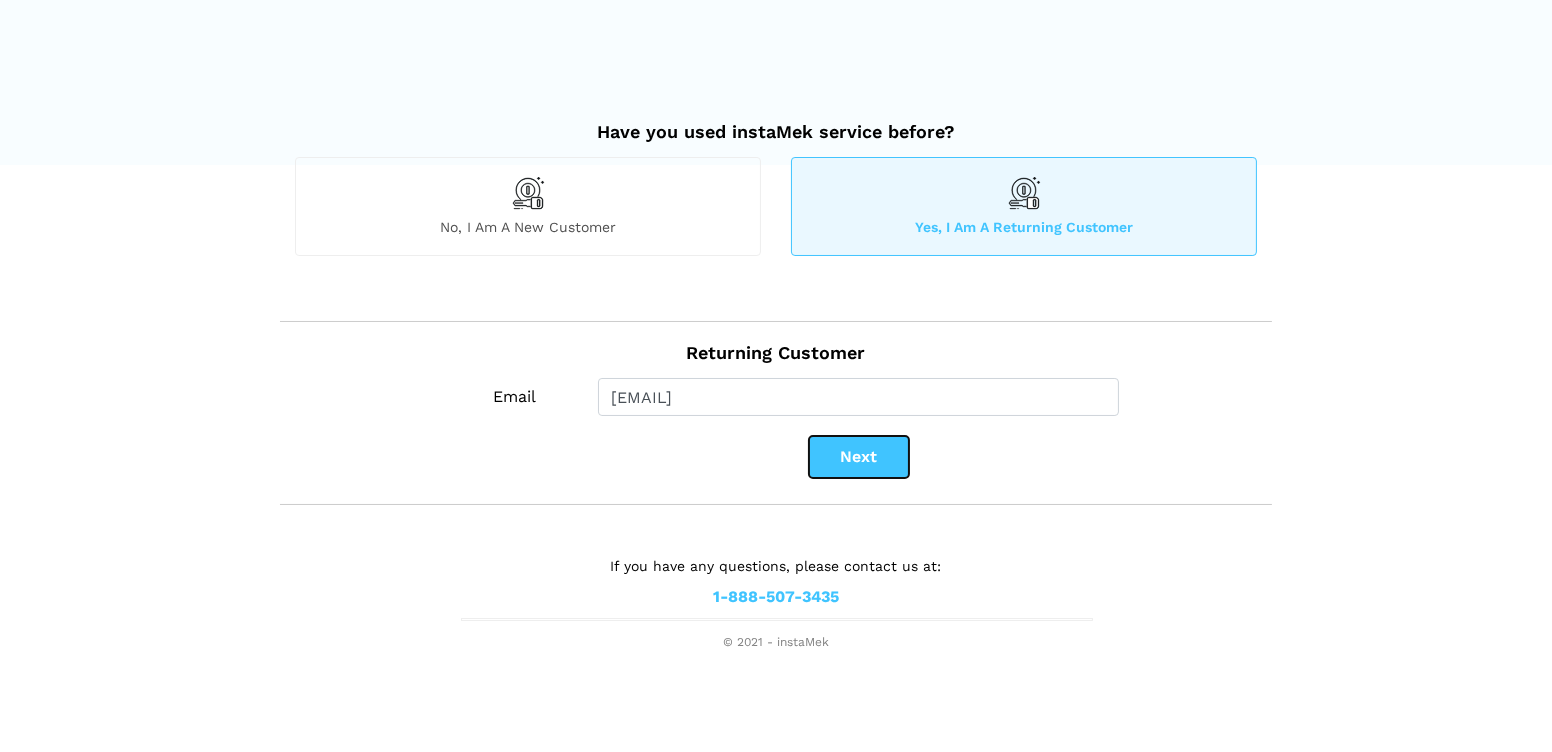 click on "Next" at bounding box center [859, 457] 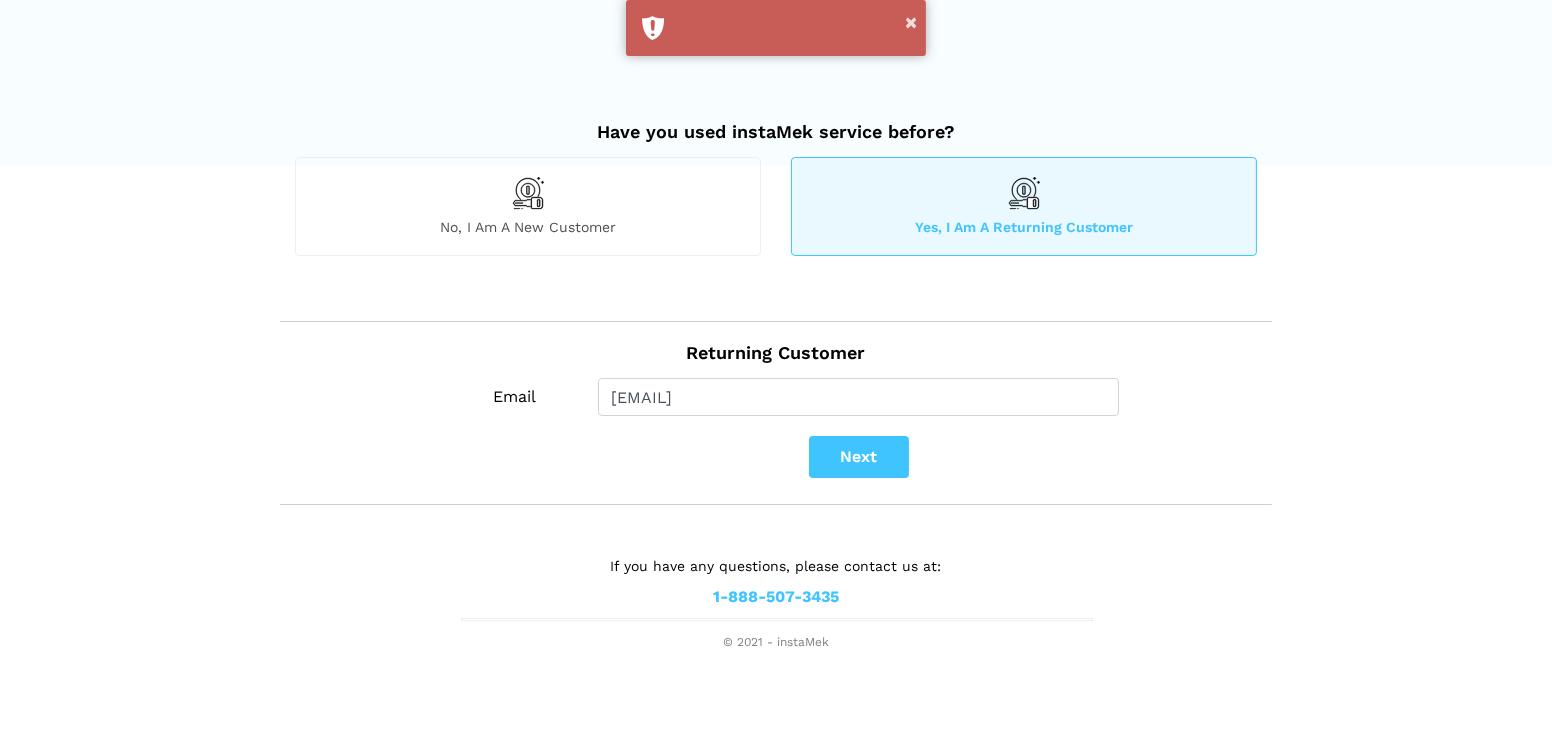 click on "No, I am a new customer" at bounding box center (528, 206) 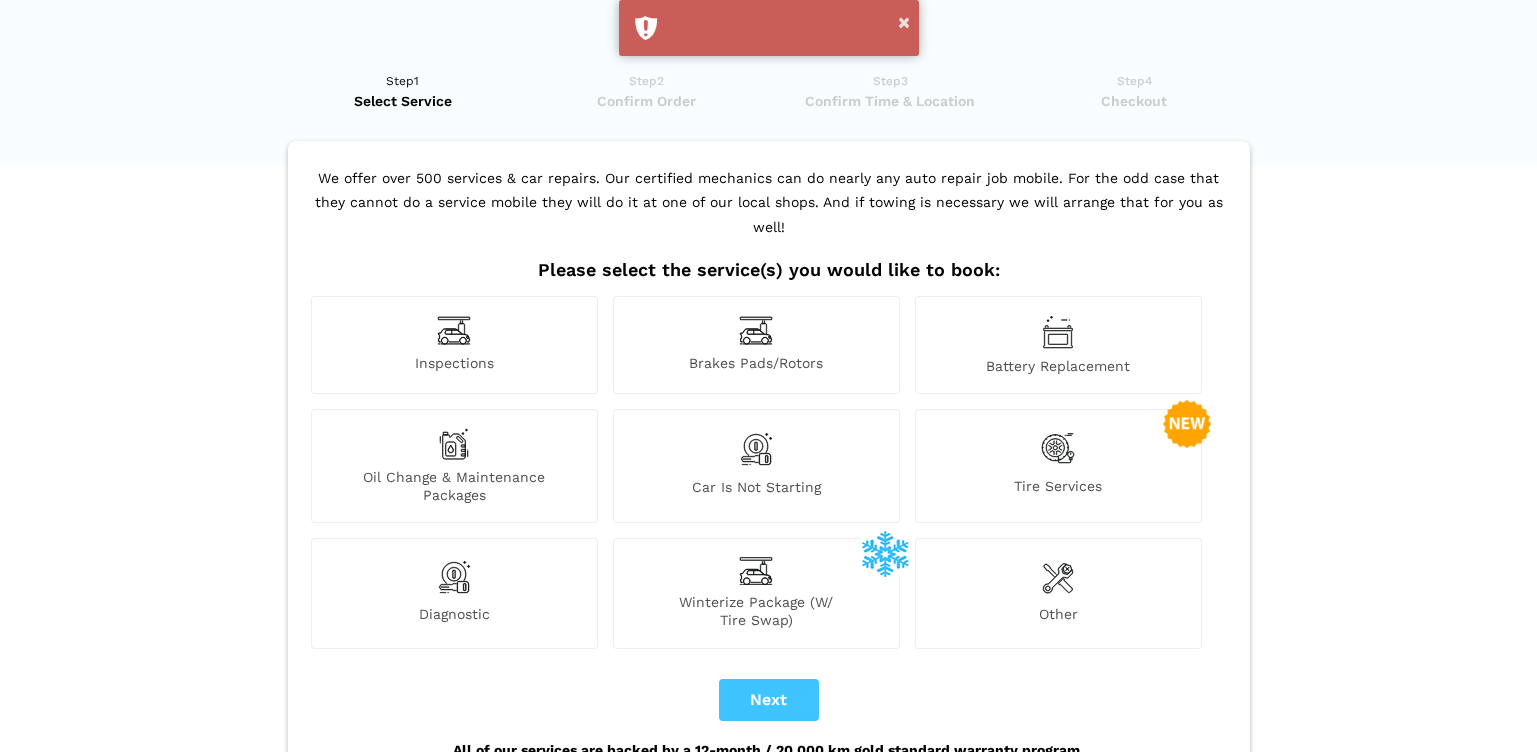 click on "Brakes Pads/Rotors" at bounding box center (756, 345) 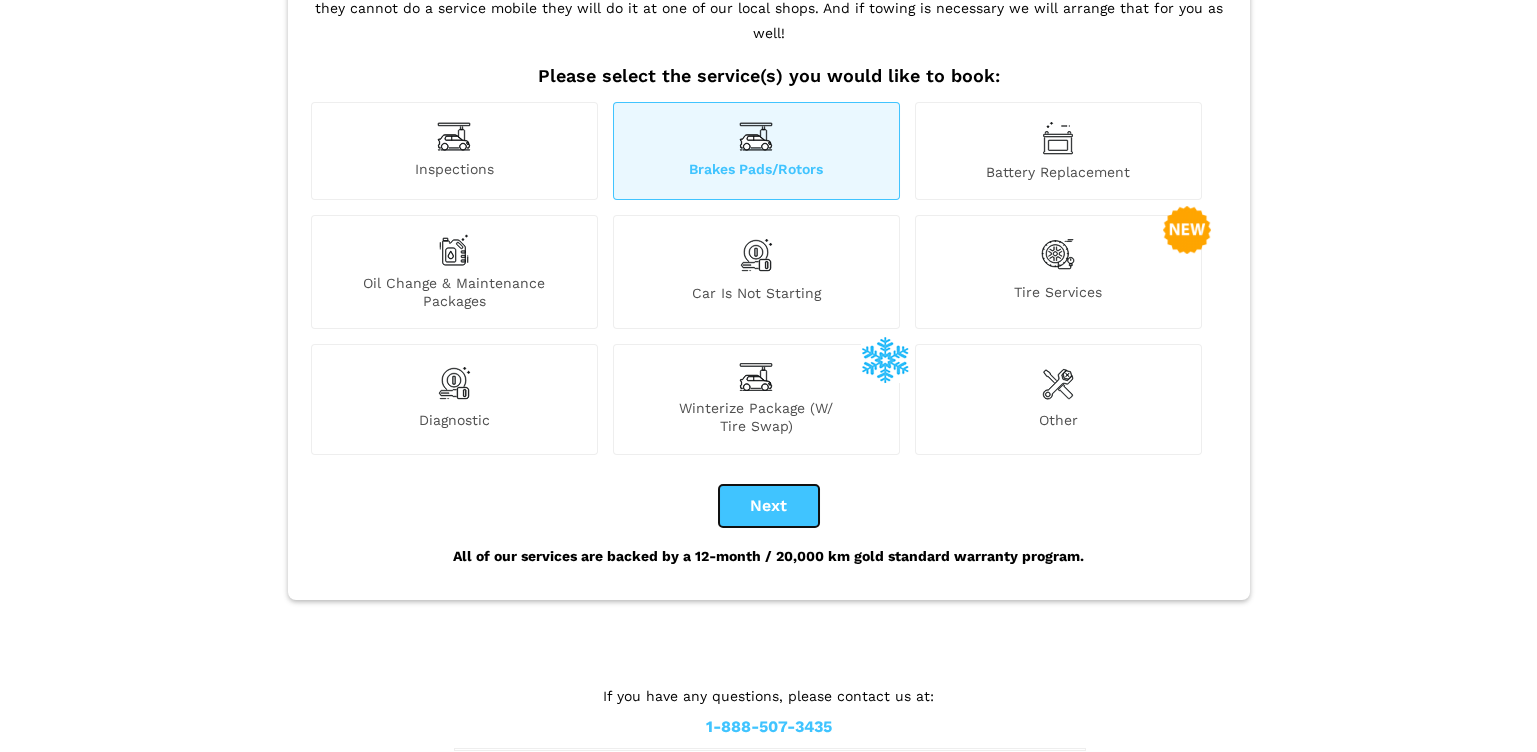 click on "Next" at bounding box center [769, 506] 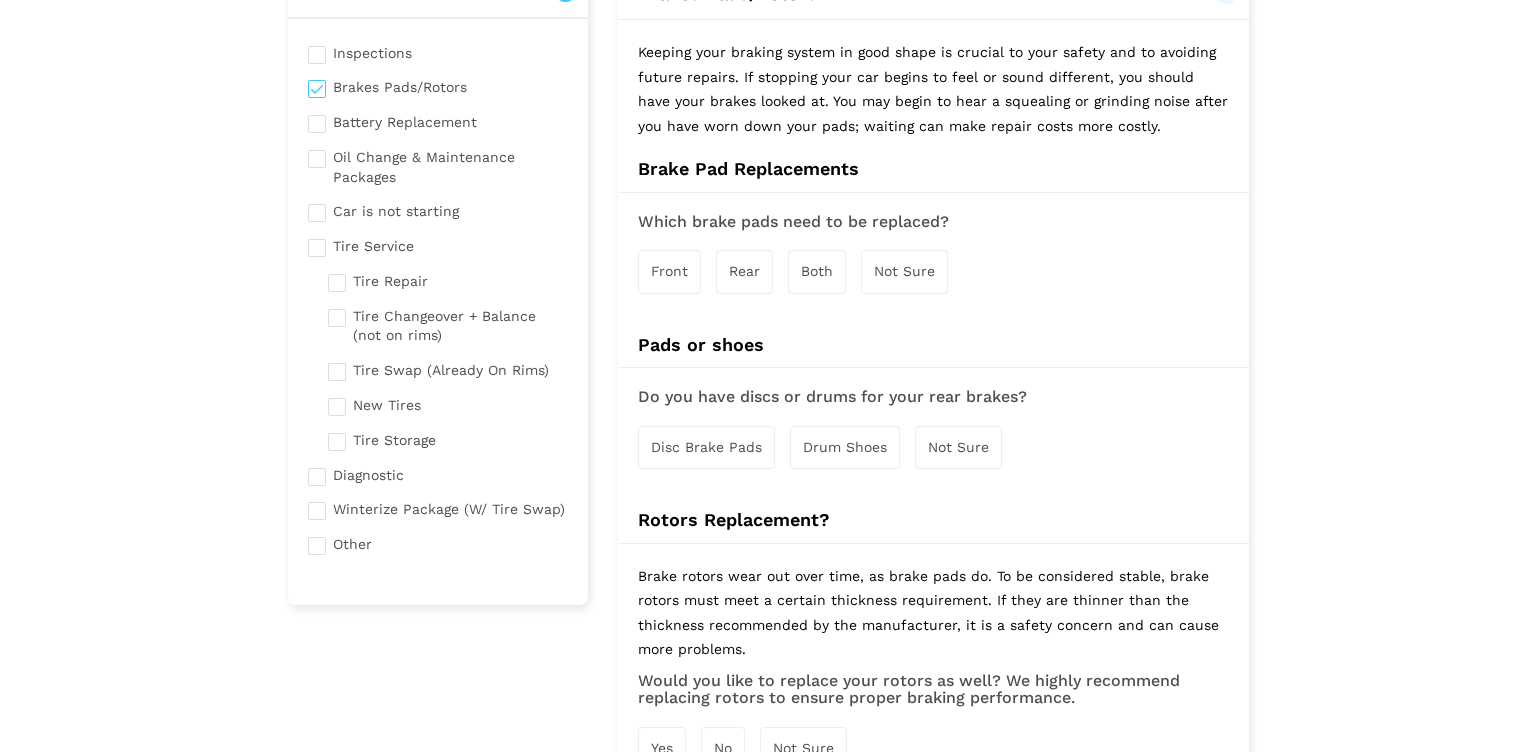 scroll, scrollTop: 133, scrollLeft: 0, axis: vertical 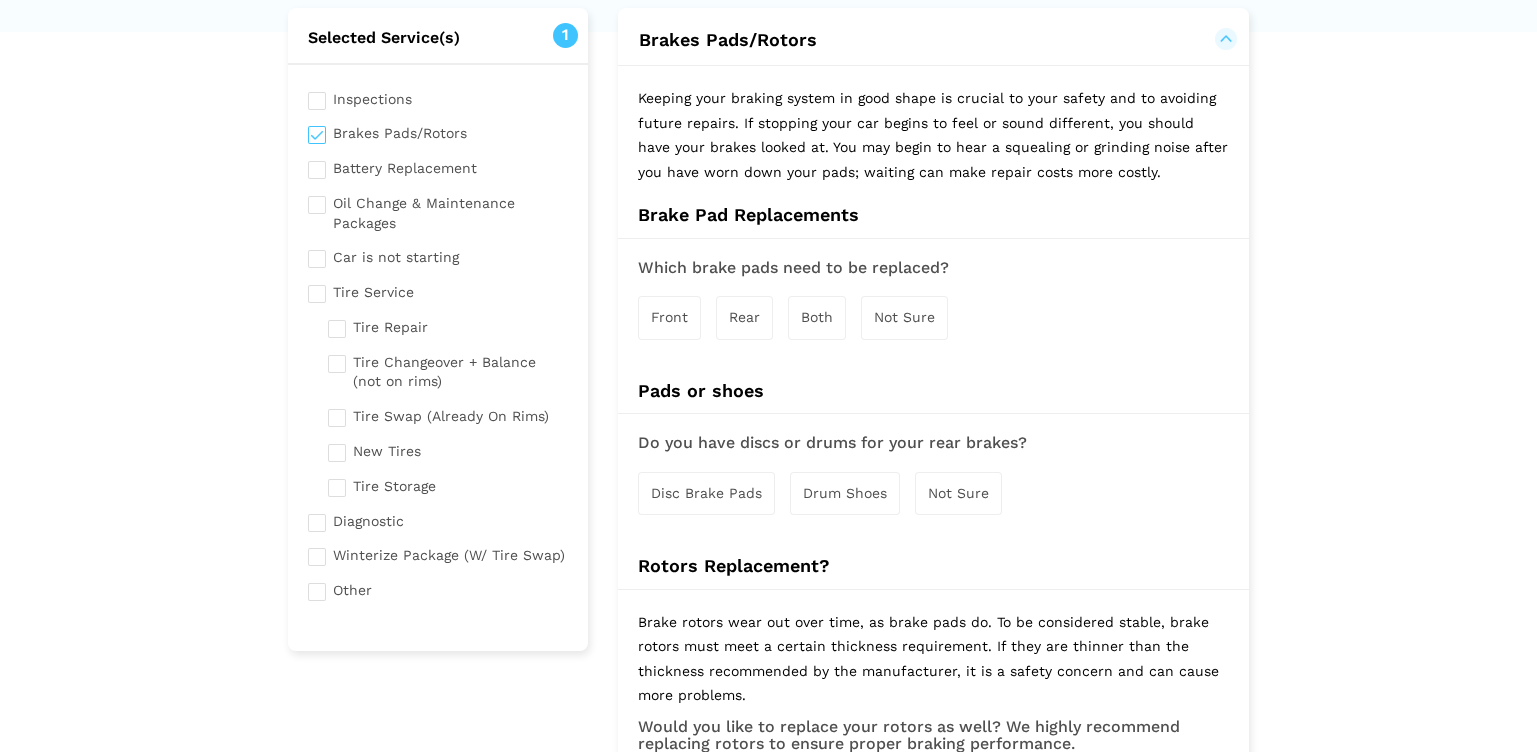click on "Both" at bounding box center (817, 317) 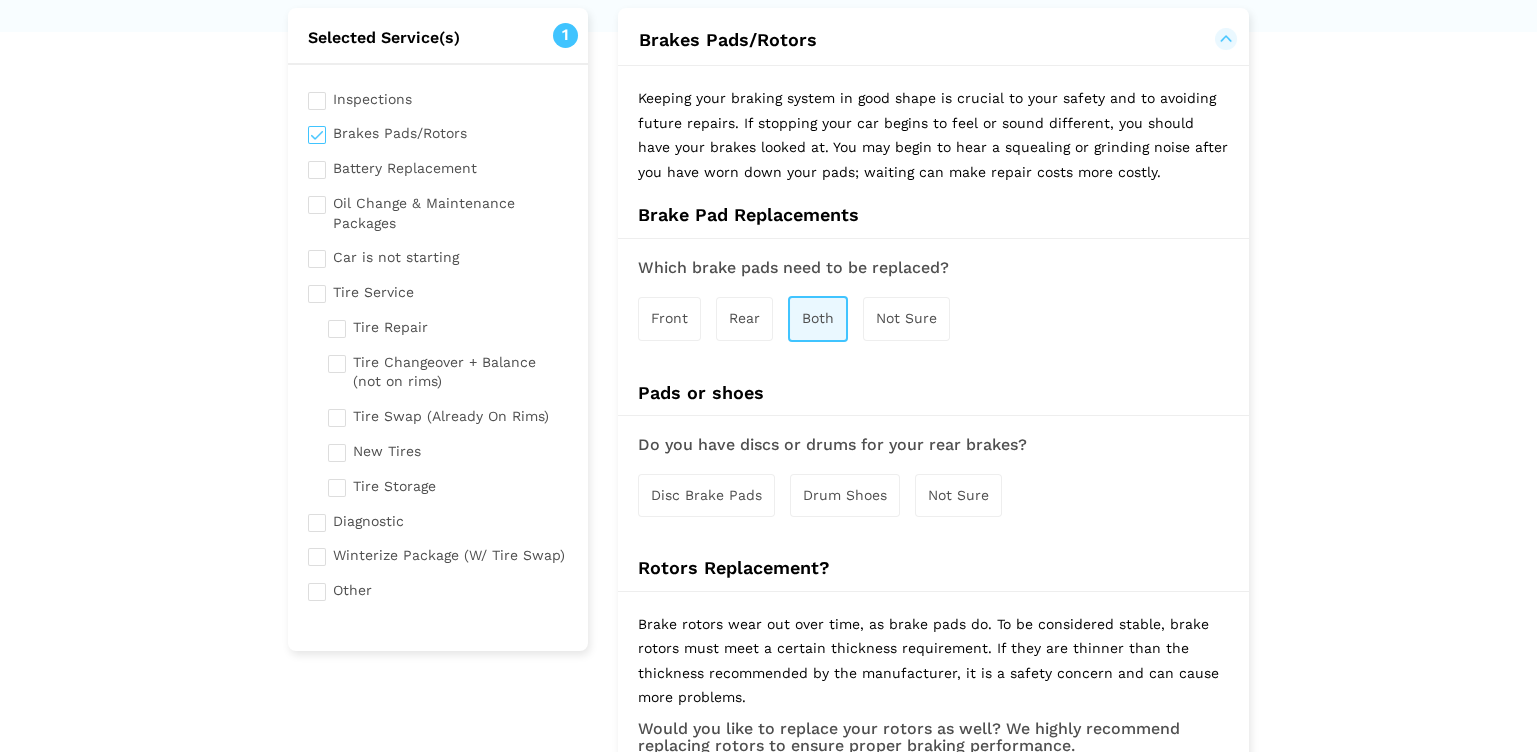 click on "Disc Brake Pads" at bounding box center (706, 495) 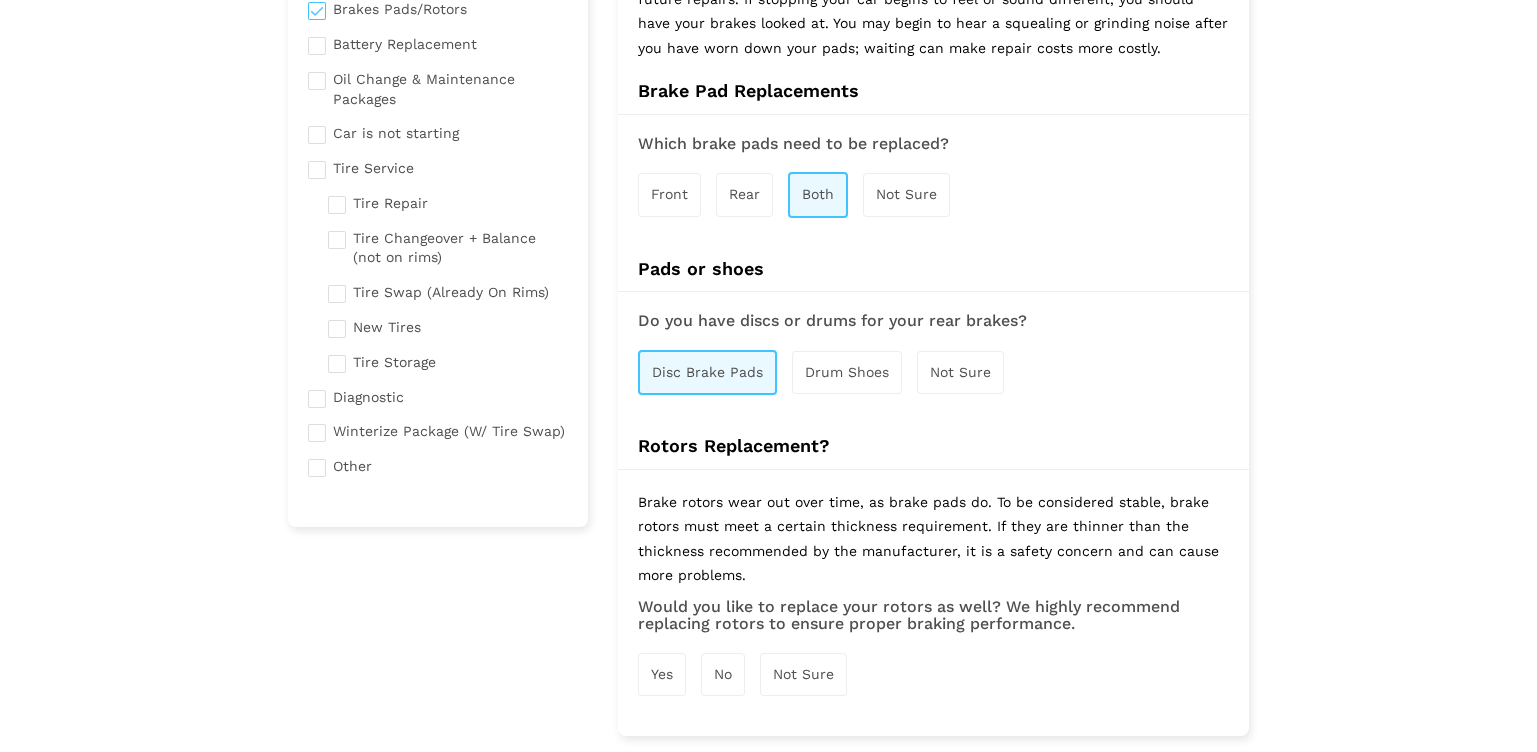 scroll, scrollTop: 399, scrollLeft: 0, axis: vertical 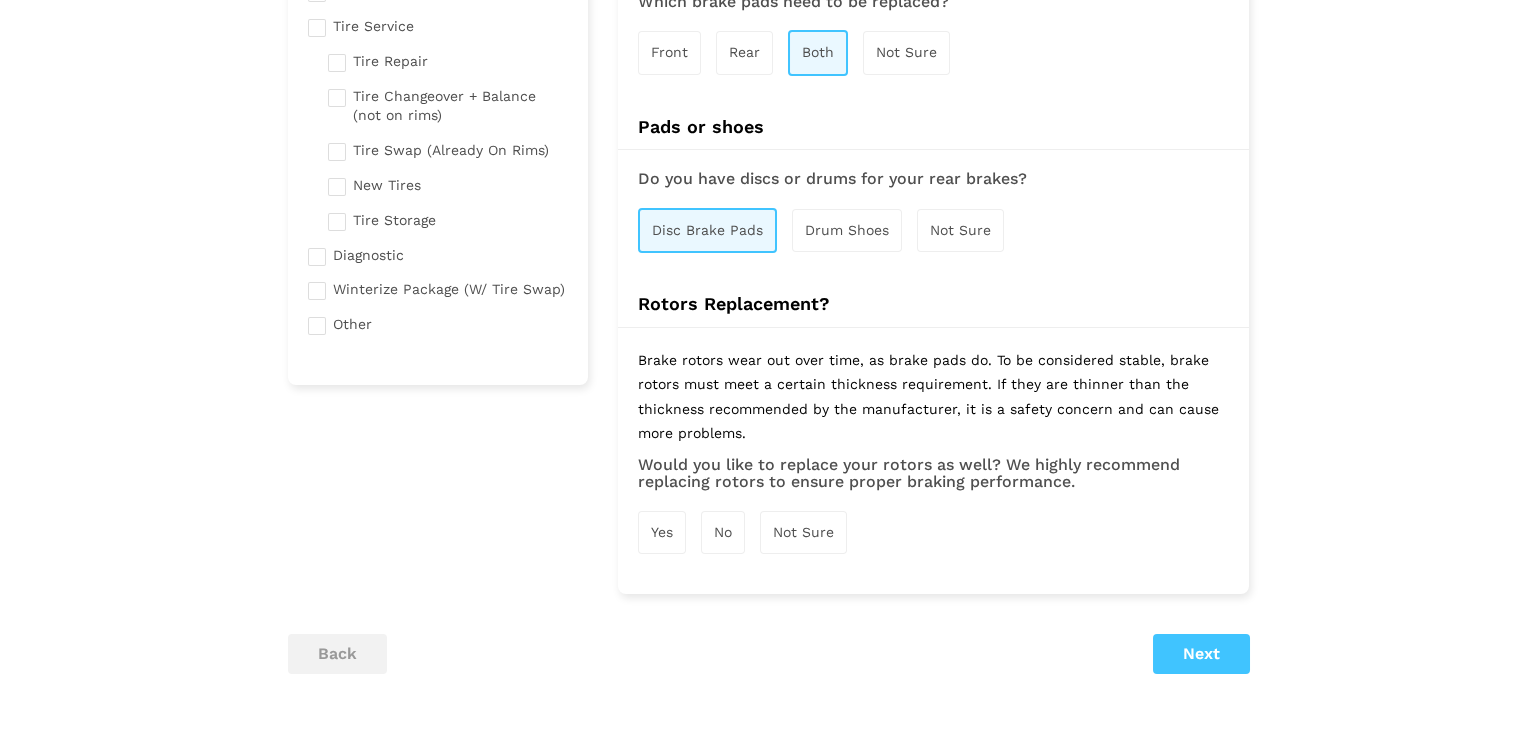 click on "Not Sure" at bounding box center (803, 532) 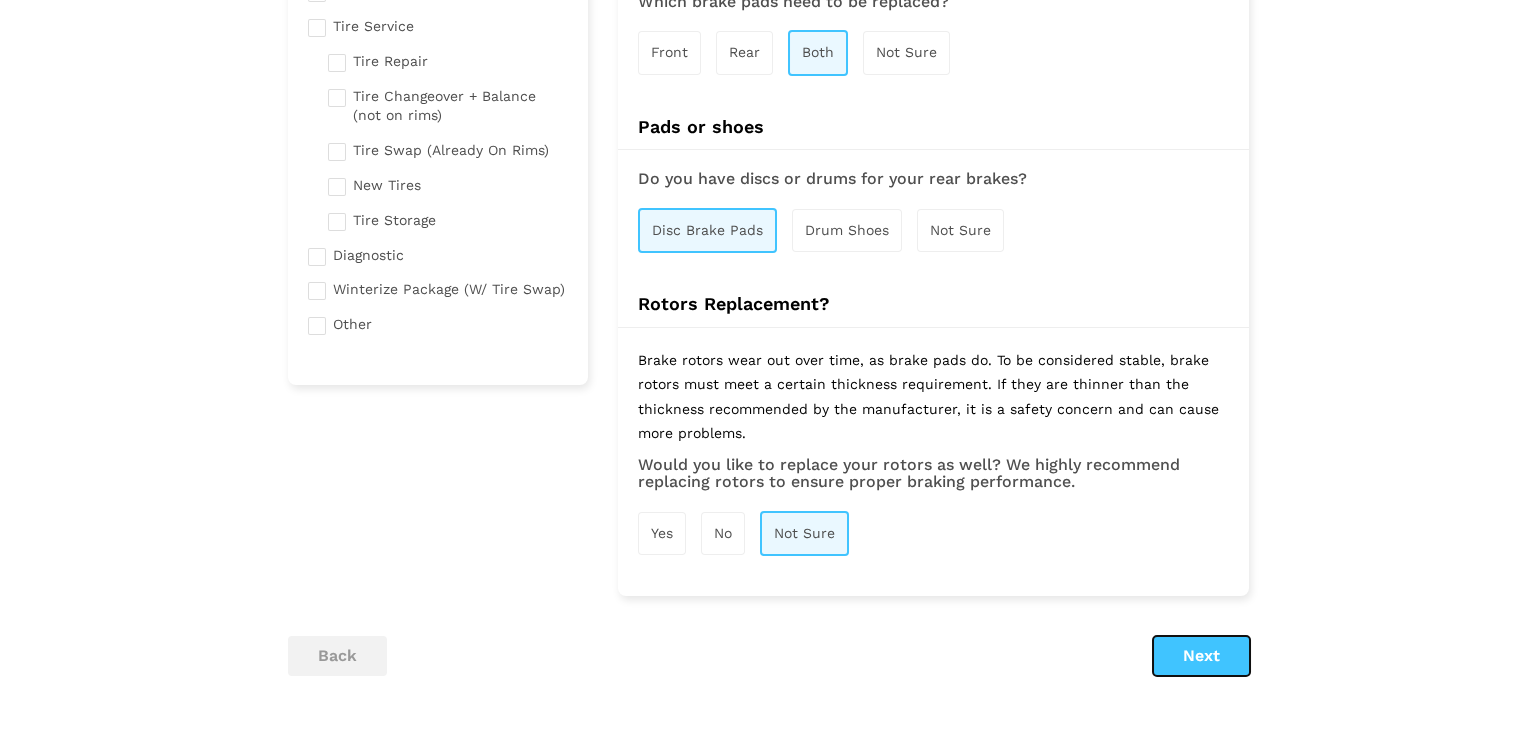 click on "Next" at bounding box center (1201, 656) 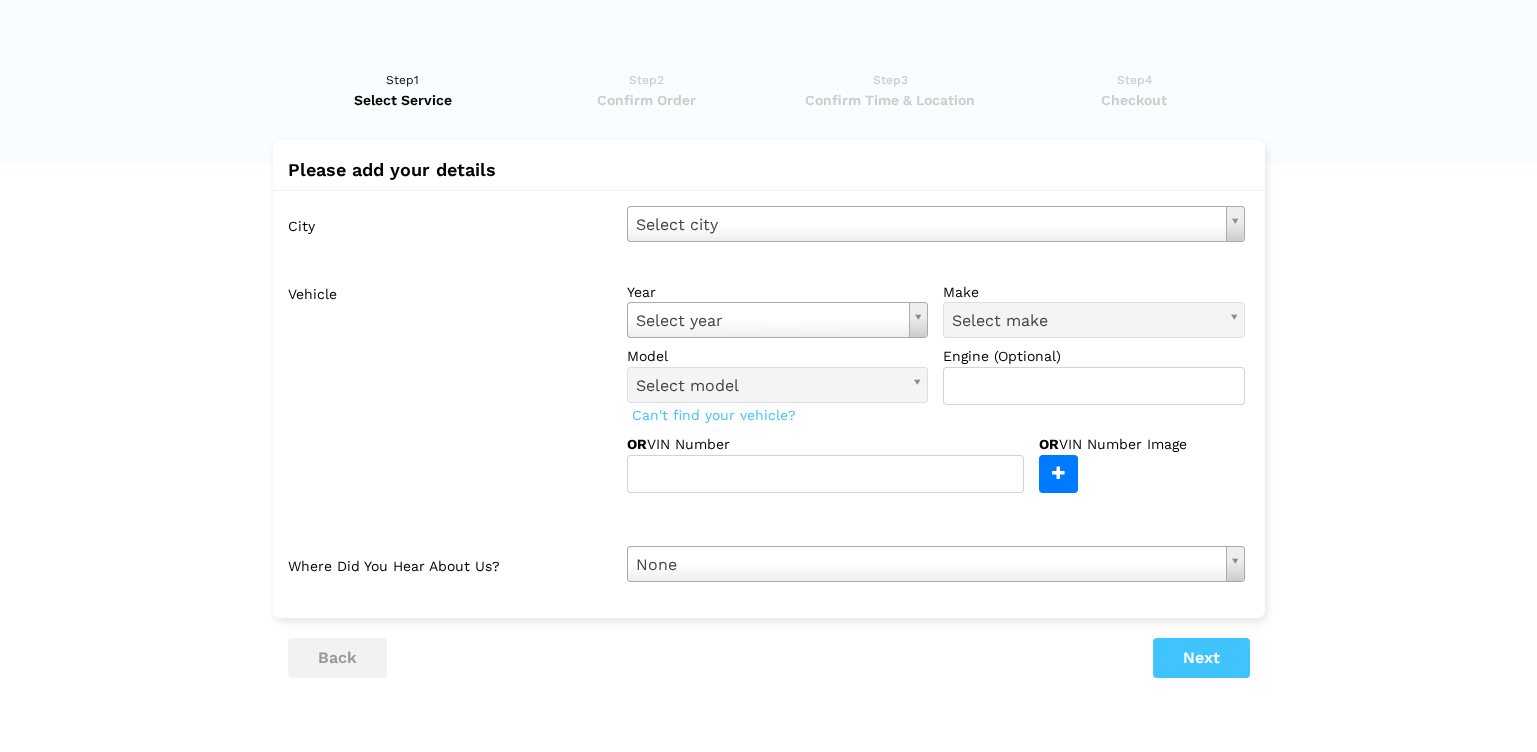 scroll, scrollTop: 0, scrollLeft: 0, axis: both 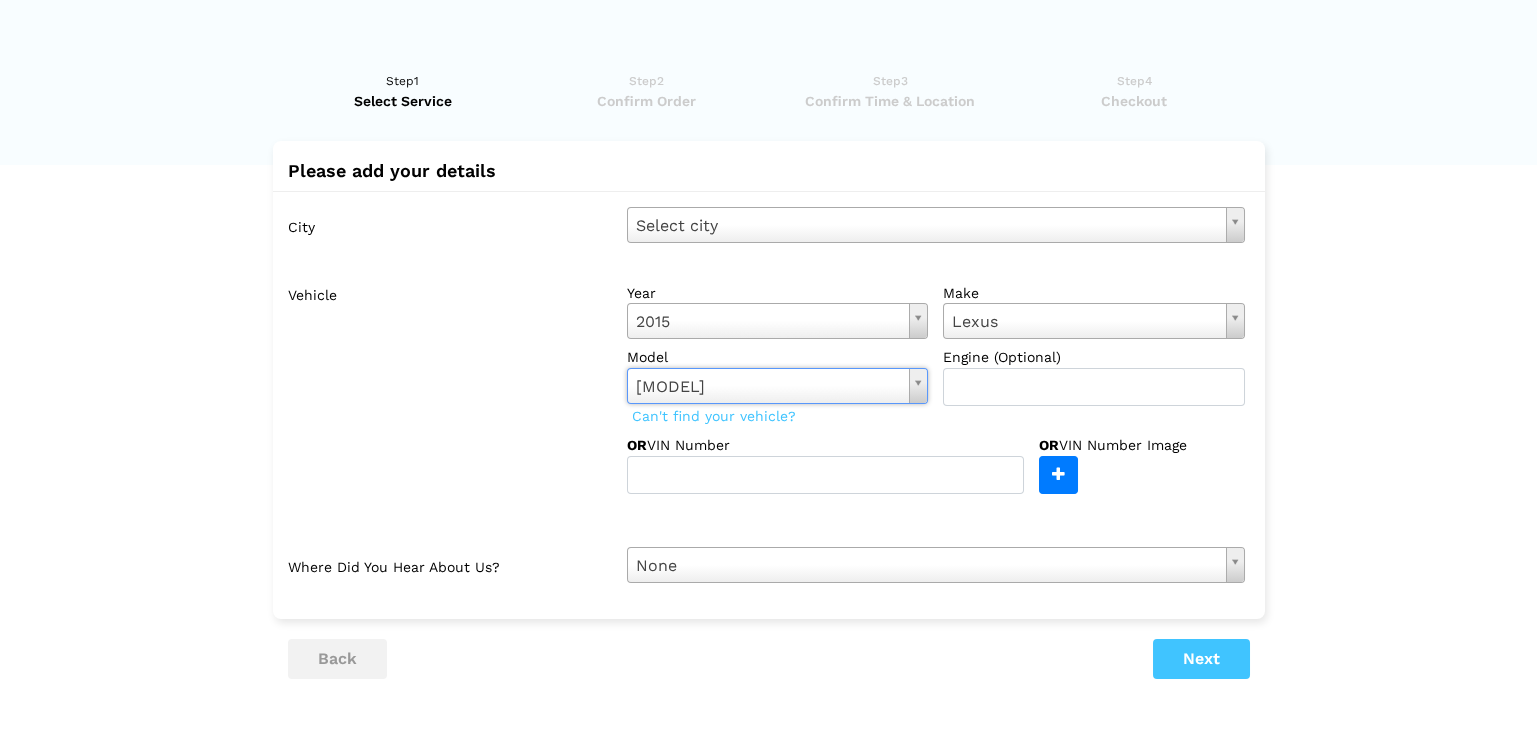 click on "year
2015
Select year
2026 2025 2024 2023 2022 2021 2020 2019 2018 2017 2016 2015 2014 2013 2012 2011 2010 2009 2008 2007 2006 2005 2004 2003 2002 2001 2000 1999 1998
make
Lexus
Select make Acura Alfa Romeo American Coach Ariel Aston Martin Audi Autocar LLC. Bentley Blue Bird" at bounding box center [936, 384] 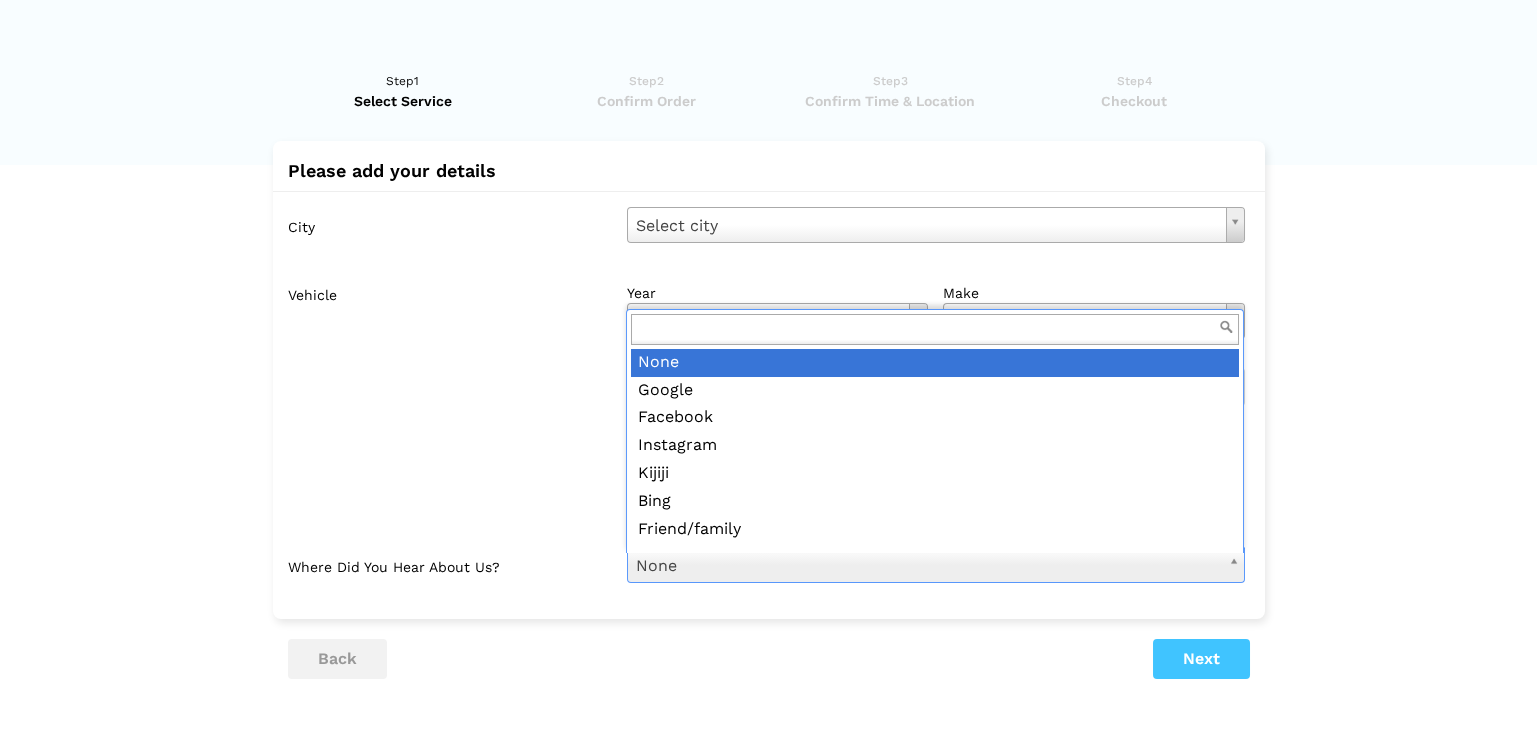 scroll, scrollTop: 22, scrollLeft: 0, axis: vertical 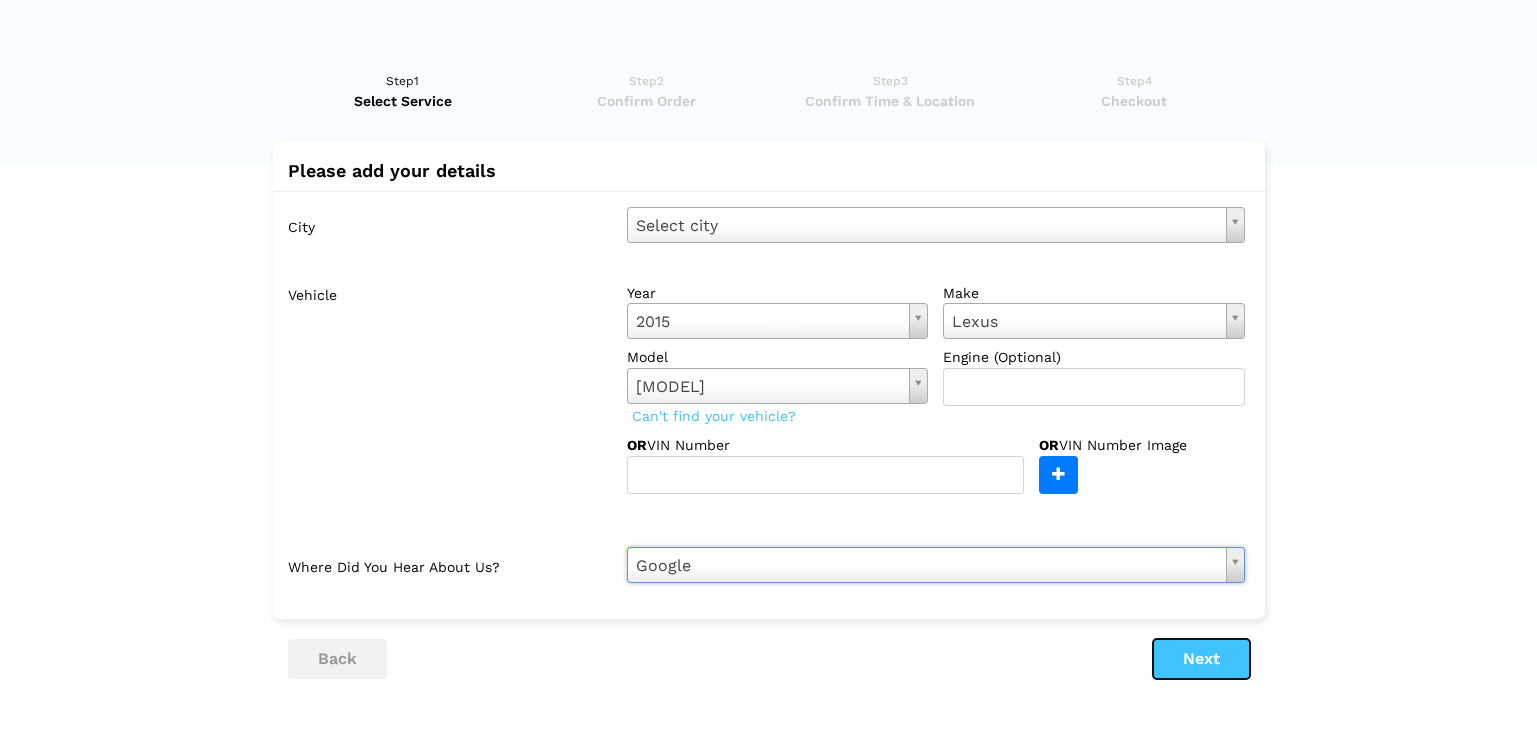 click on "Next" at bounding box center [1201, 659] 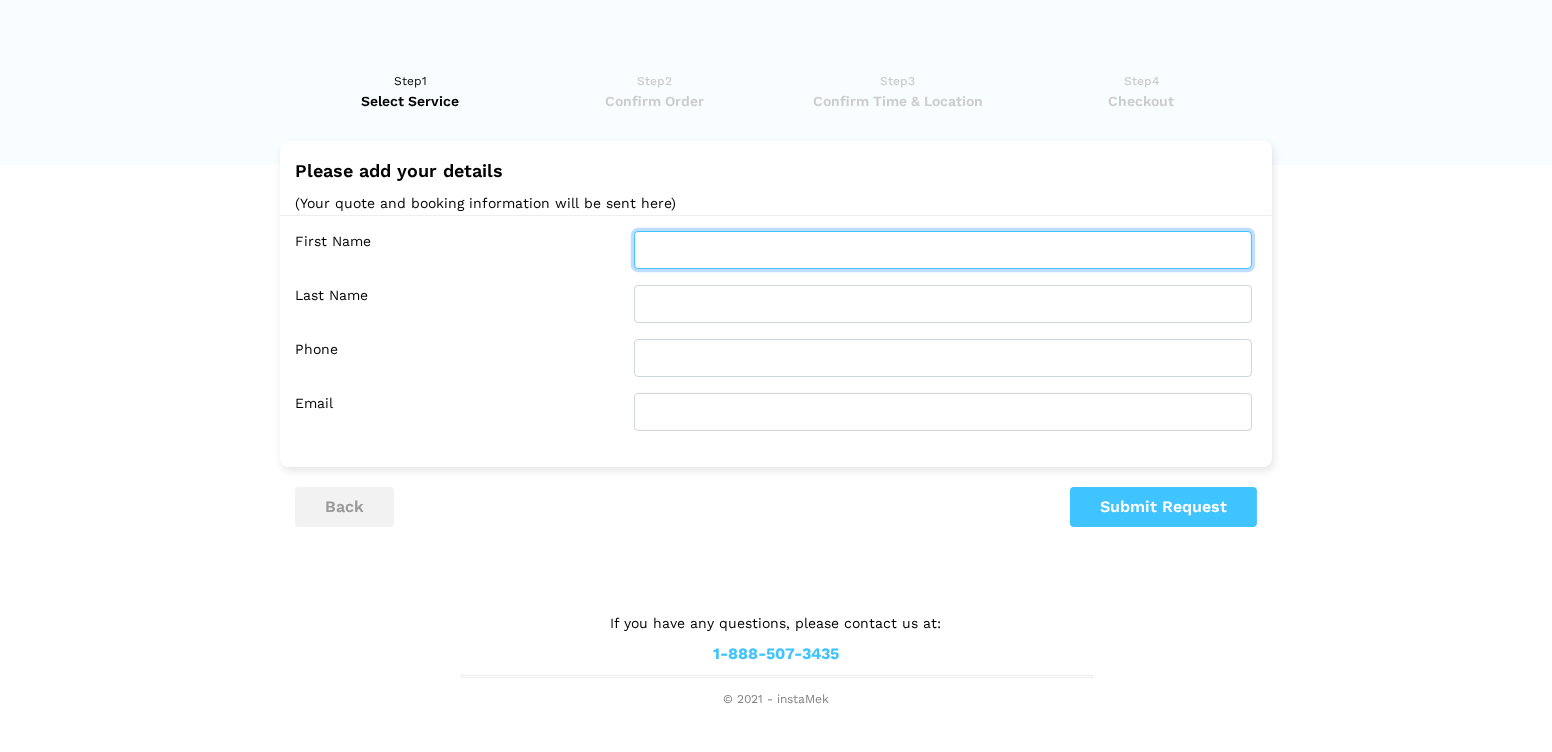 click at bounding box center (943, 250) 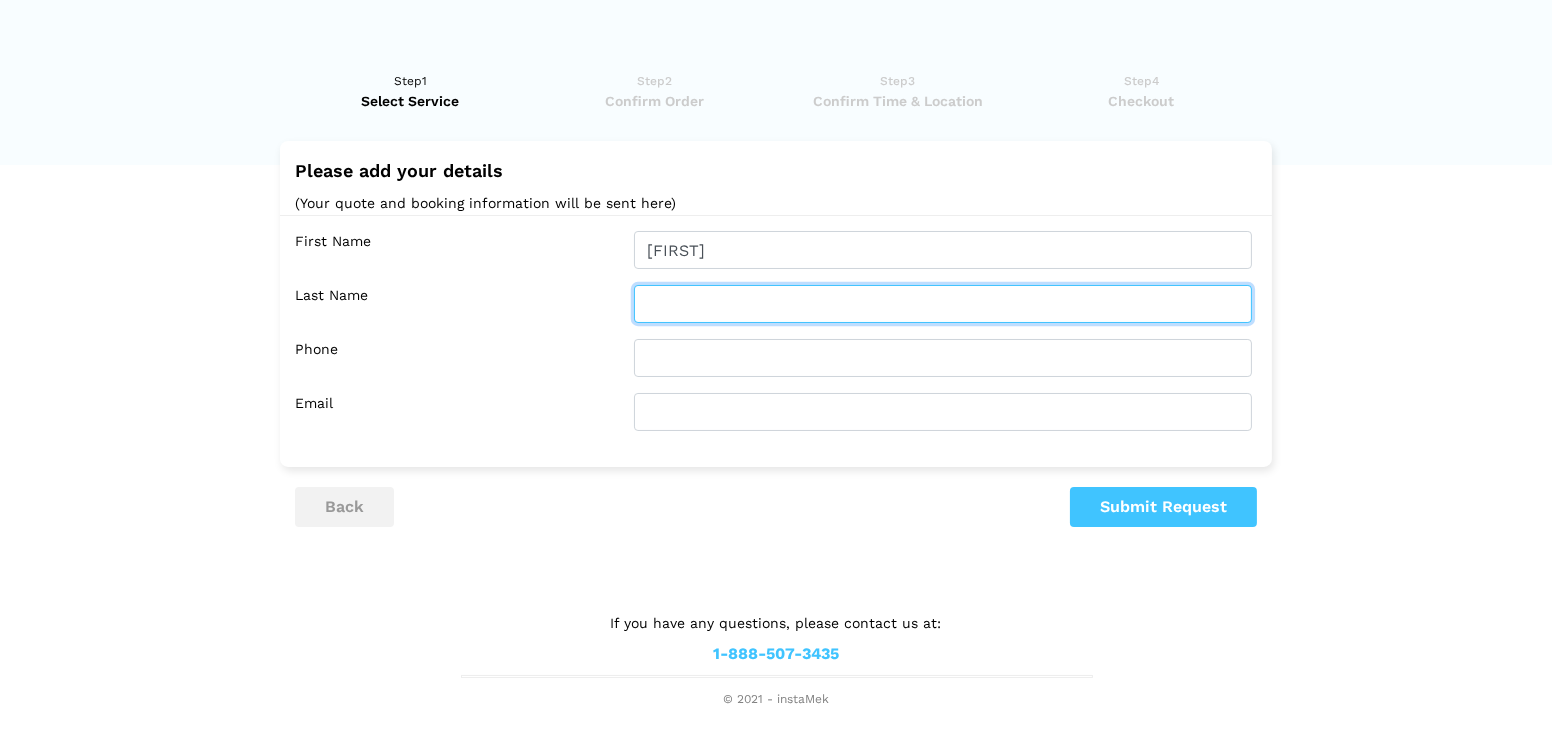 type on "[LAST]" 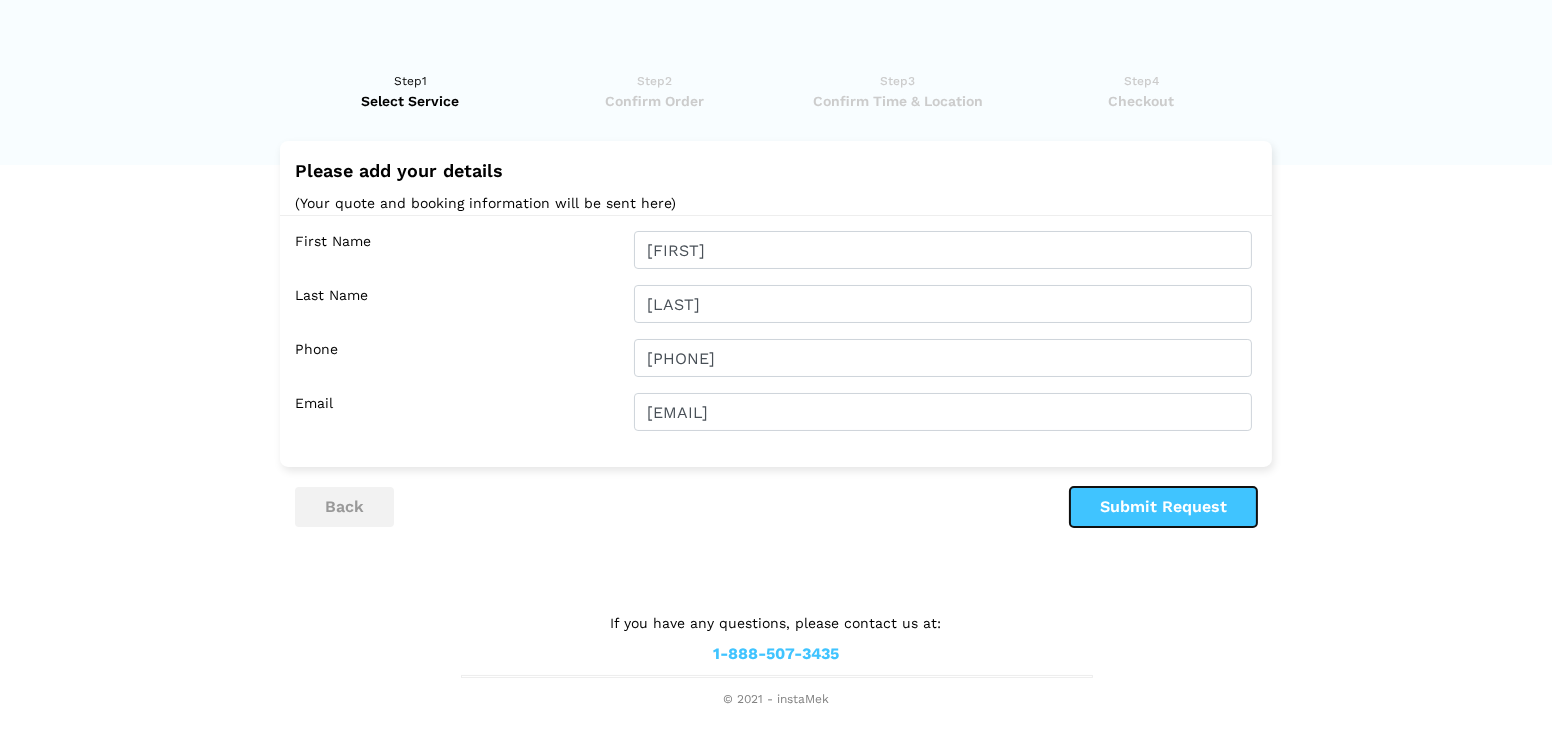 click on "Submit Request" at bounding box center (1163, 507) 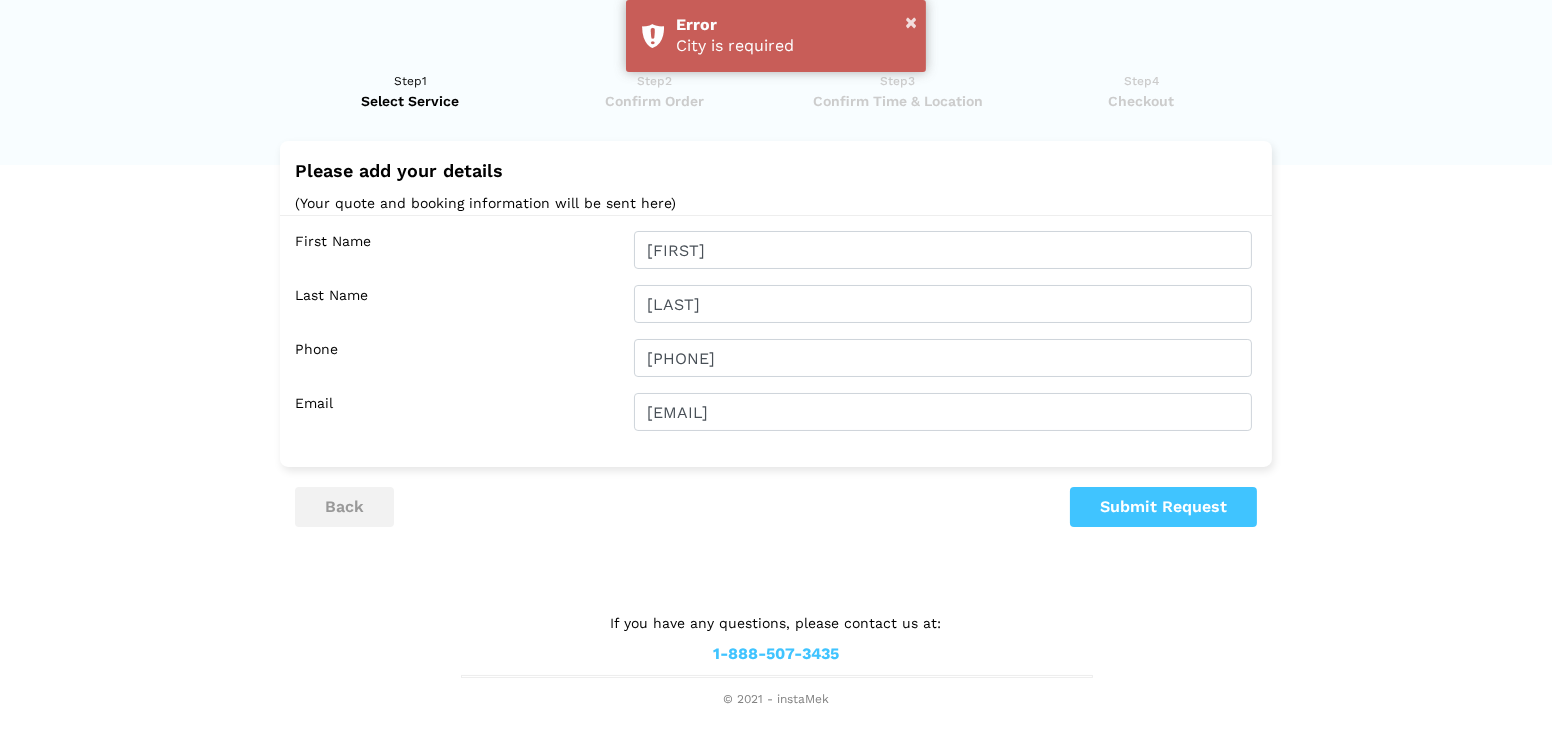 click on "Email" at bounding box center (457, 250) 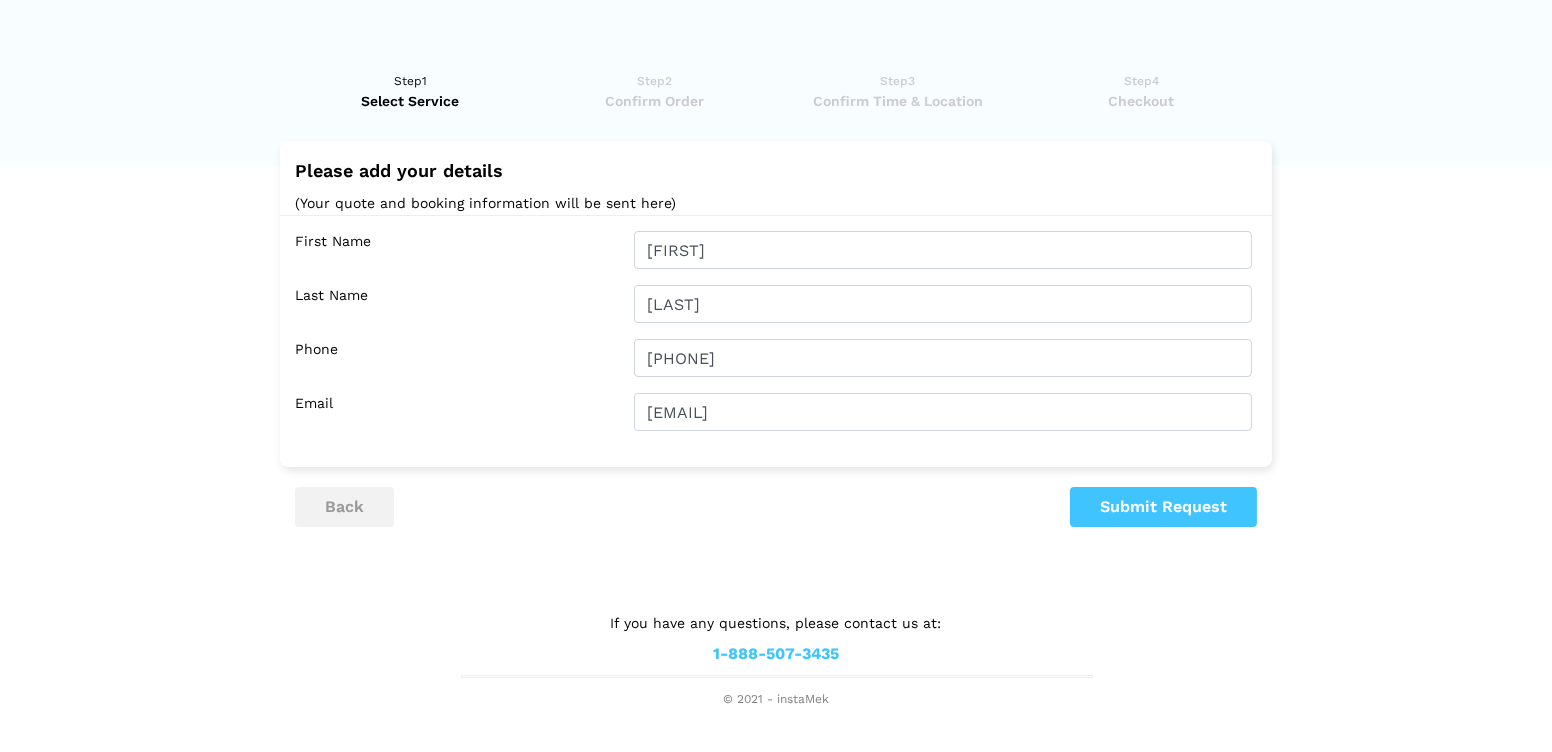 click on "Have you used instaMek service before?
No, I am a new customer
Yes, I am a returning customer
Returning Customer
Email
jamal_ansariy@yahoo.ca Next" at bounding box center (776, 380) 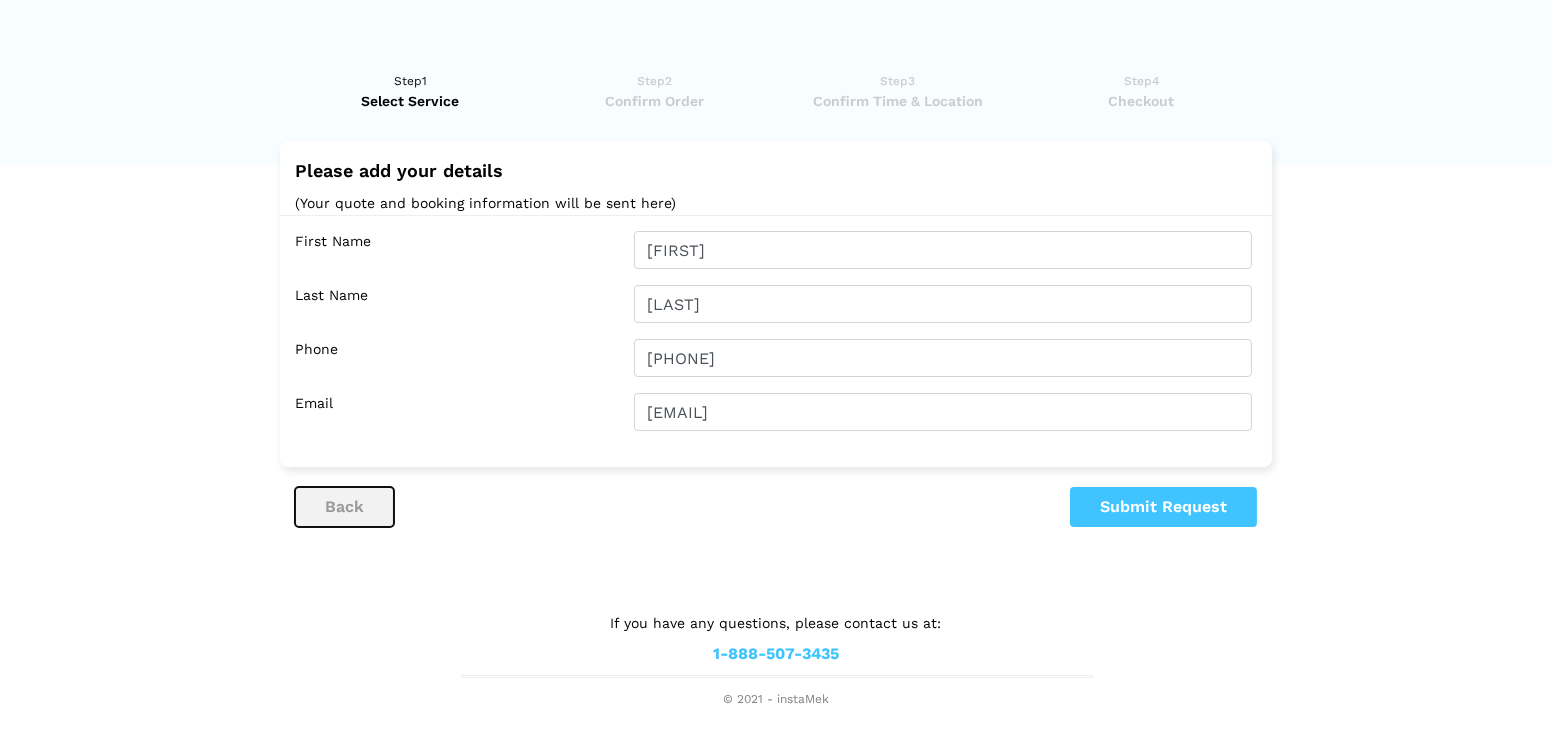 click on "back" at bounding box center (344, 507) 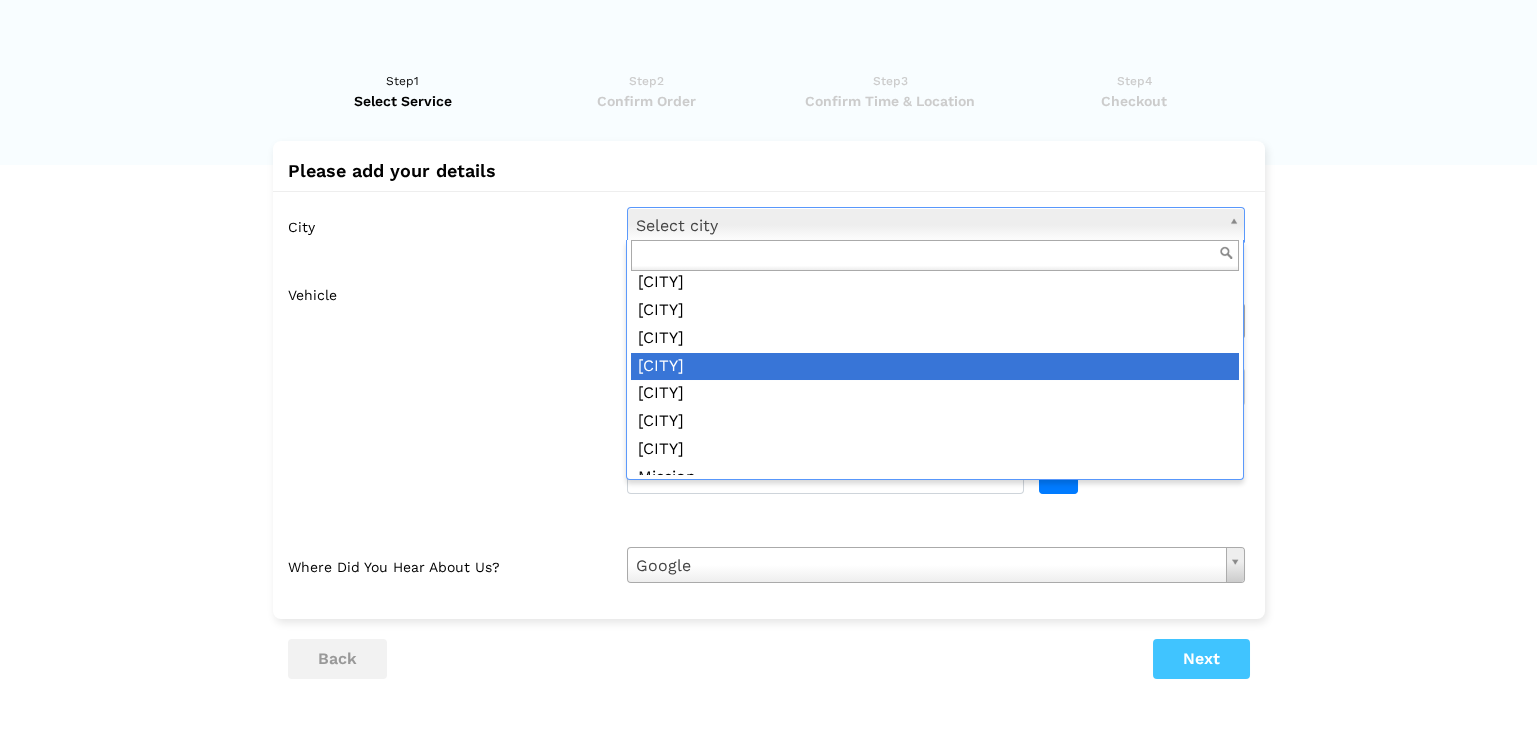 scroll, scrollTop: 716, scrollLeft: 0, axis: vertical 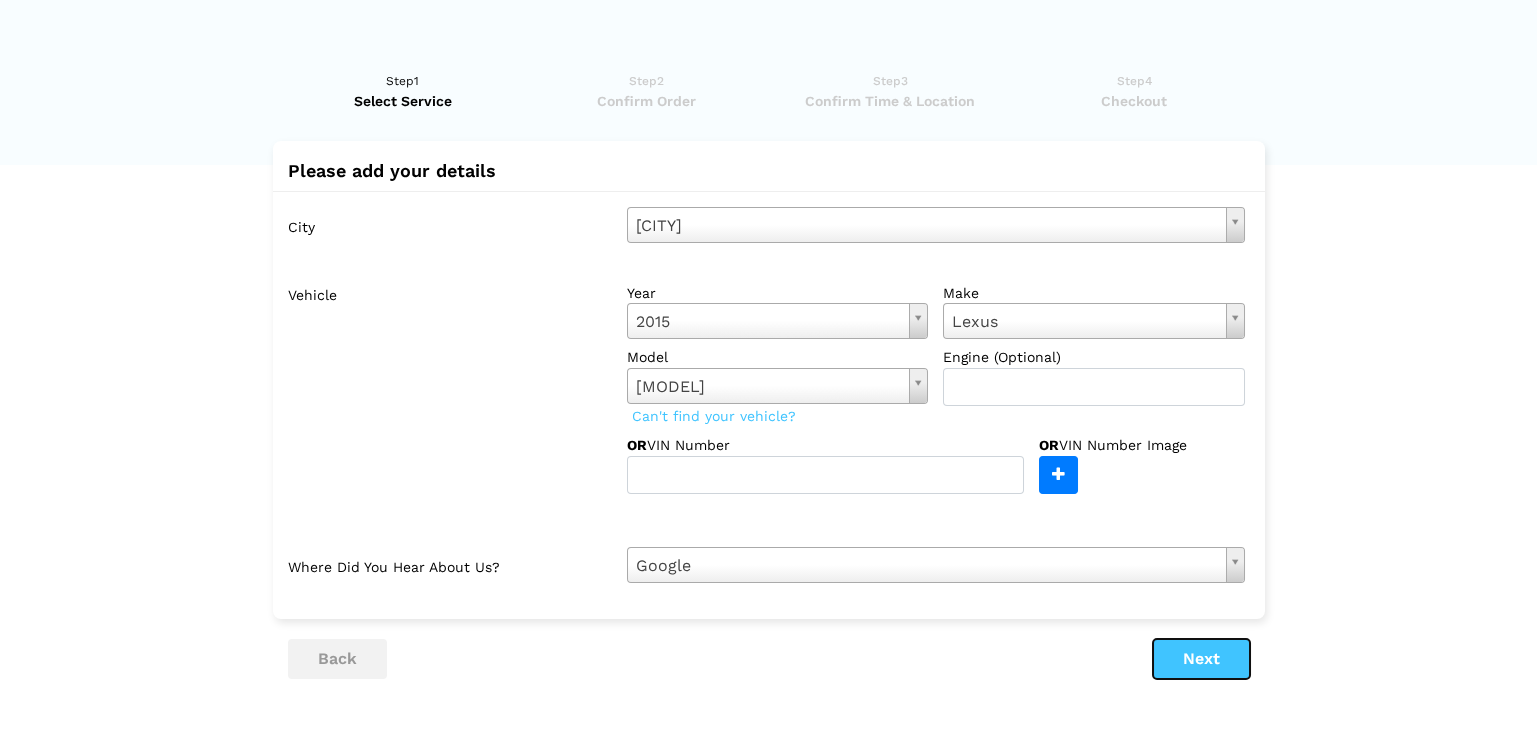 click on "Next" at bounding box center [1201, 659] 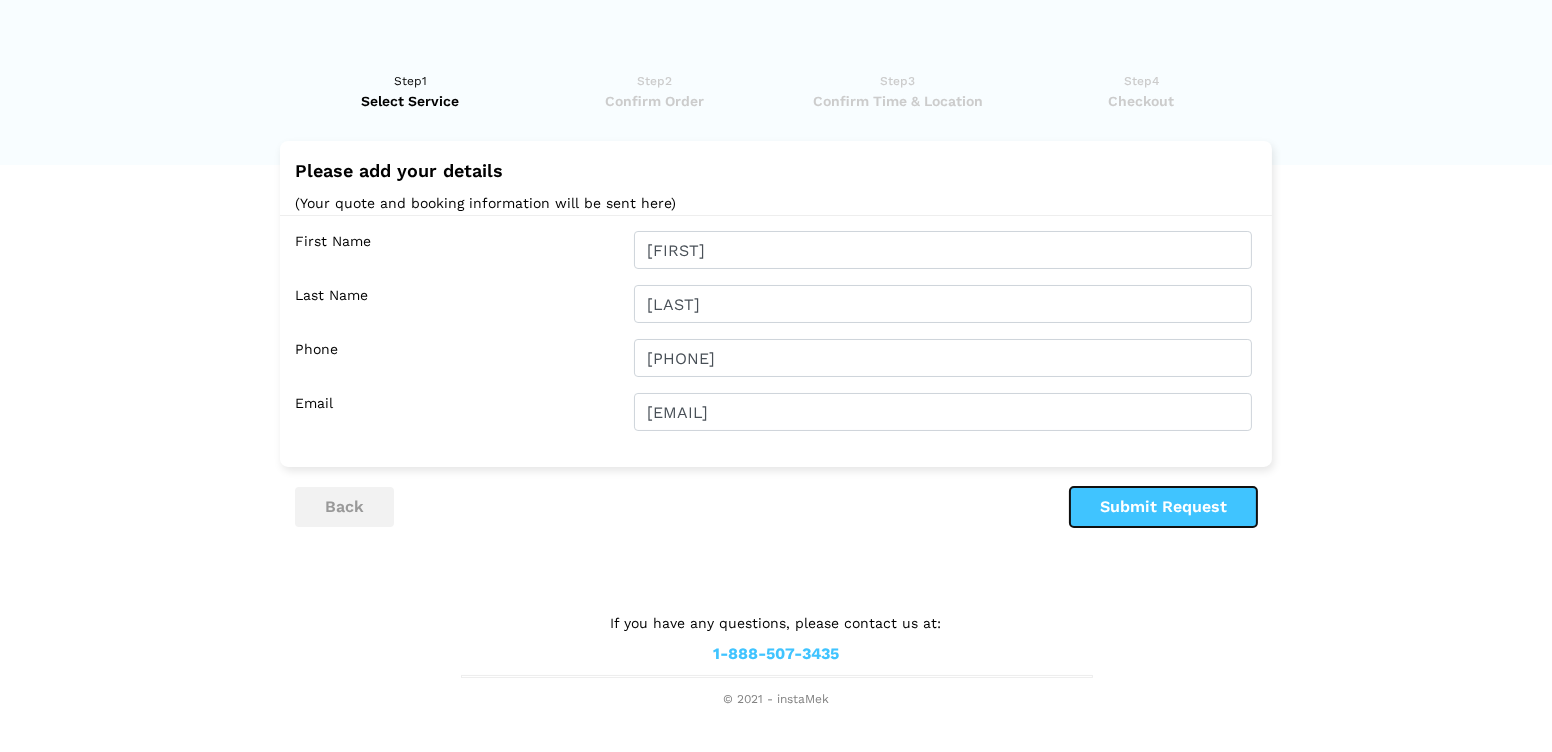 click on "Submit Request" at bounding box center [1163, 507] 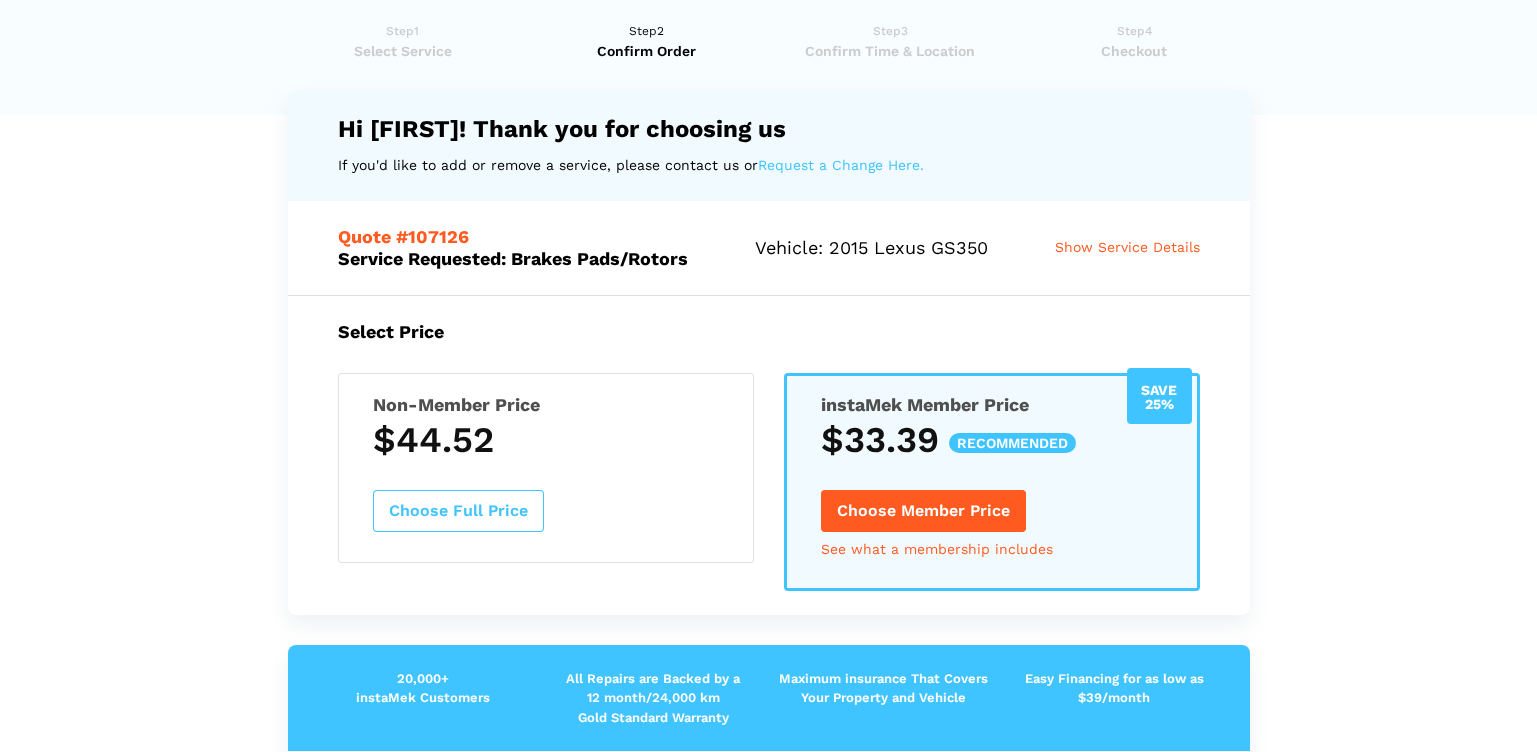scroll, scrollTop: 0, scrollLeft: 0, axis: both 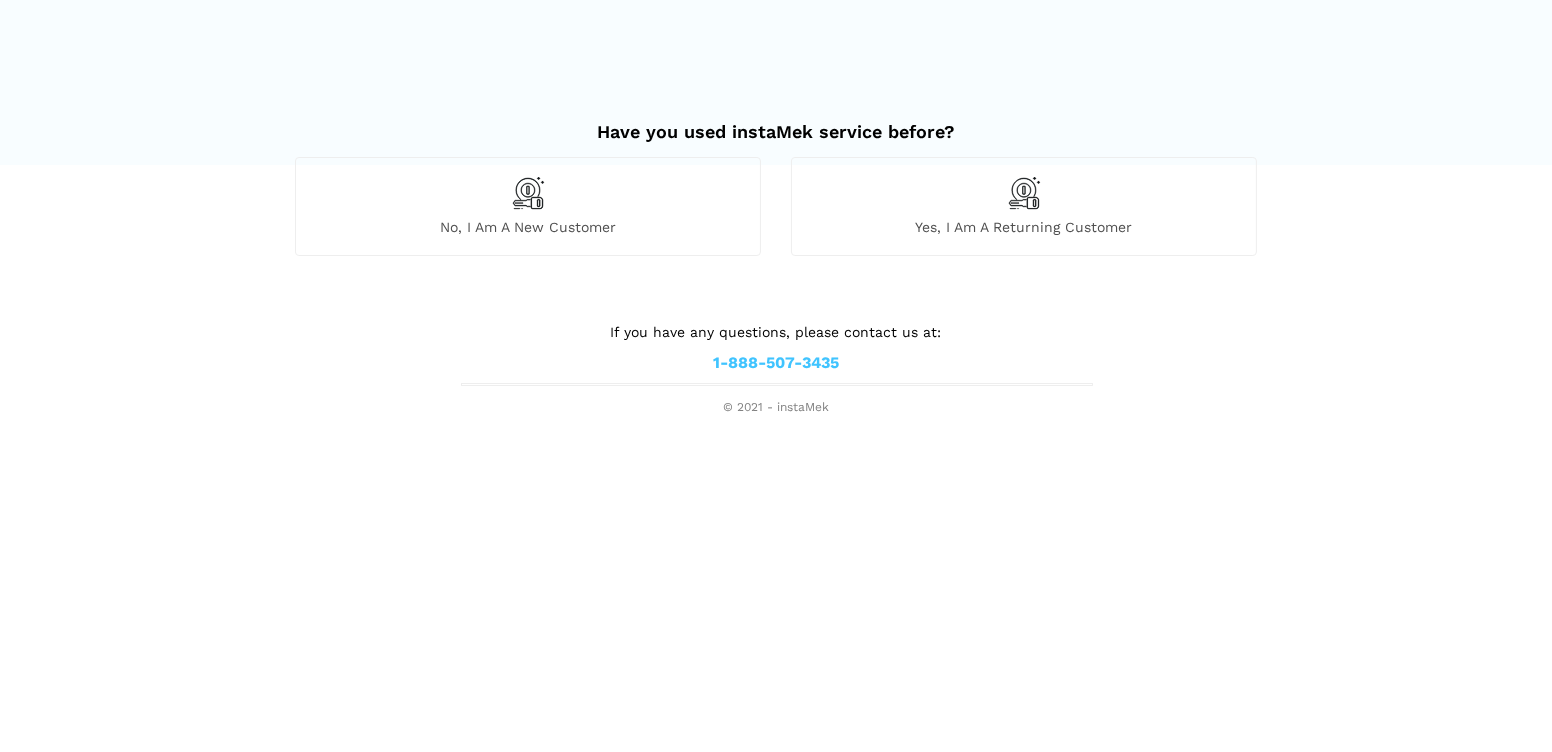 click on "1-888-507-3435" at bounding box center (776, 363) 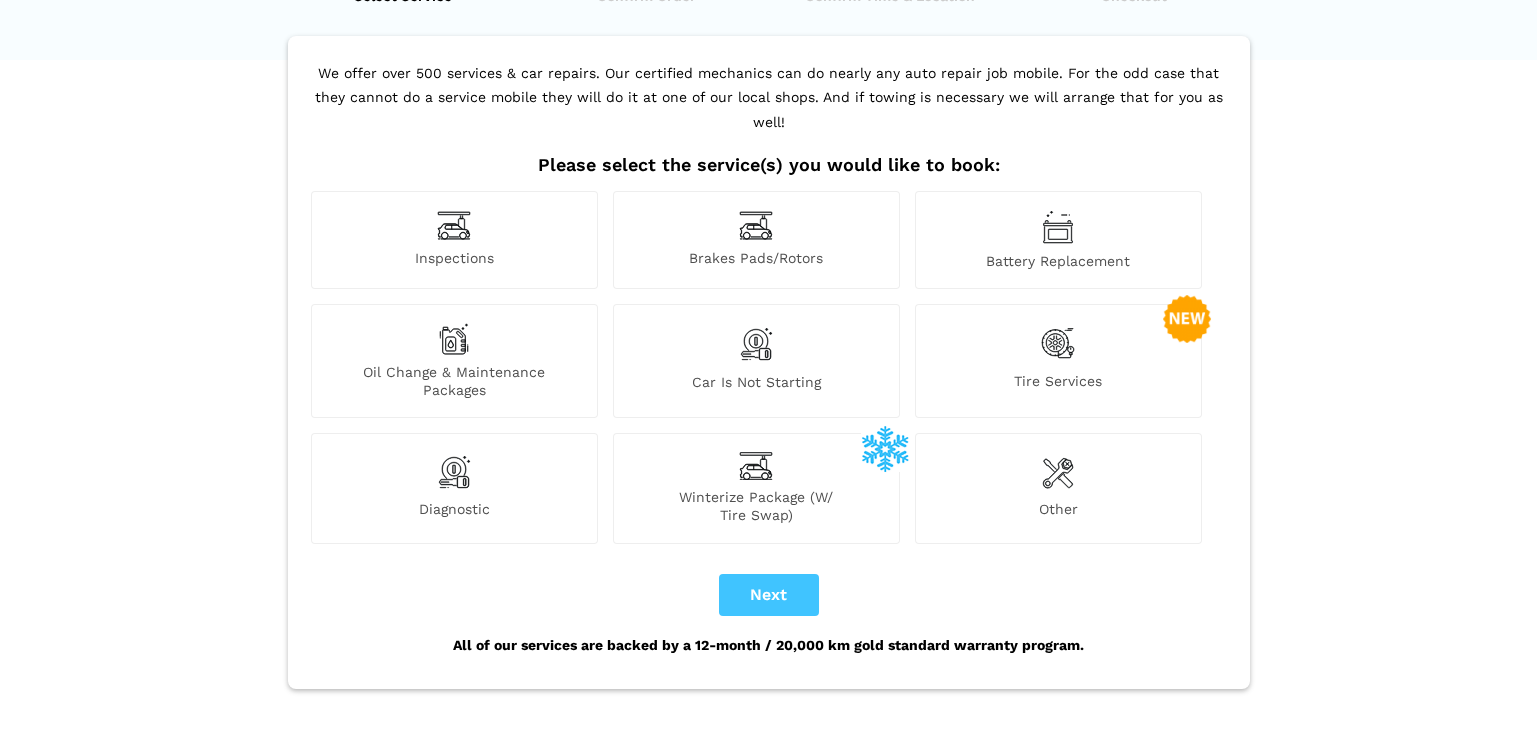 scroll, scrollTop: 133, scrollLeft: 0, axis: vertical 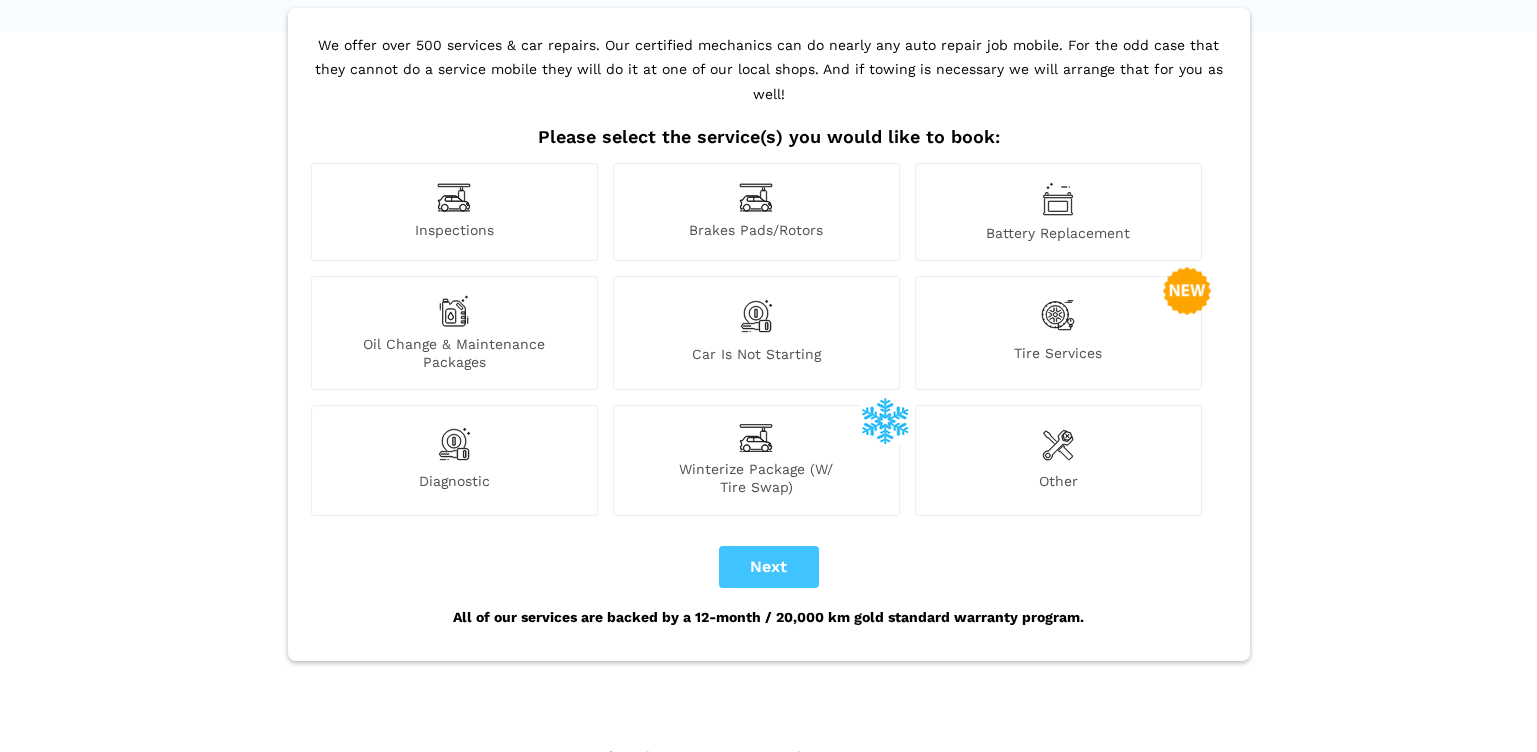 click on "Other" at bounding box center (1058, 460) 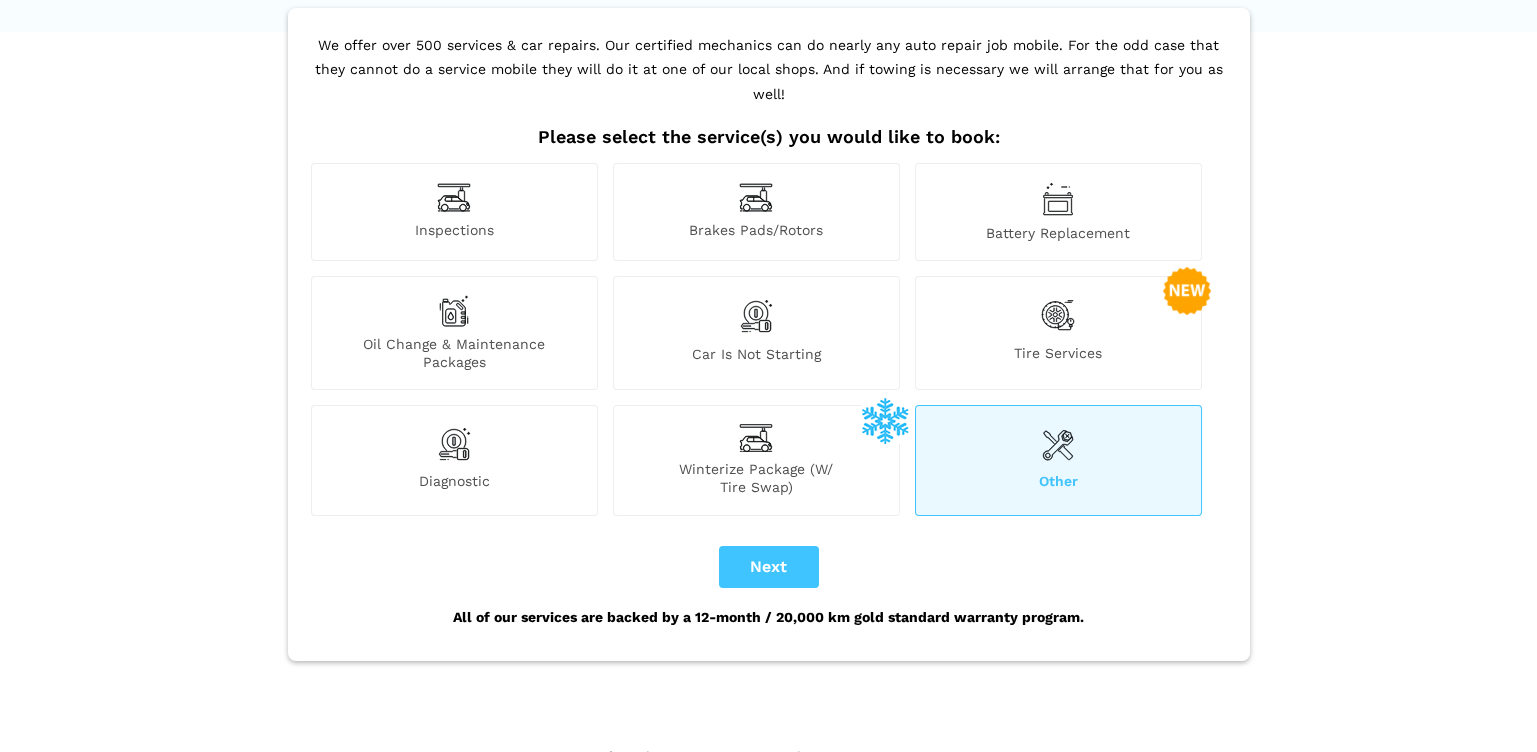 click at bounding box center (756, 197) 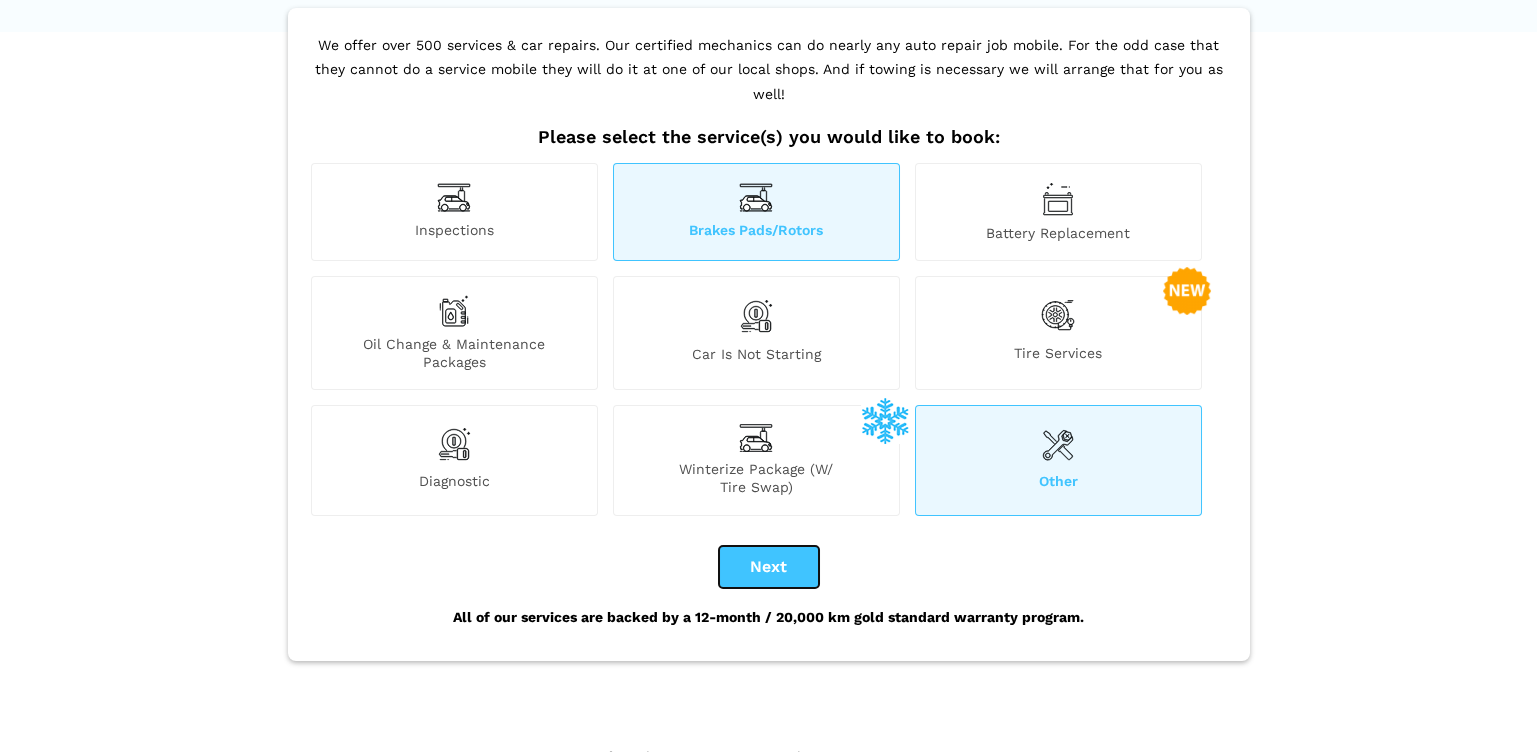 click on "Next" at bounding box center [769, 567] 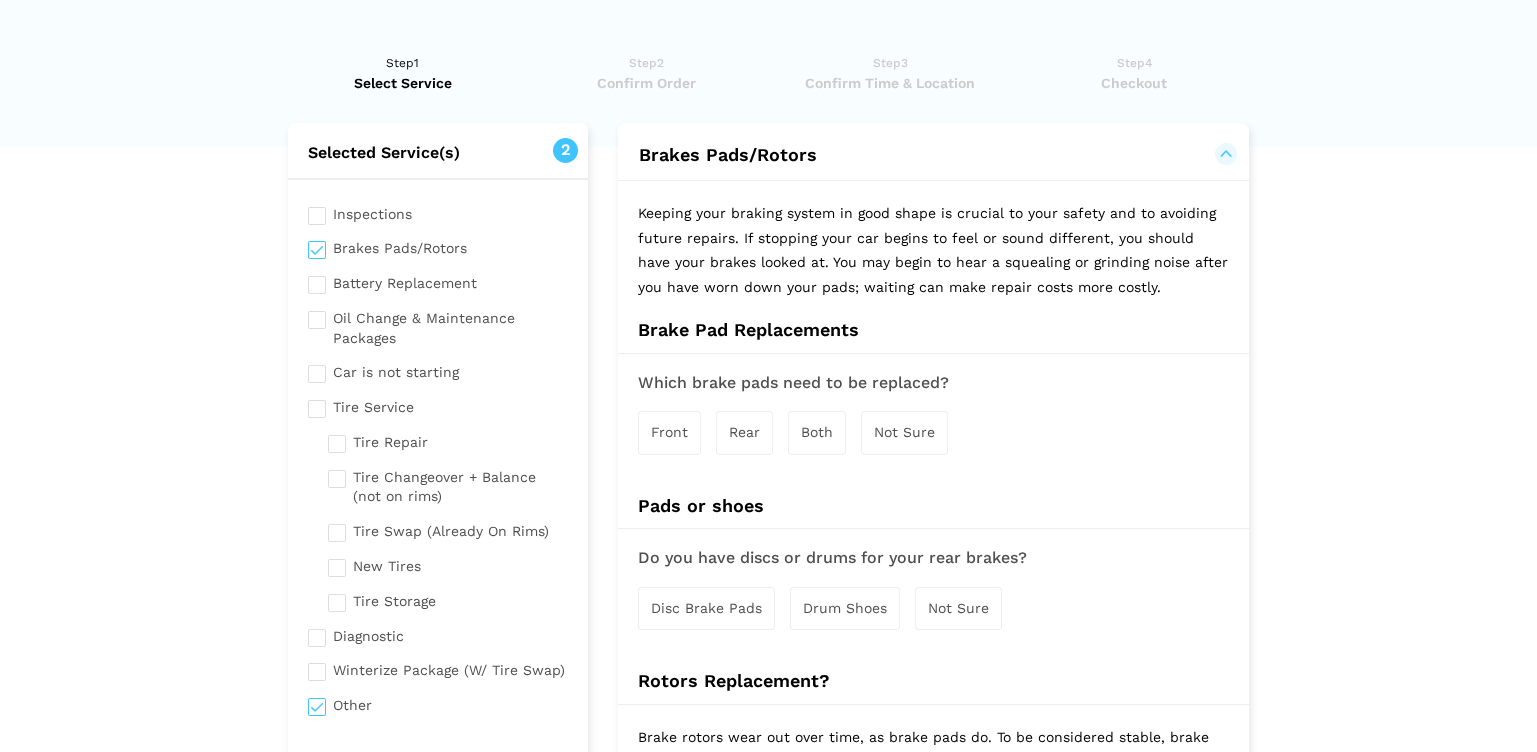 scroll, scrollTop: 0, scrollLeft: 0, axis: both 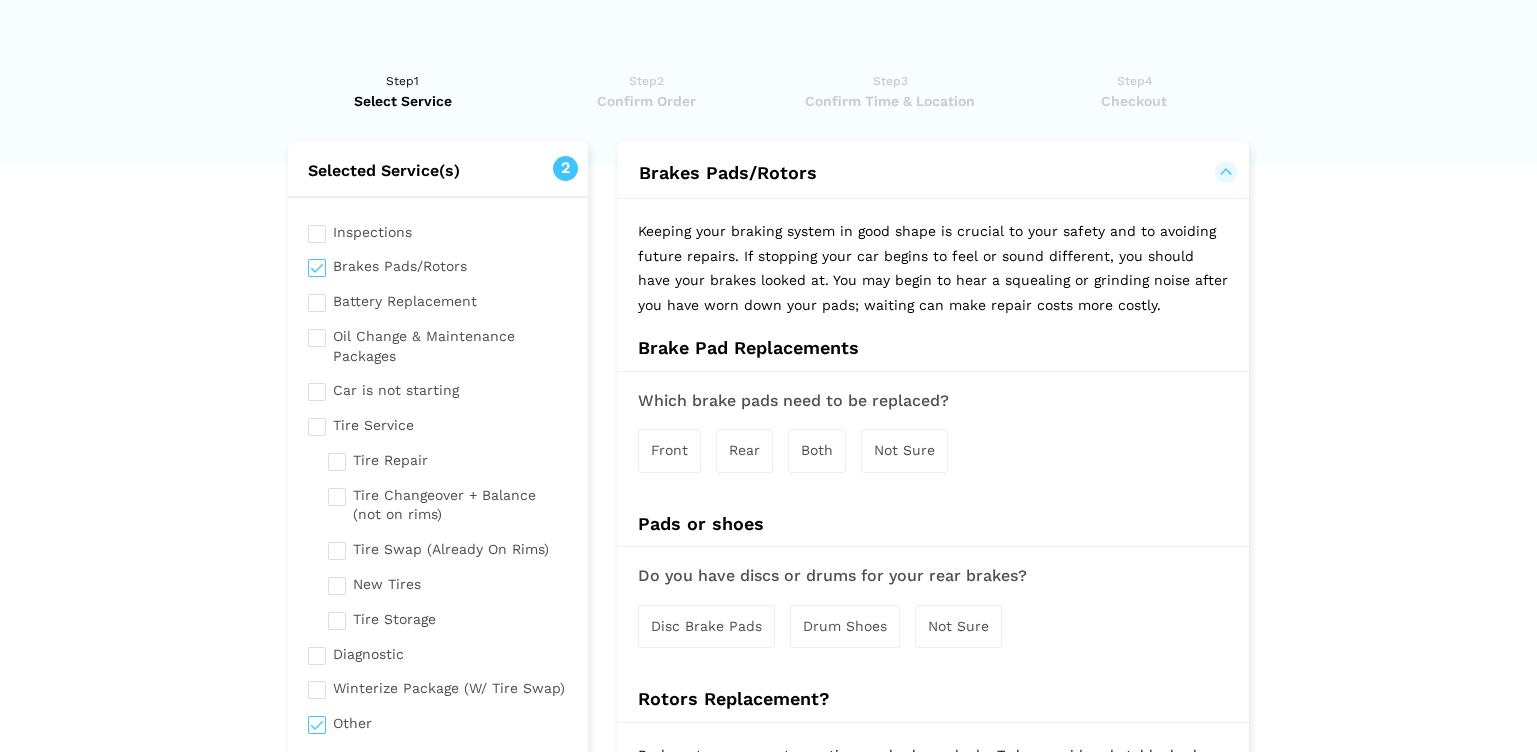 click on "Both" at bounding box center (817, 450) 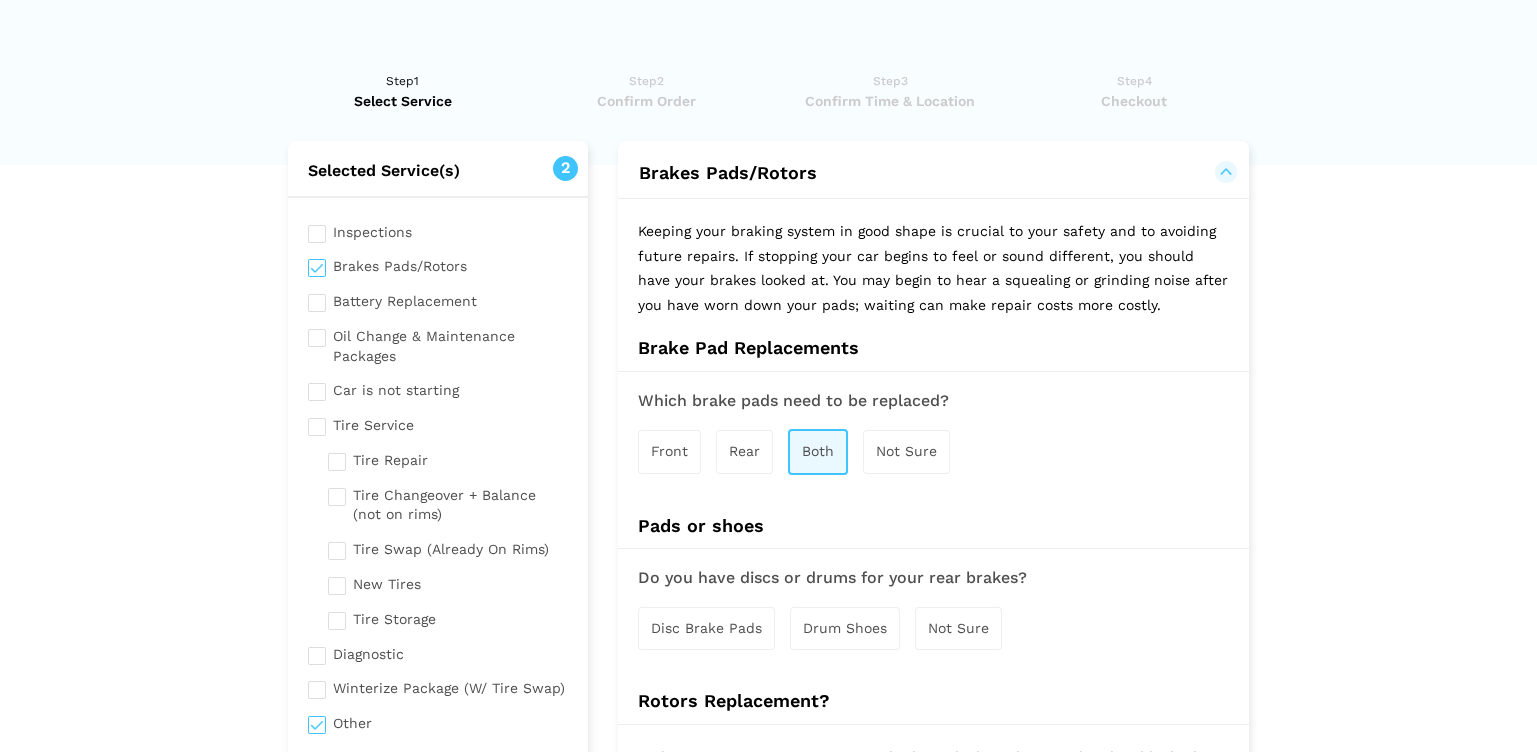 click on "Disc Brake Pads" at bounding box center (706, 628) 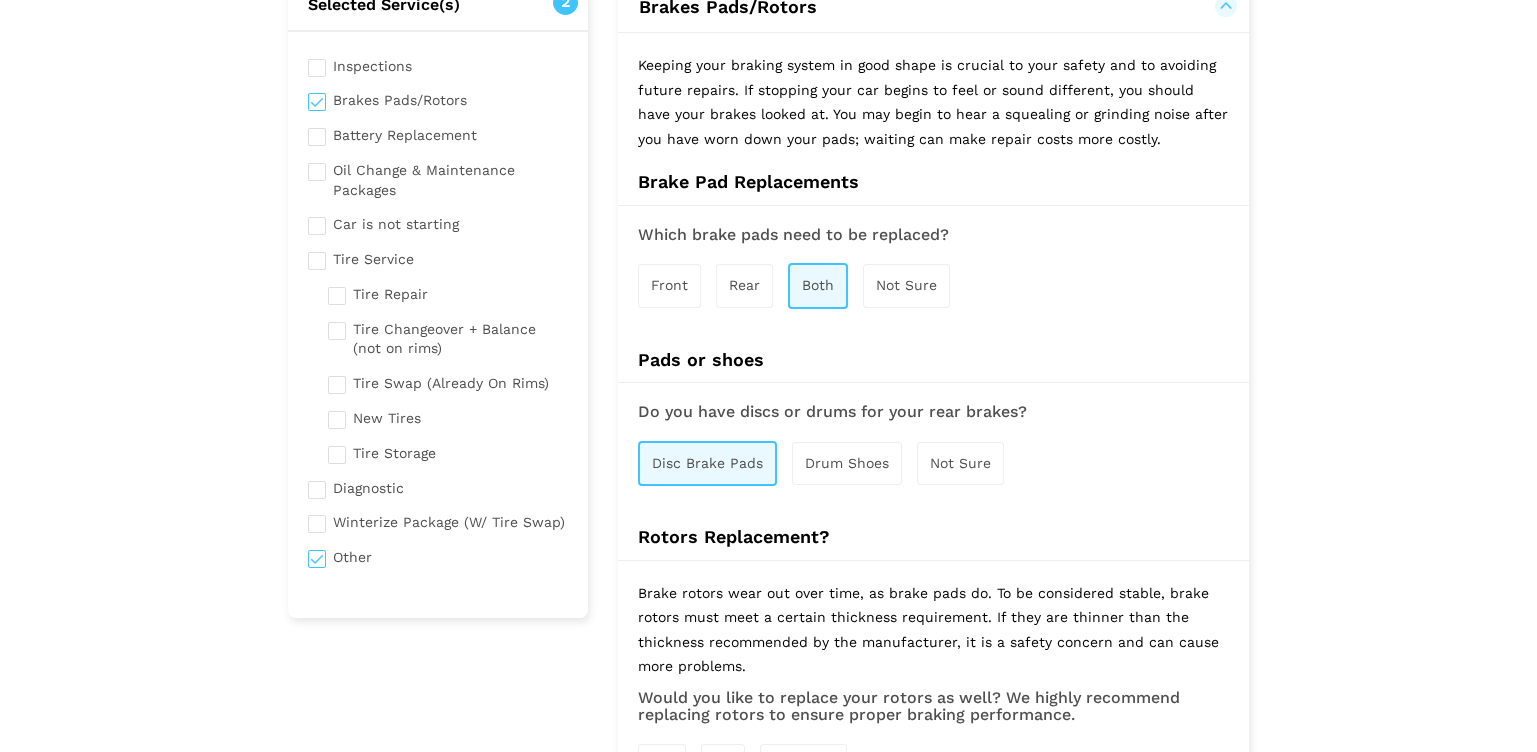scroll, scrollTop: 266, scrollLeft: 0, axis: vertical 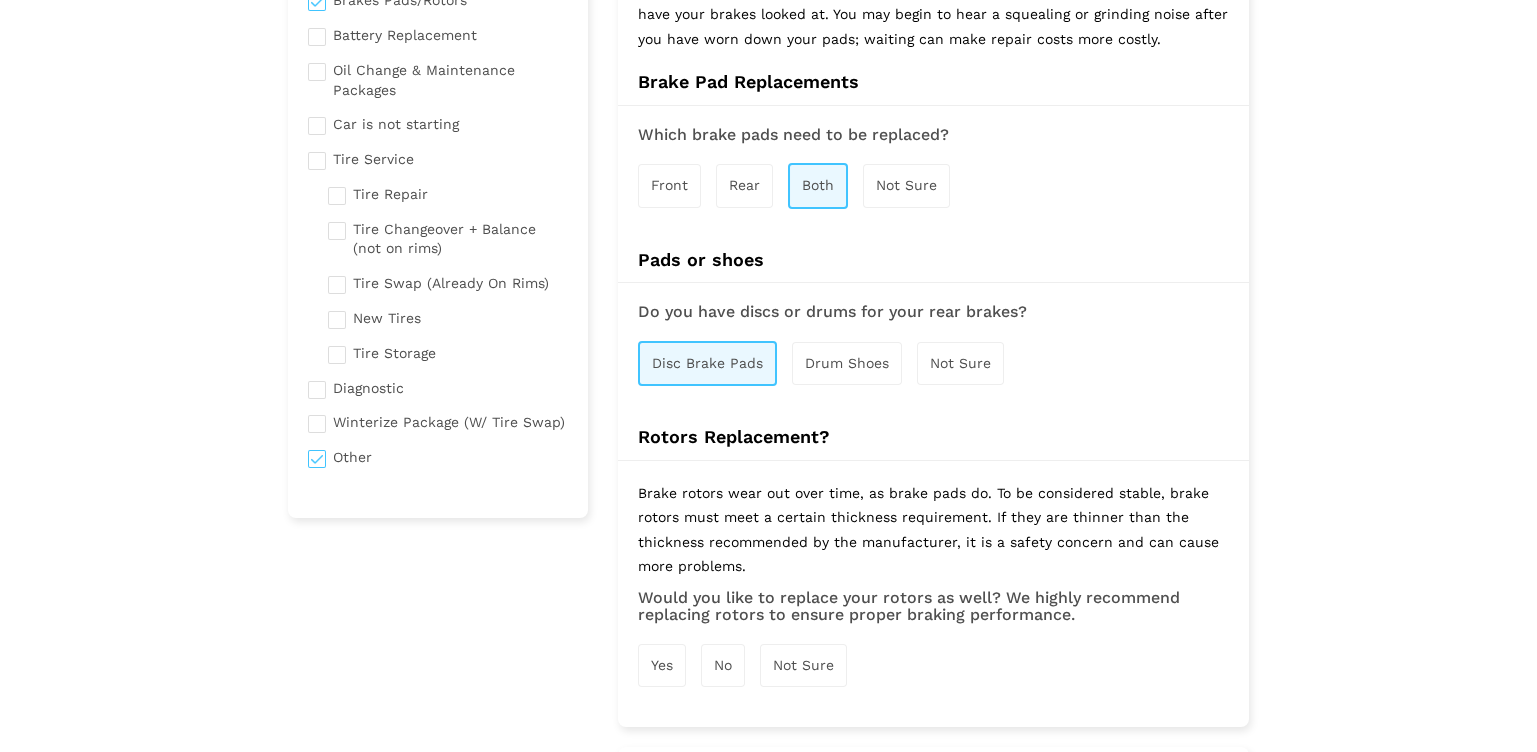 click on "Yes
No
Not Sure" at bounding box center [933, 665] 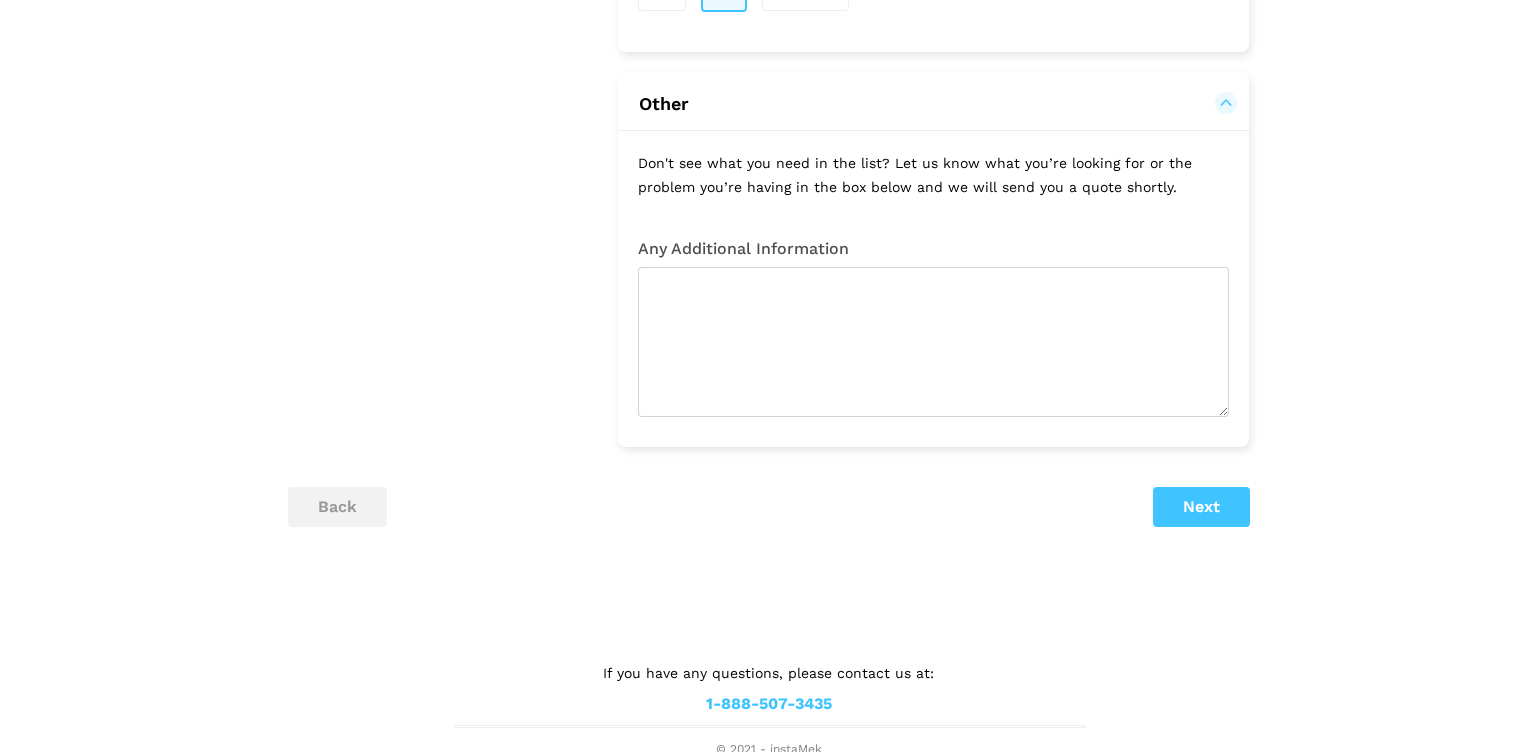 scroll, scrollTop: 809, scrollLeft: 0, axis: vertical 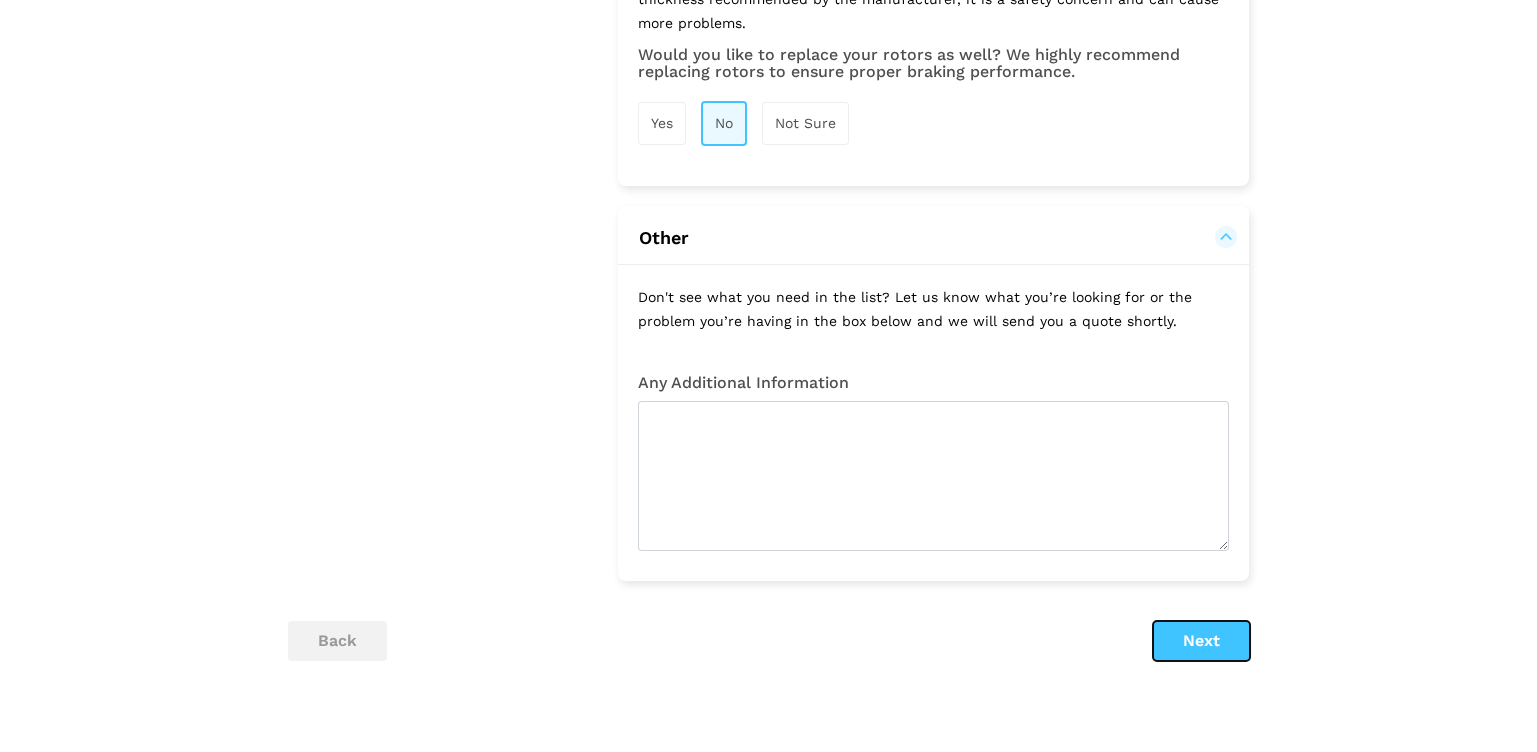 click on "Next" at bounding box center (1201, 641) 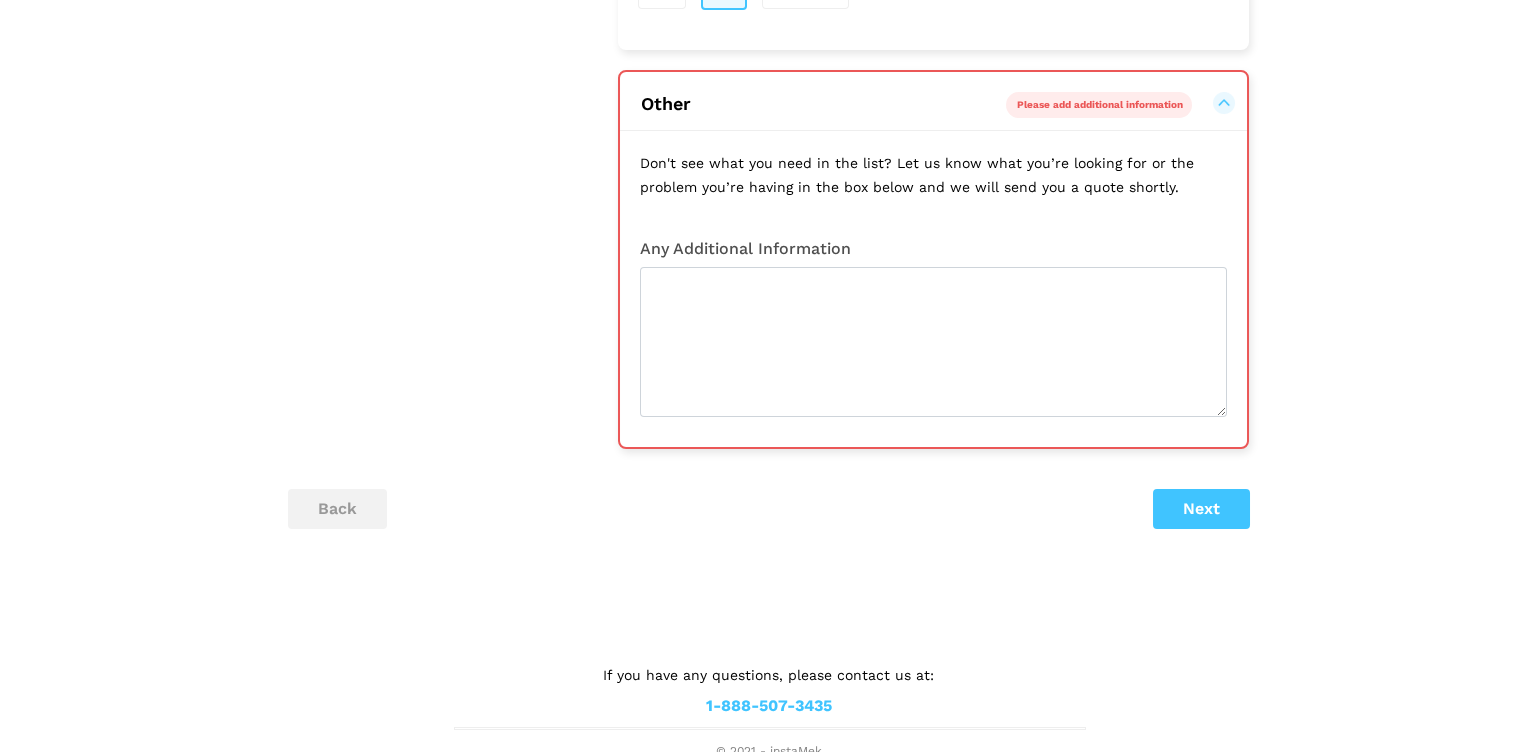 scroll, scrollTop: 946, scrollLeft: 0, axis: vertical 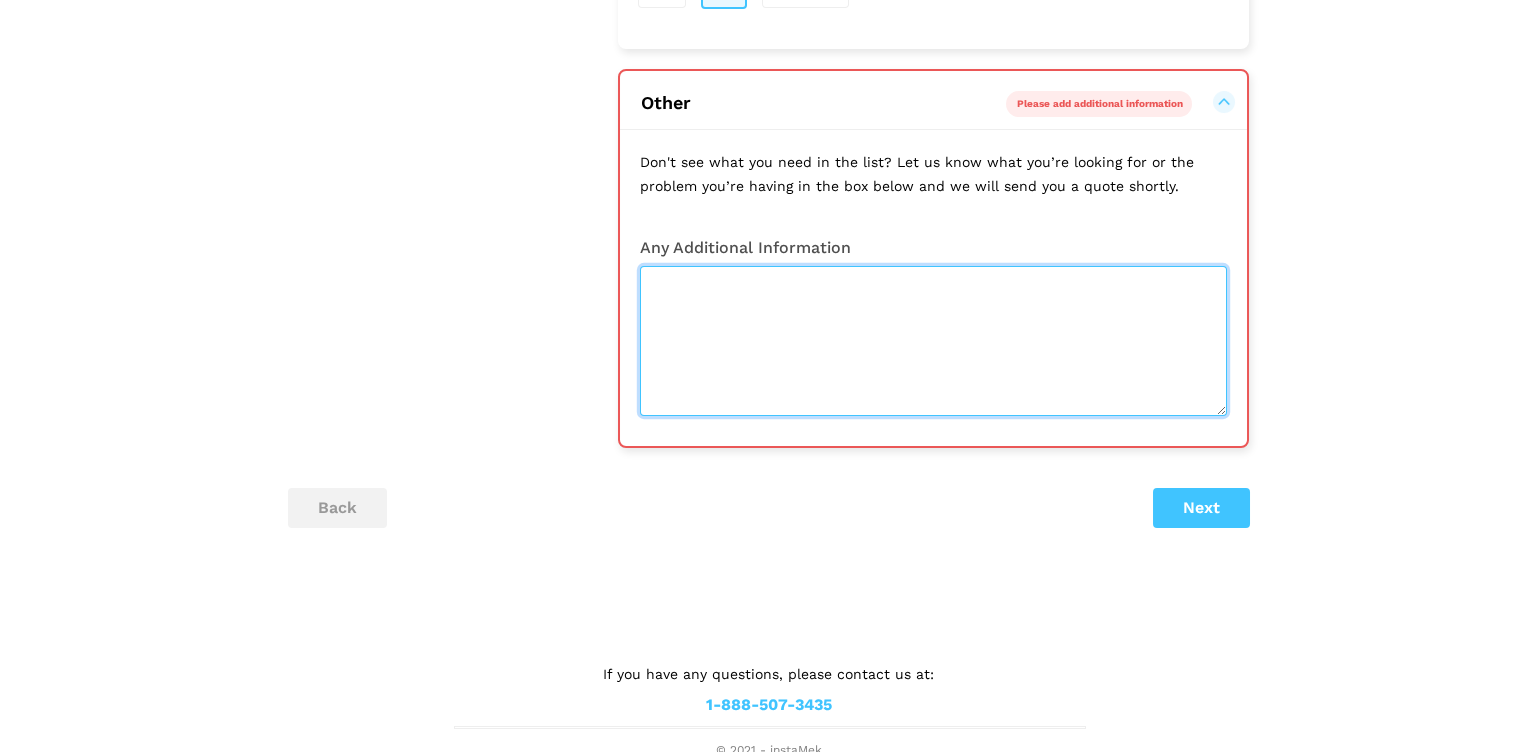 click at bounding box center [933, 341] 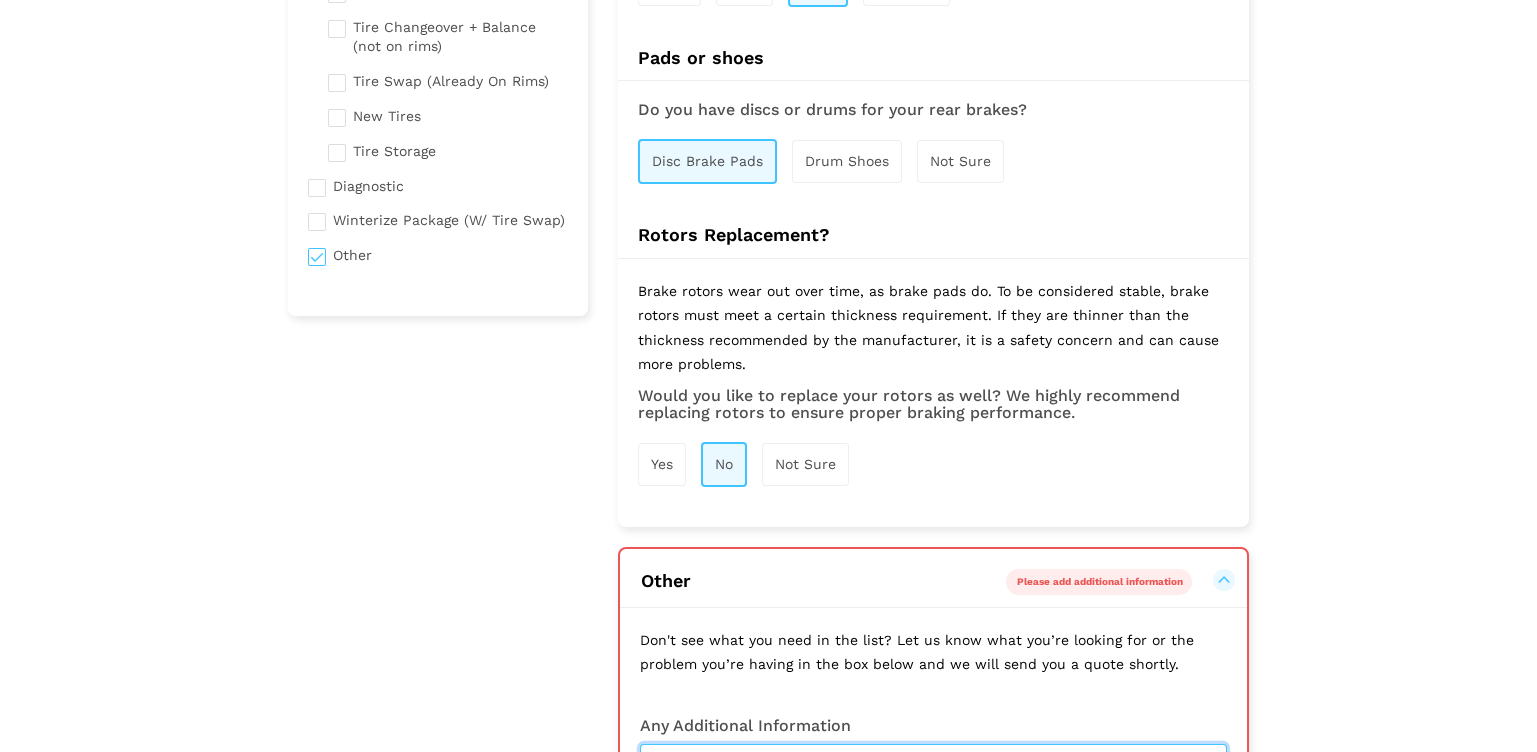 scroll, scrollTop: 813, scrollLeft: 0, axis: vertical 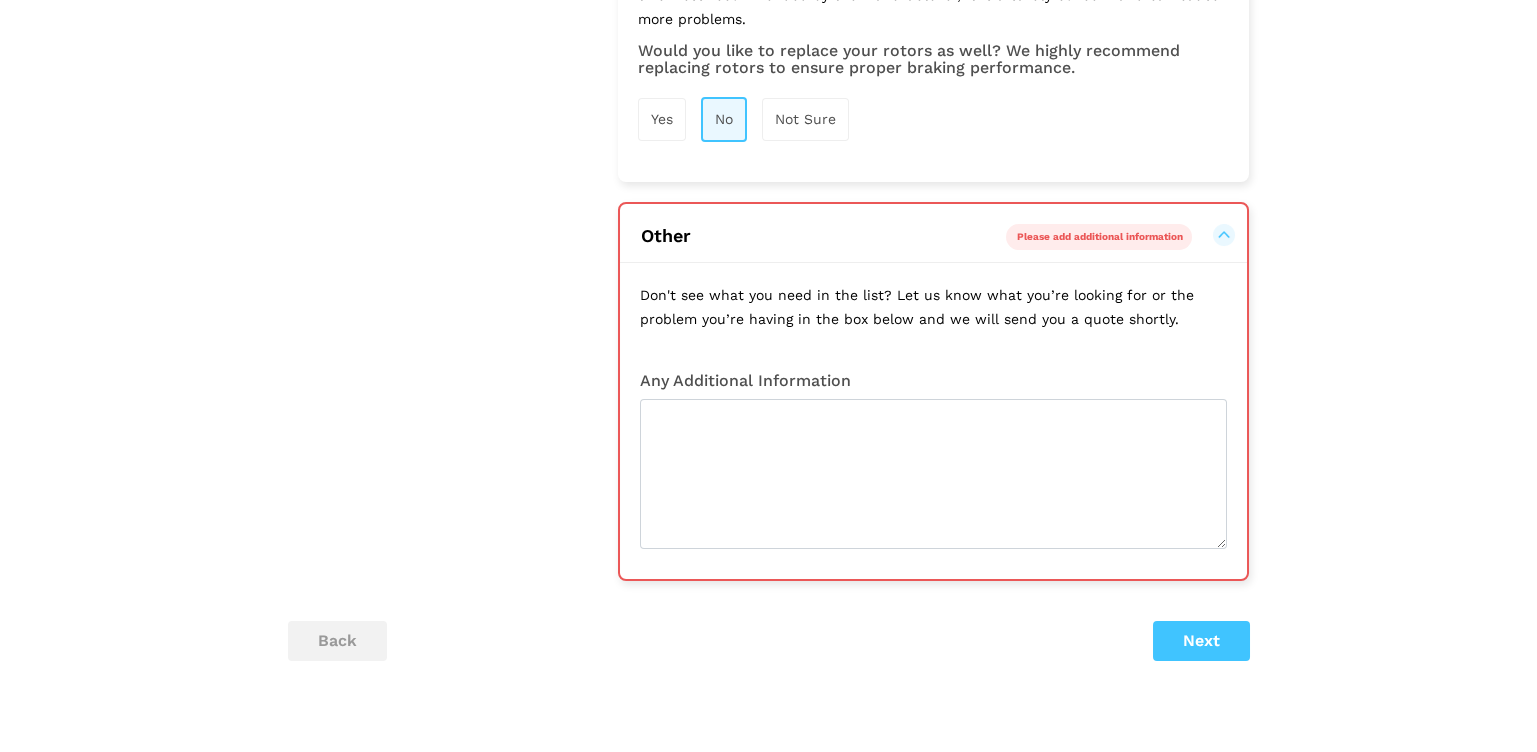 click on "Other
Please add additional information" at bounding box center [933, 236] 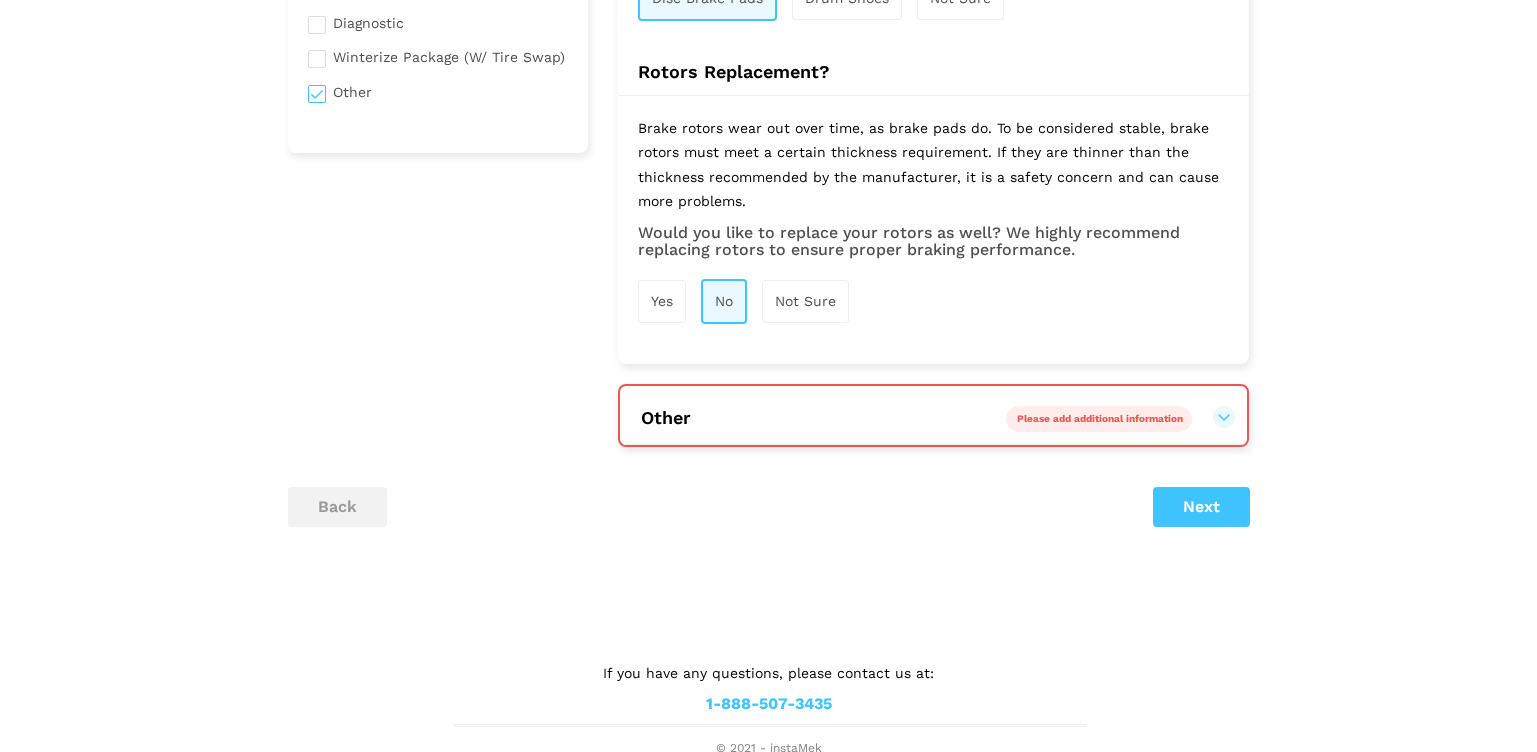 scroll, scrollTop: 629, scrollLeft: 0, axis: vertical 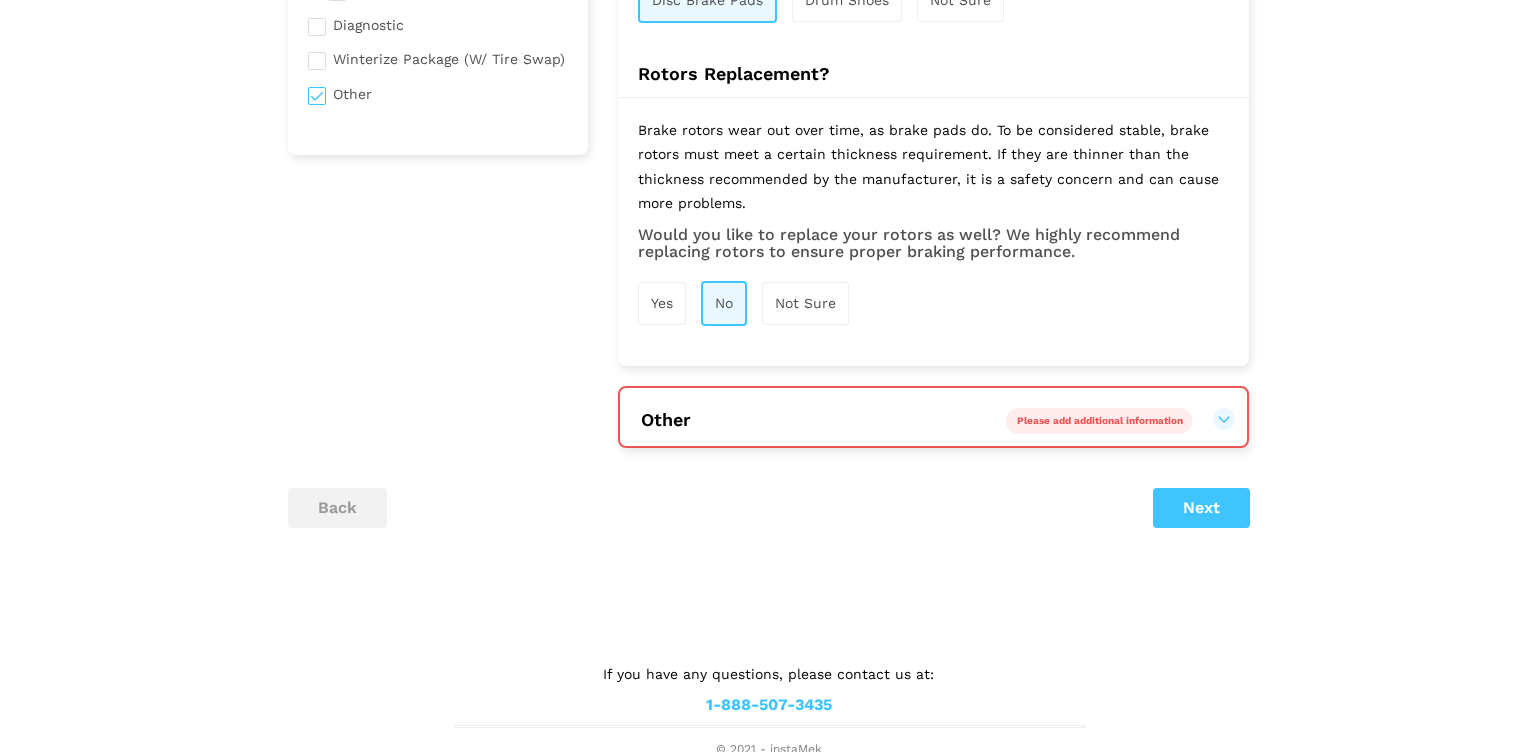 click on "Have you used instaMek service before?
No, I am a new customer
Yes, I am a returning customer
Returning Customer
Email" at bounding box center [768, 90] 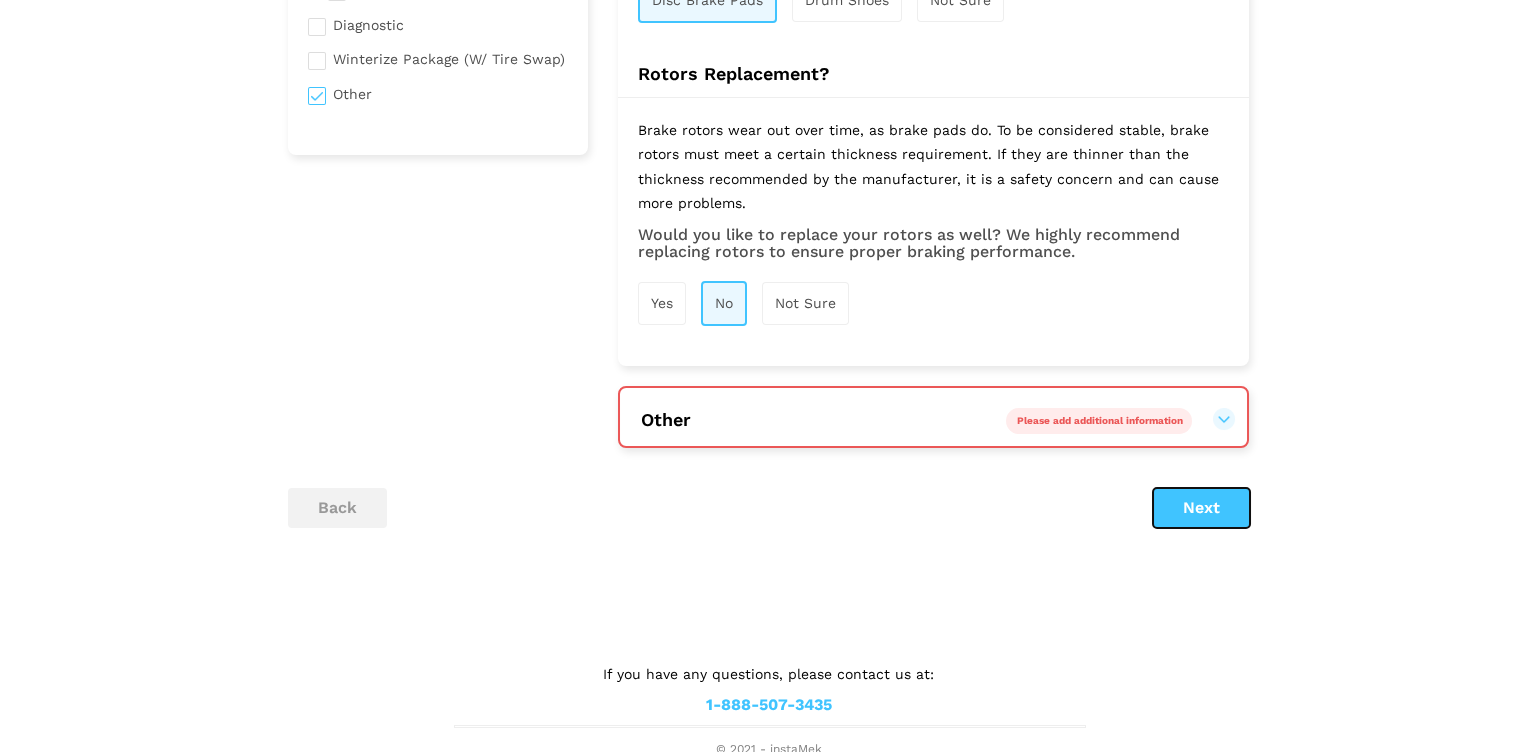 click on "Next" at bounding box center (1201, 508) 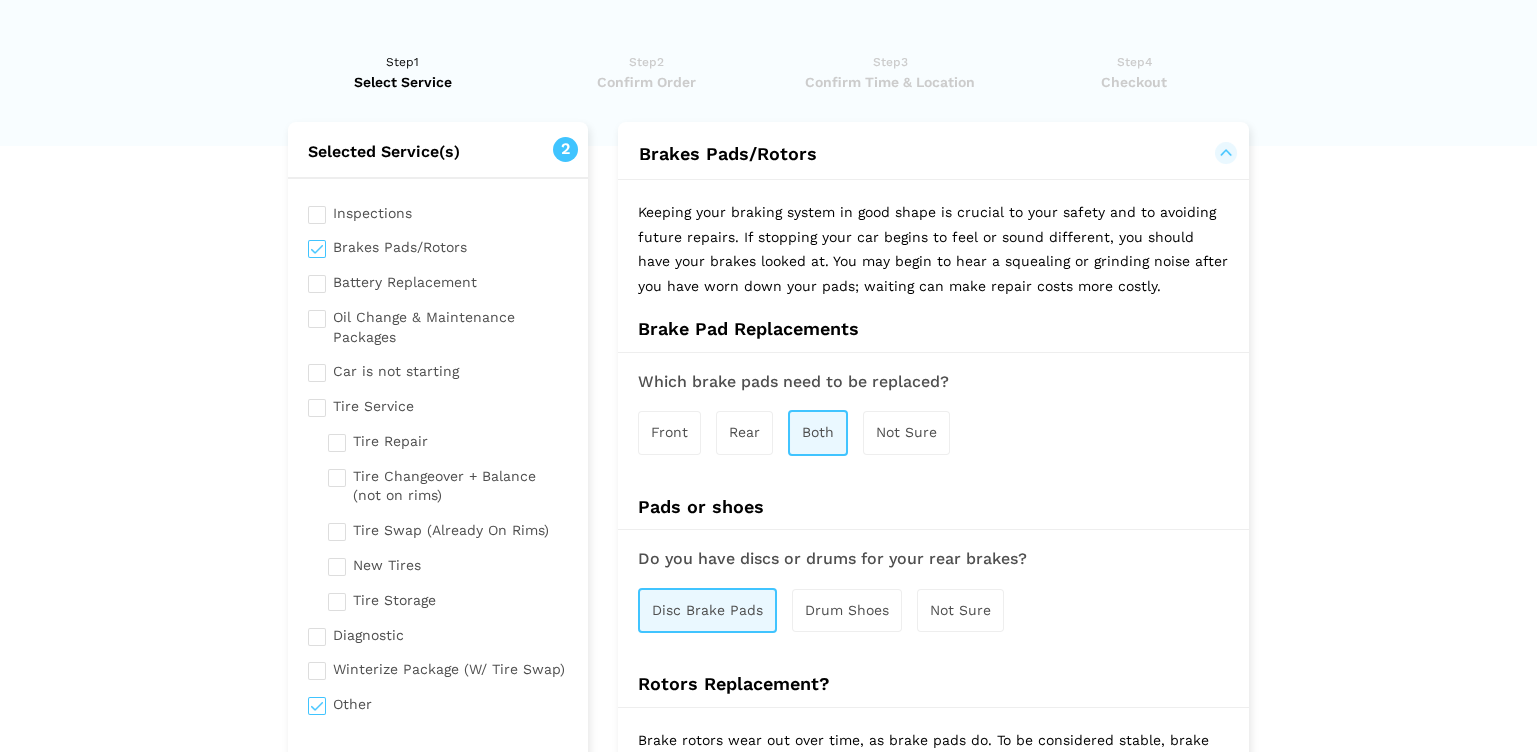 scroll, scrollTop: 0, scrollLeft: 0, axis: both 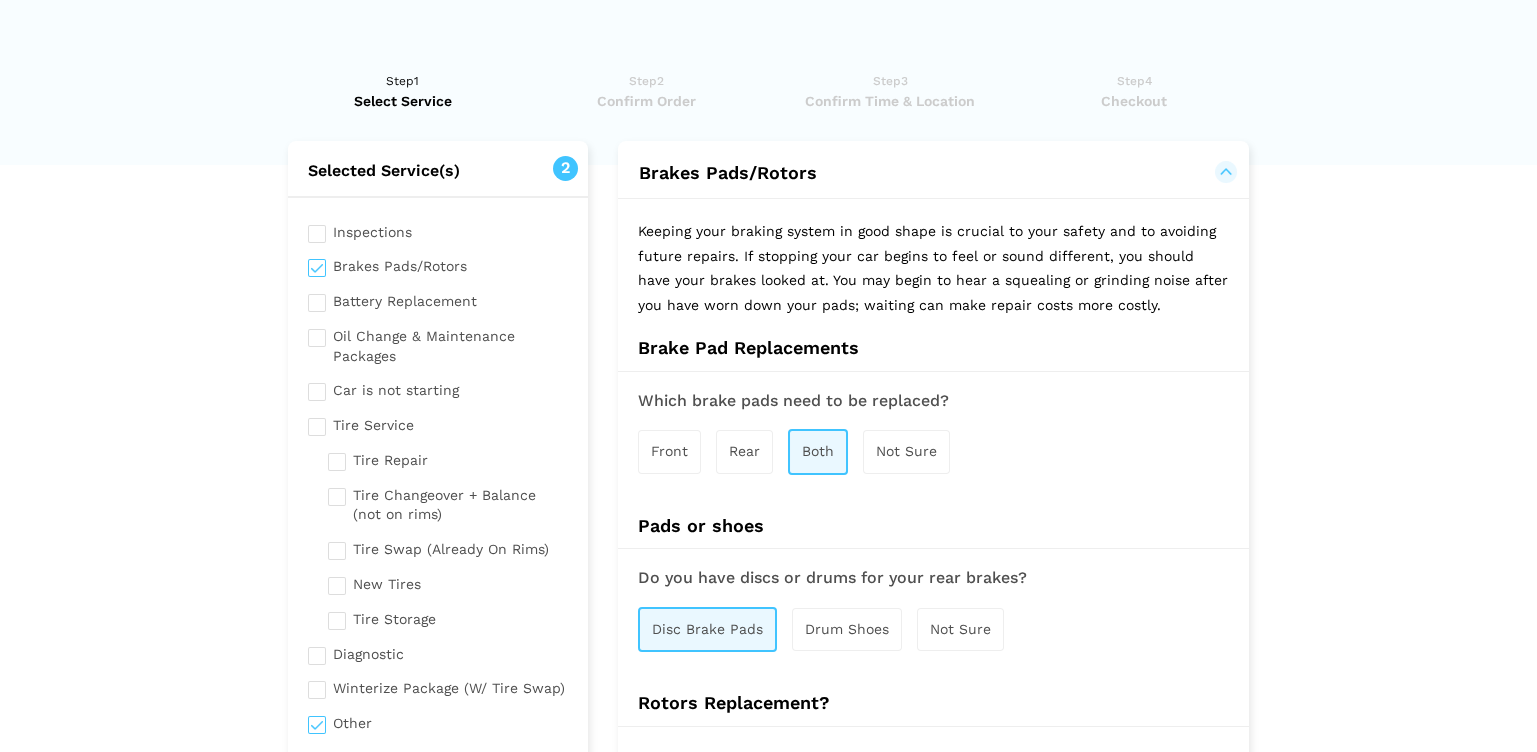 click on "Rear" at bounding box center [744, 451] 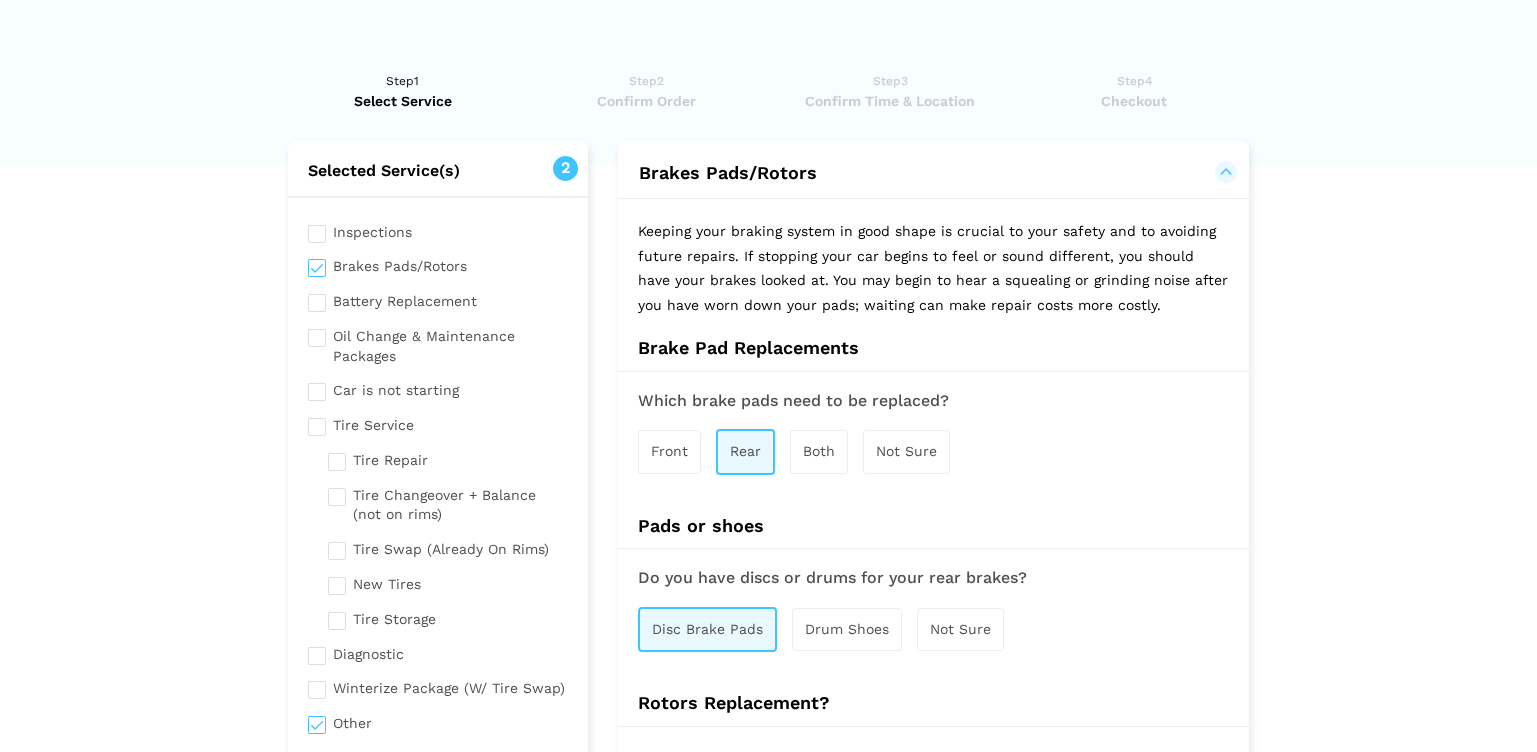 click on "Both" at bounding box center (819, 451) 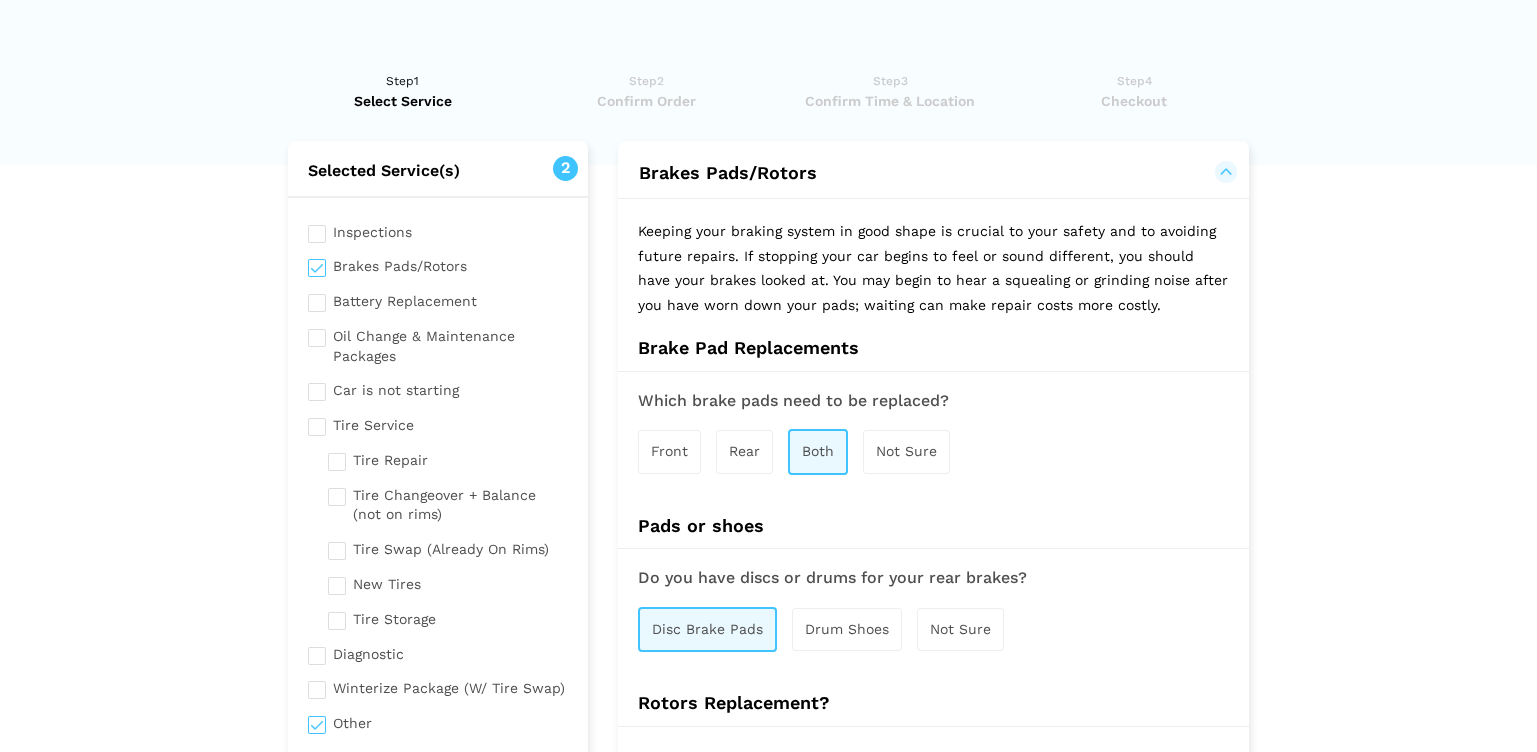 click on "Disc Brake Pads" at bounding box center [707, 629] 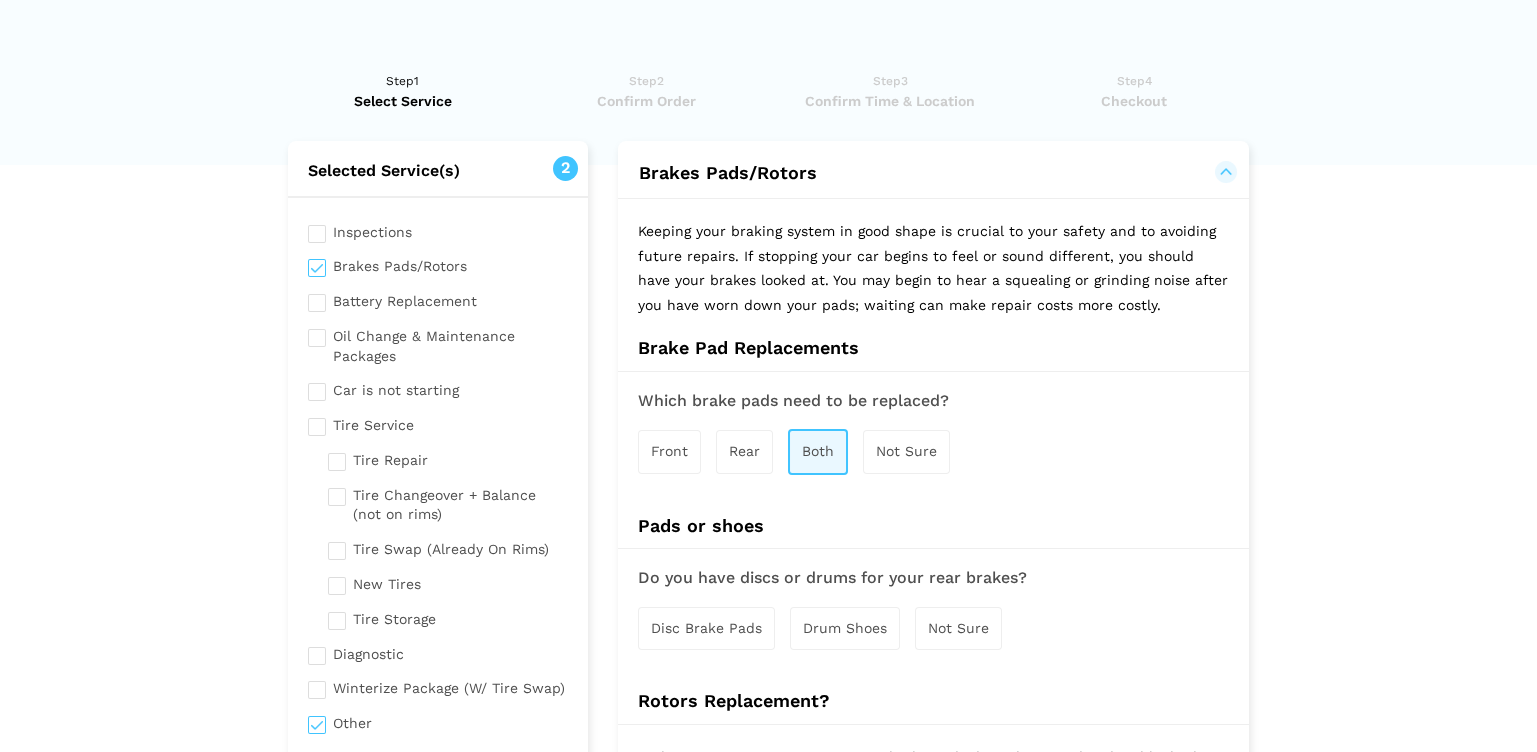 click on "Disc Brake Pads" at bounding box center [706, 628] 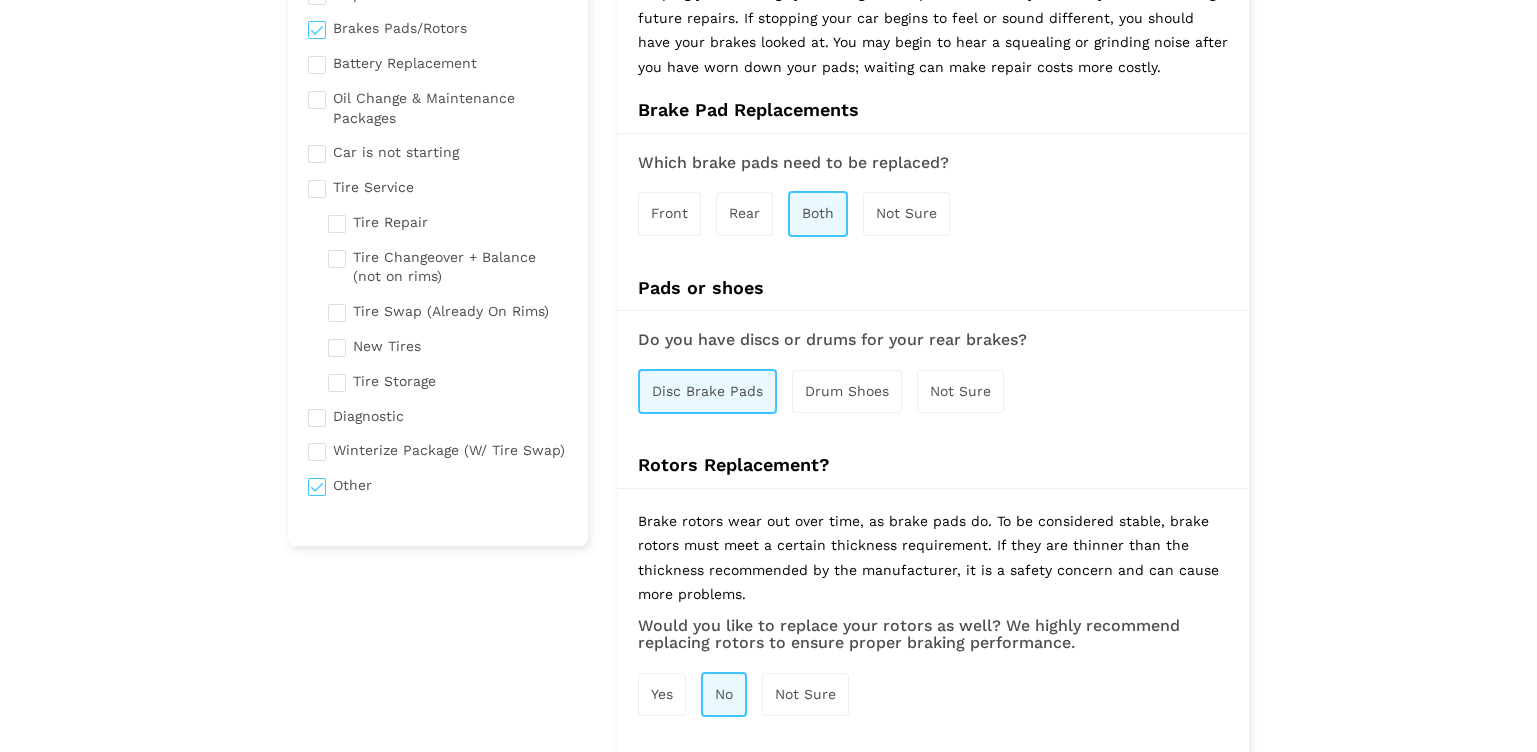 scroll, scrollTop: 266, scrollLeft: 0, axis: vertical 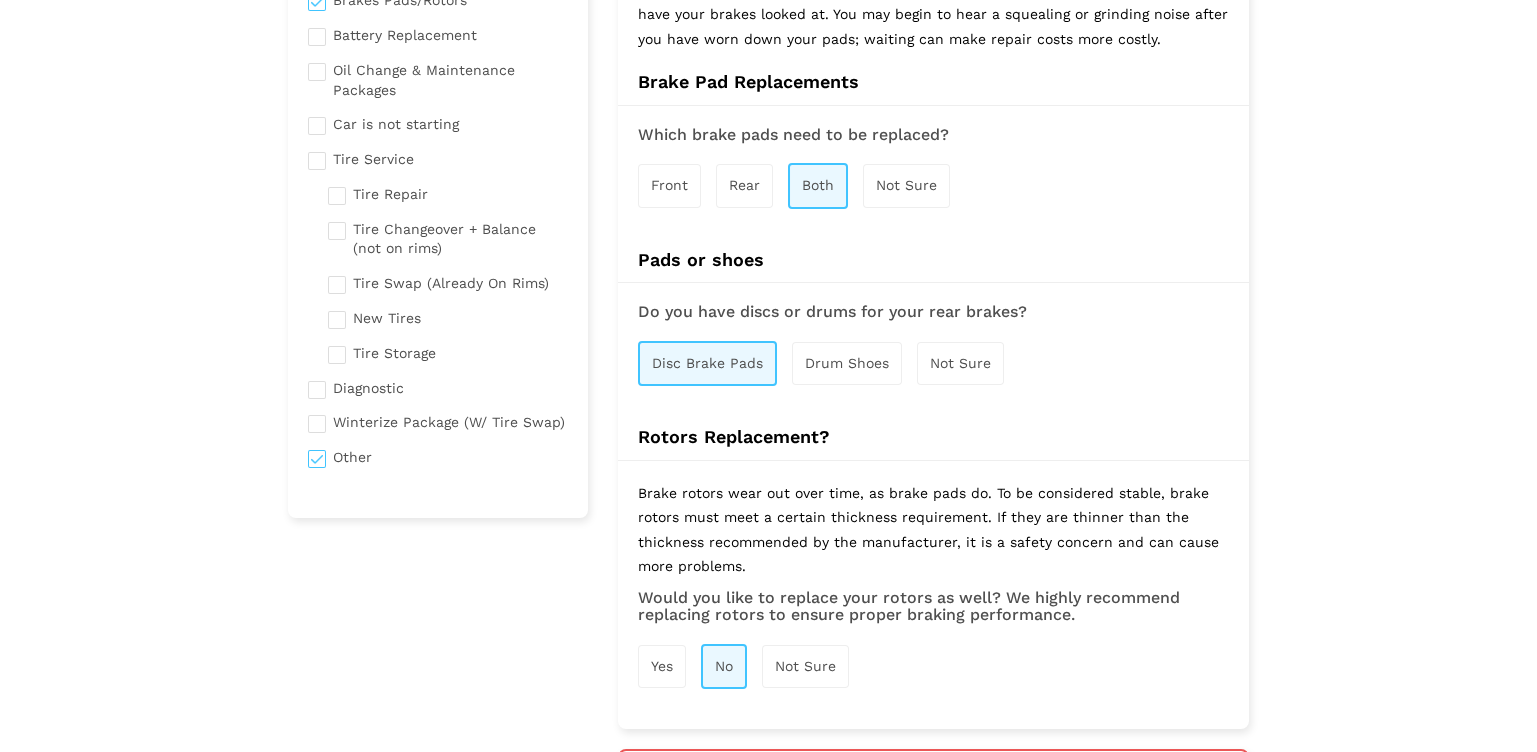 click on "No" at bounding box center [724, 666] 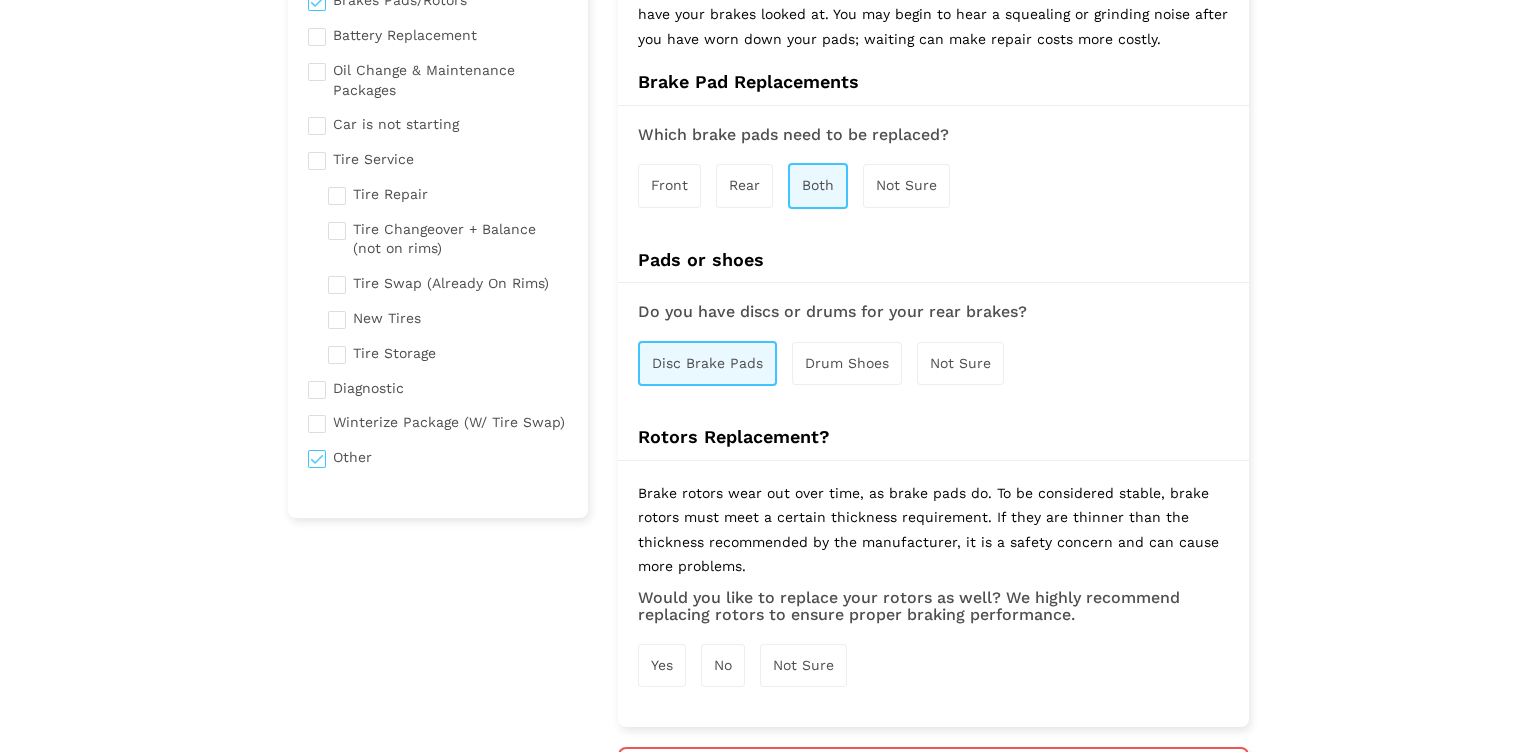 click on "Not Sure" at bounding box center (803, 665) 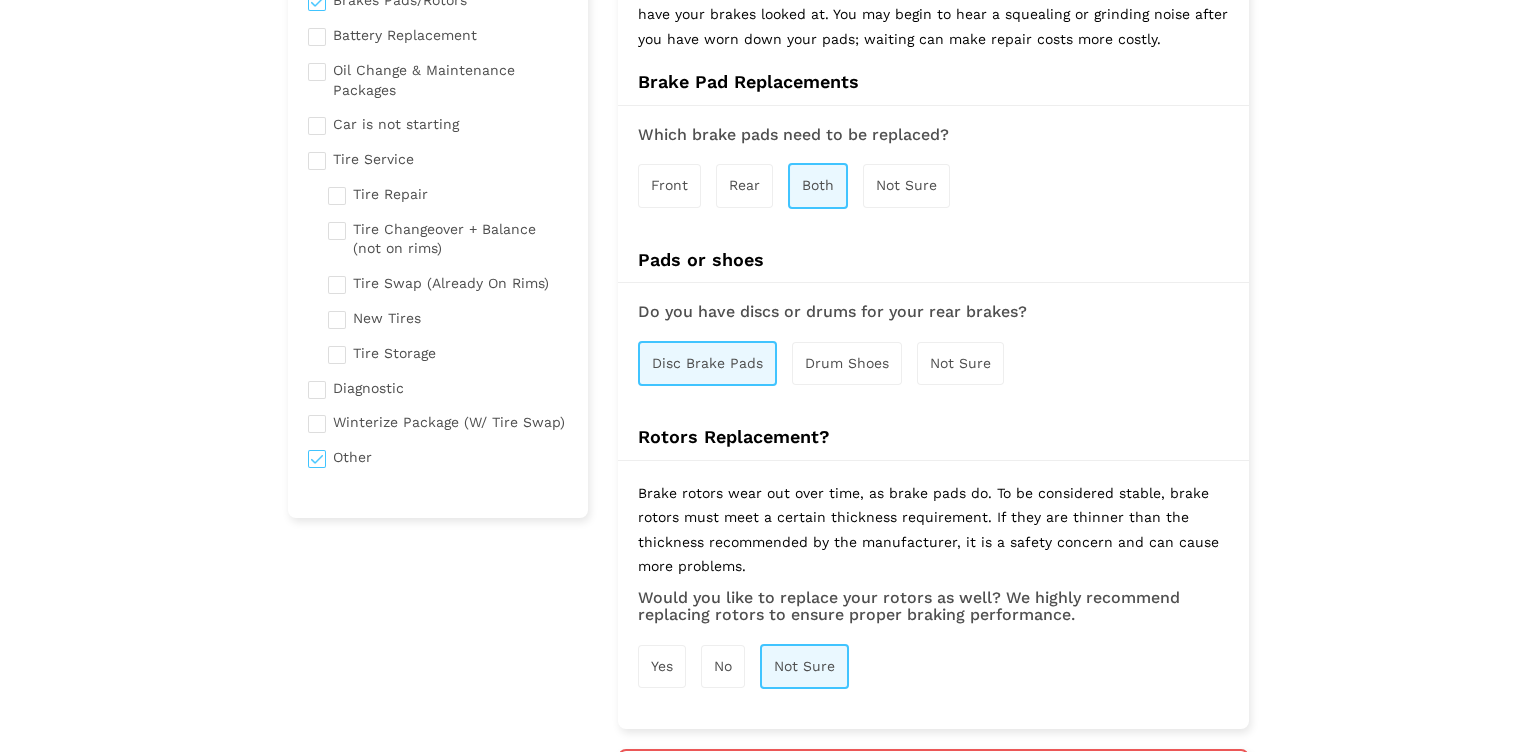 click on "No" at bounding box center [723, 666] 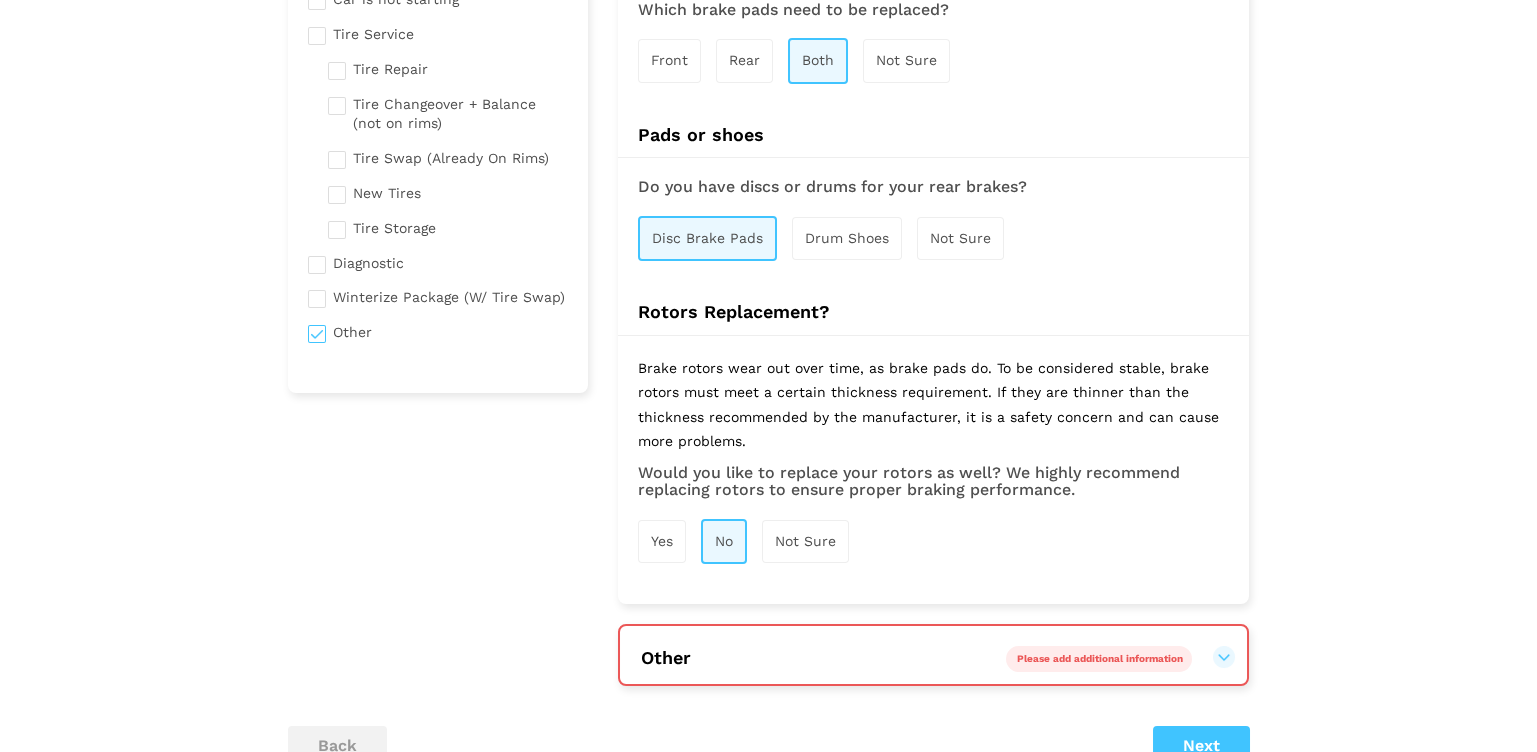 scroll, scrollTop: 533, scrollLeft: 0, axis: vertical 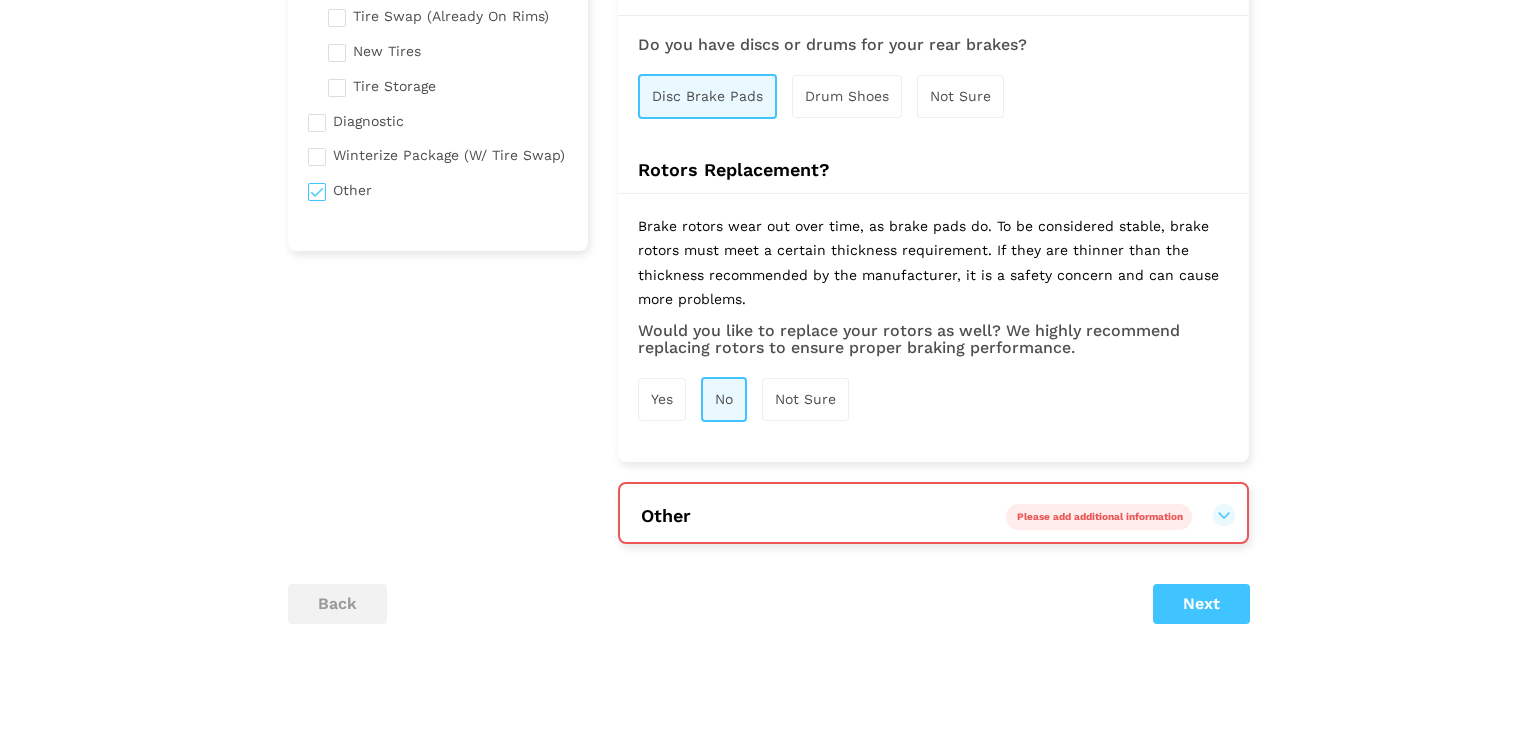 click on "Other
Please add additional information" at bounding box center (933, 516) 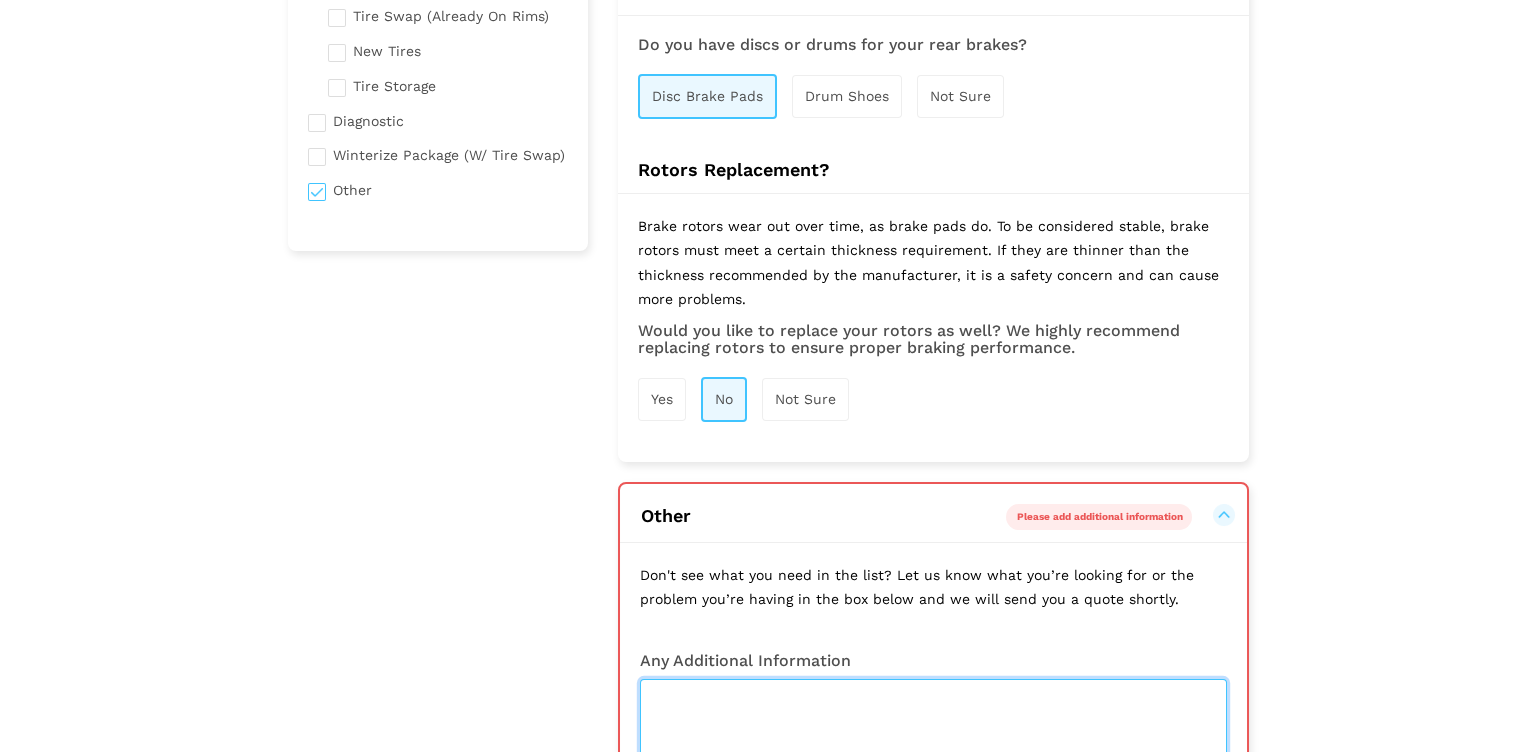 drag, startPoint x: 744, startPoint y: 720, endPoint x: 755, endPoint y: 715, distance: 12.083046 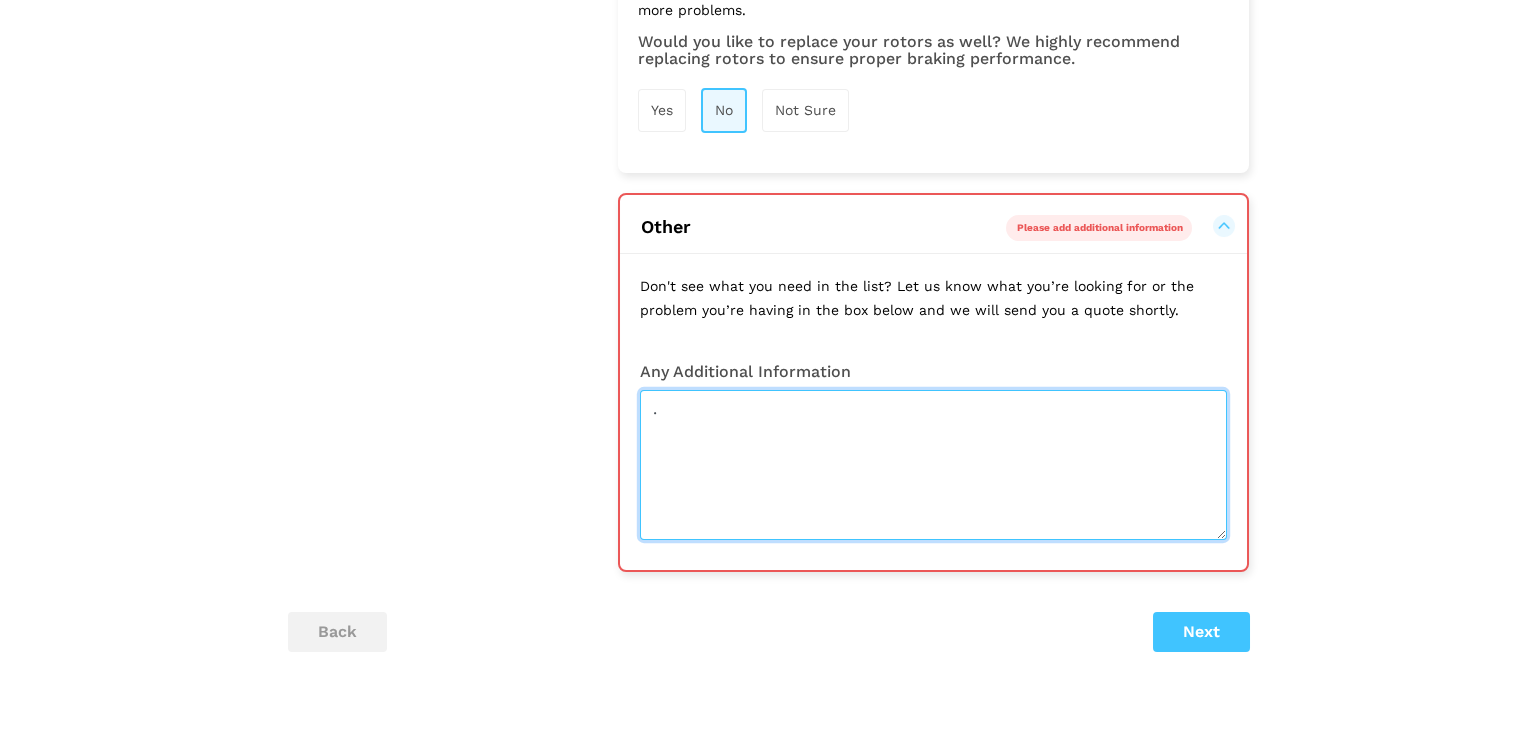 scroll, scrollTop: 933, scrollLeft: 0, axis: vertical 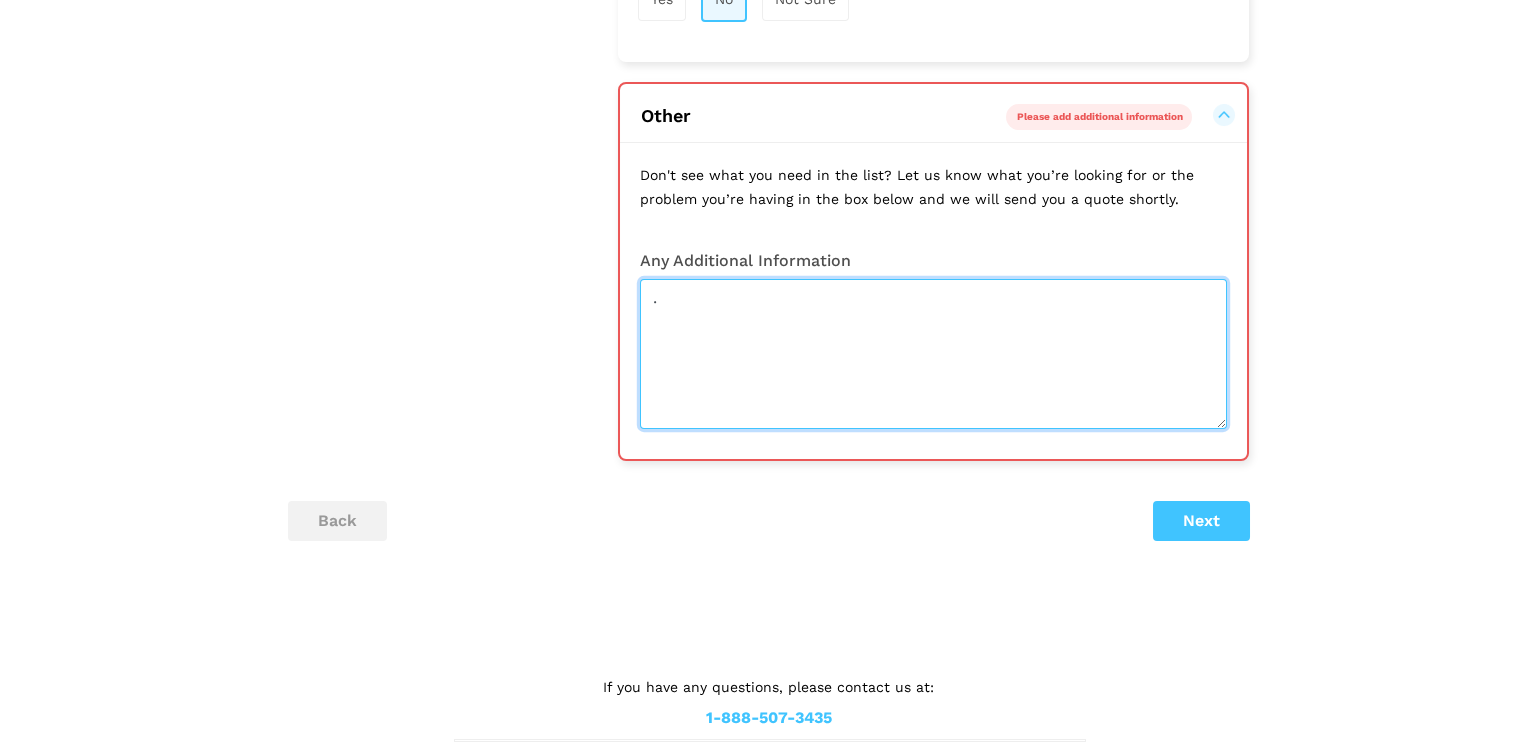type on "." 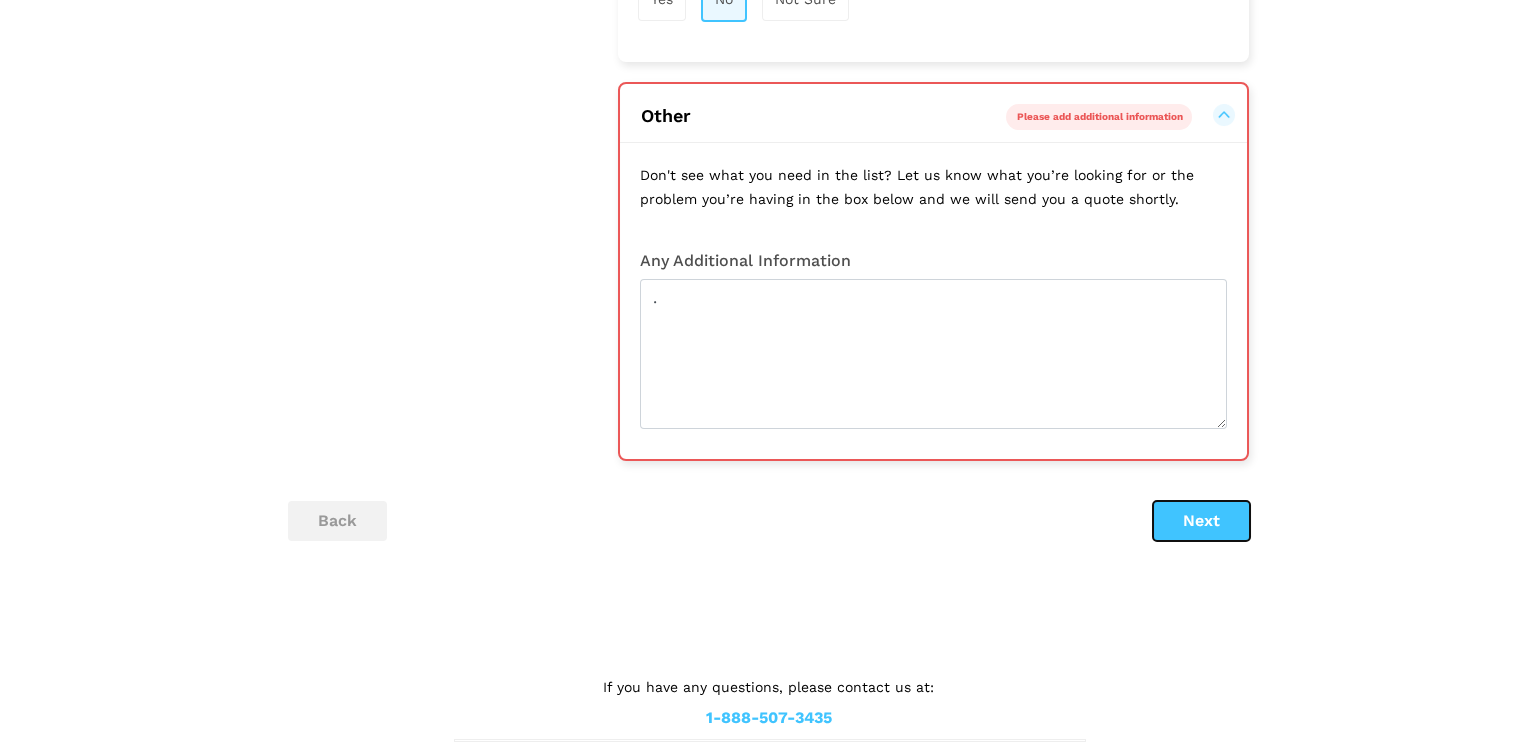 click on "Next" at bounding box center [1201, 521] 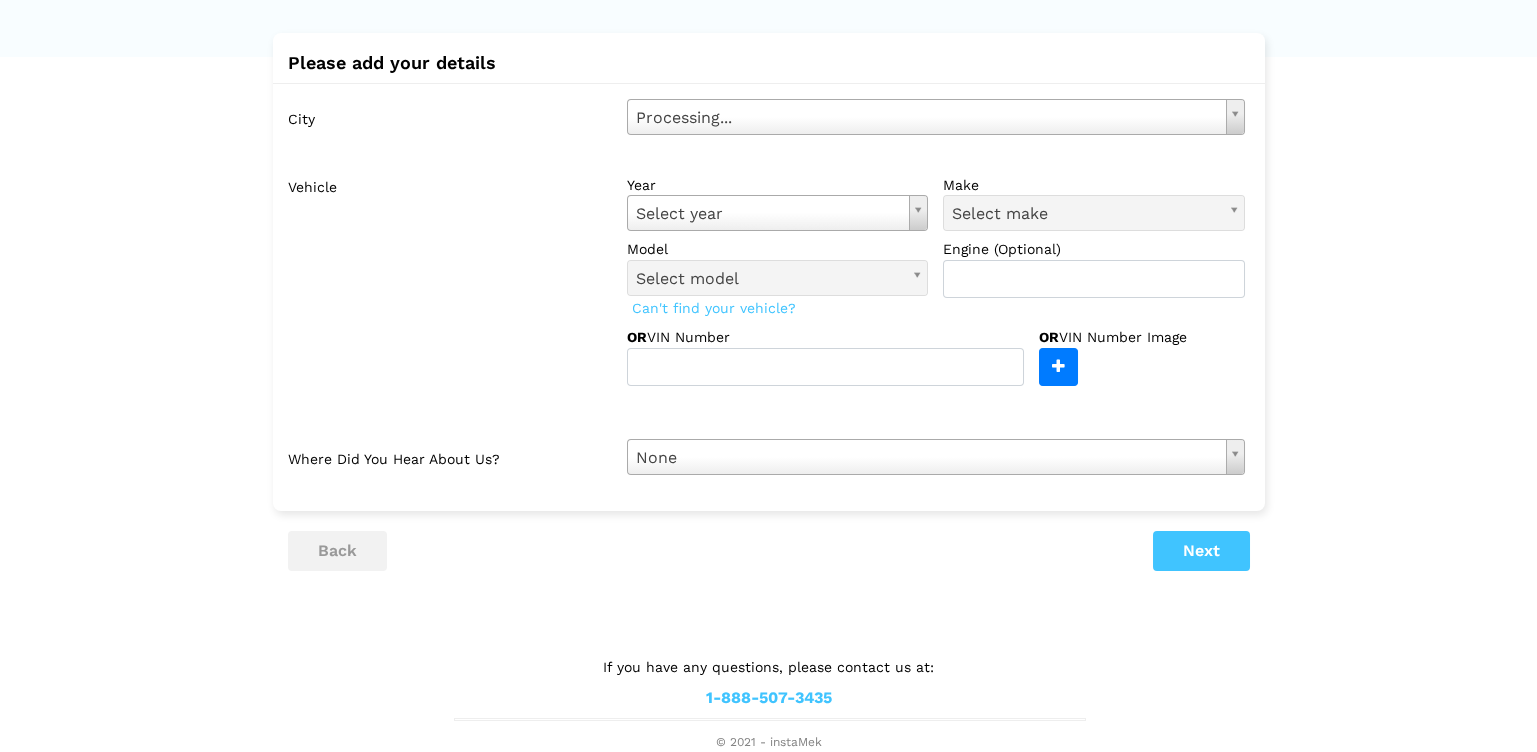 scroll, scrollTop: 0, scrollLeft: 0, axis: both 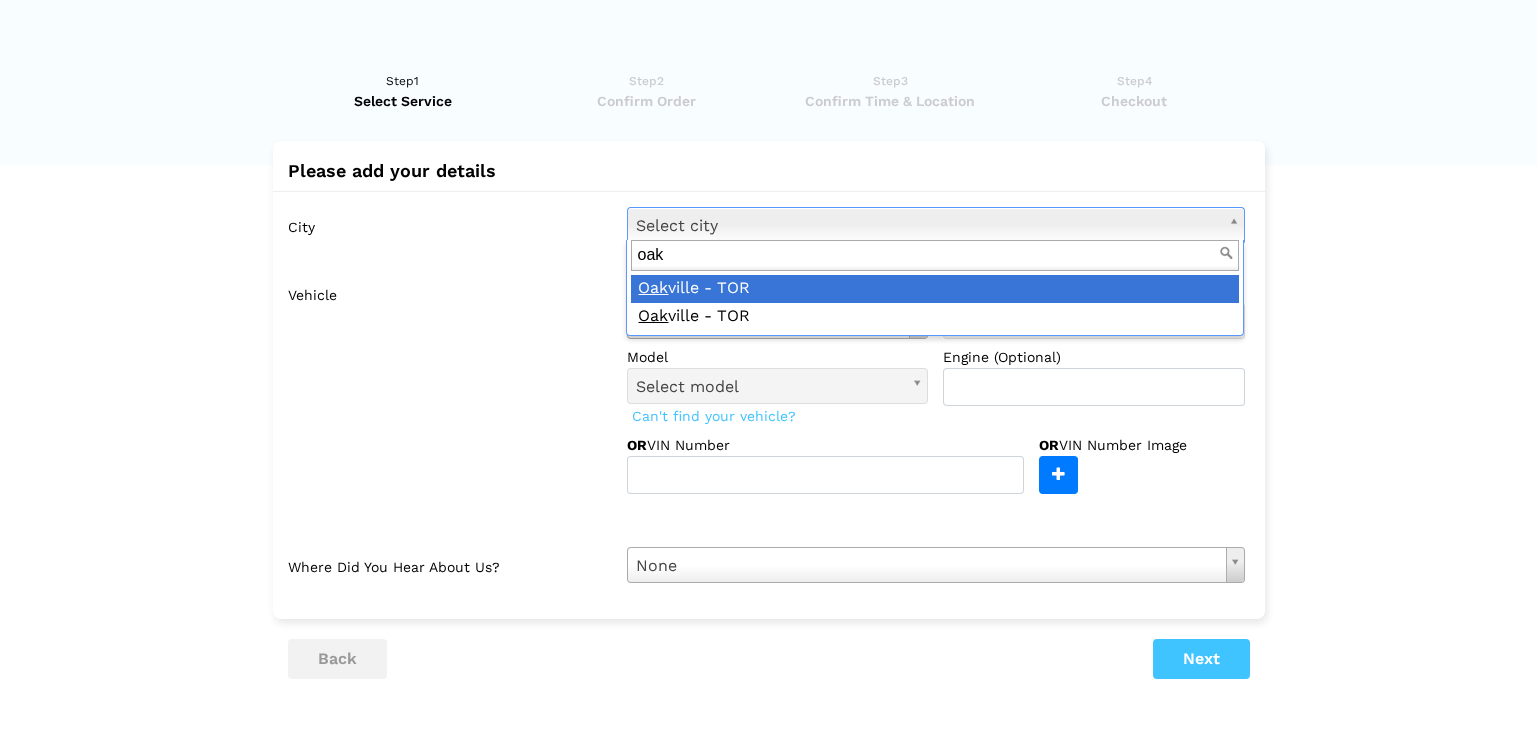 type on "oak" 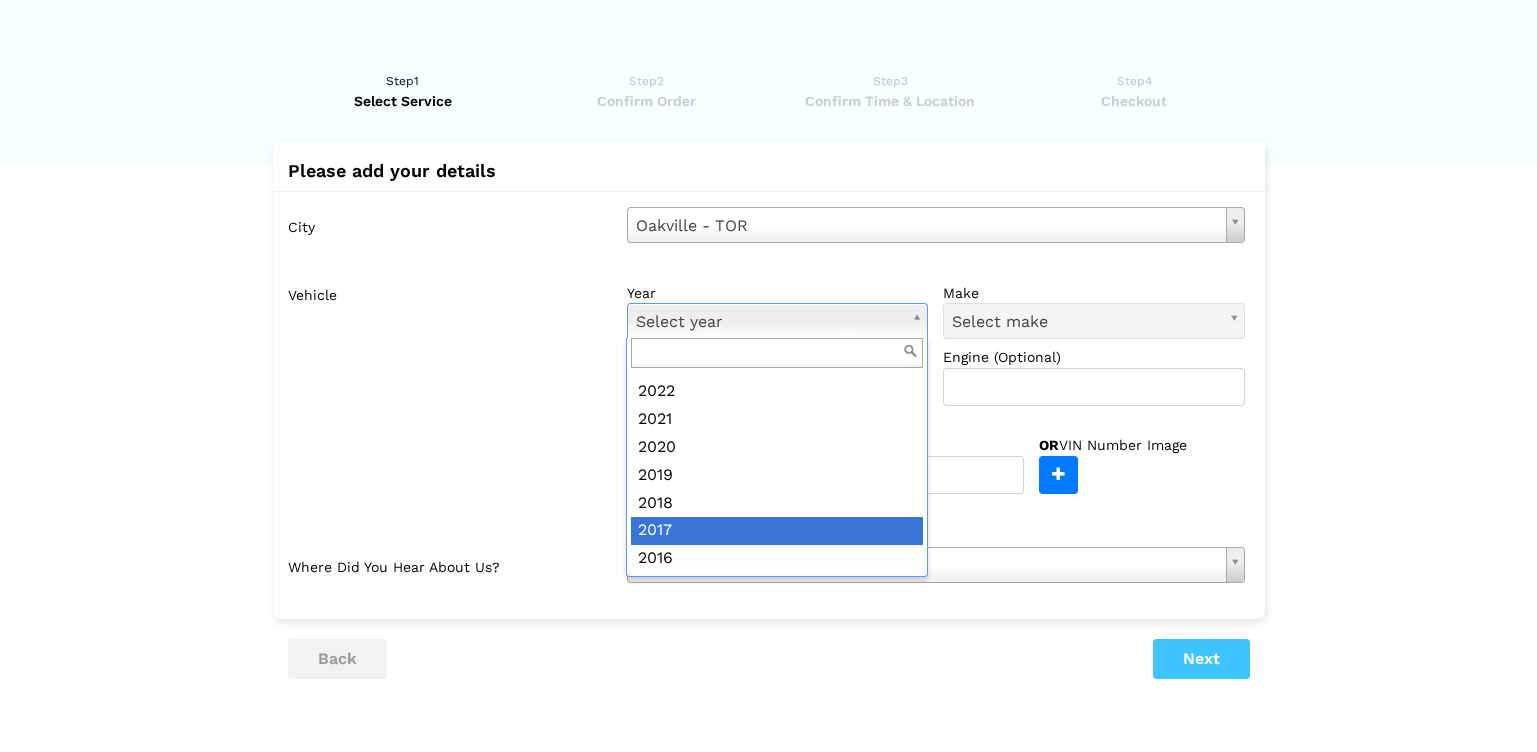 scroll, scrollTop: 266, scrollLeft: 0, axis: vertical 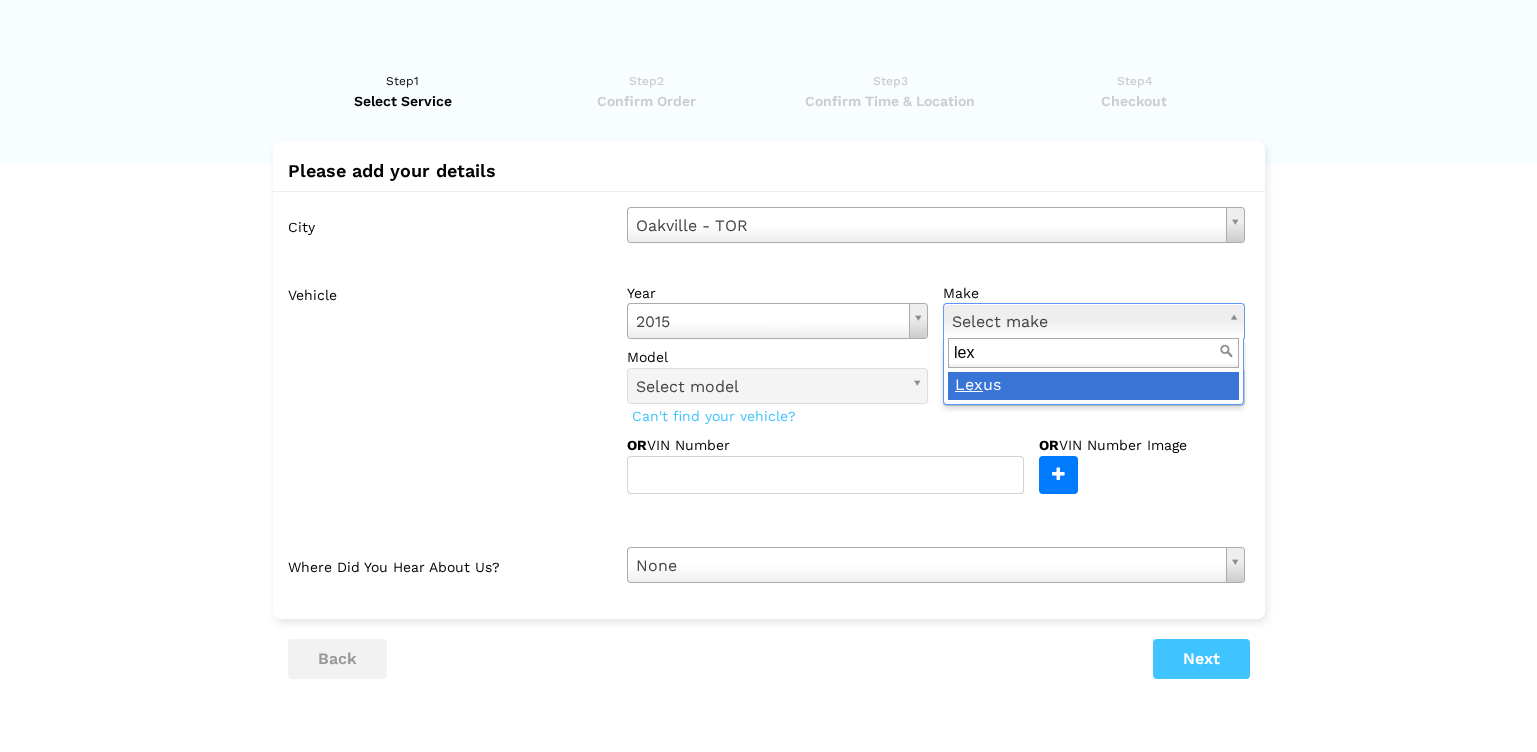 type on "lex" 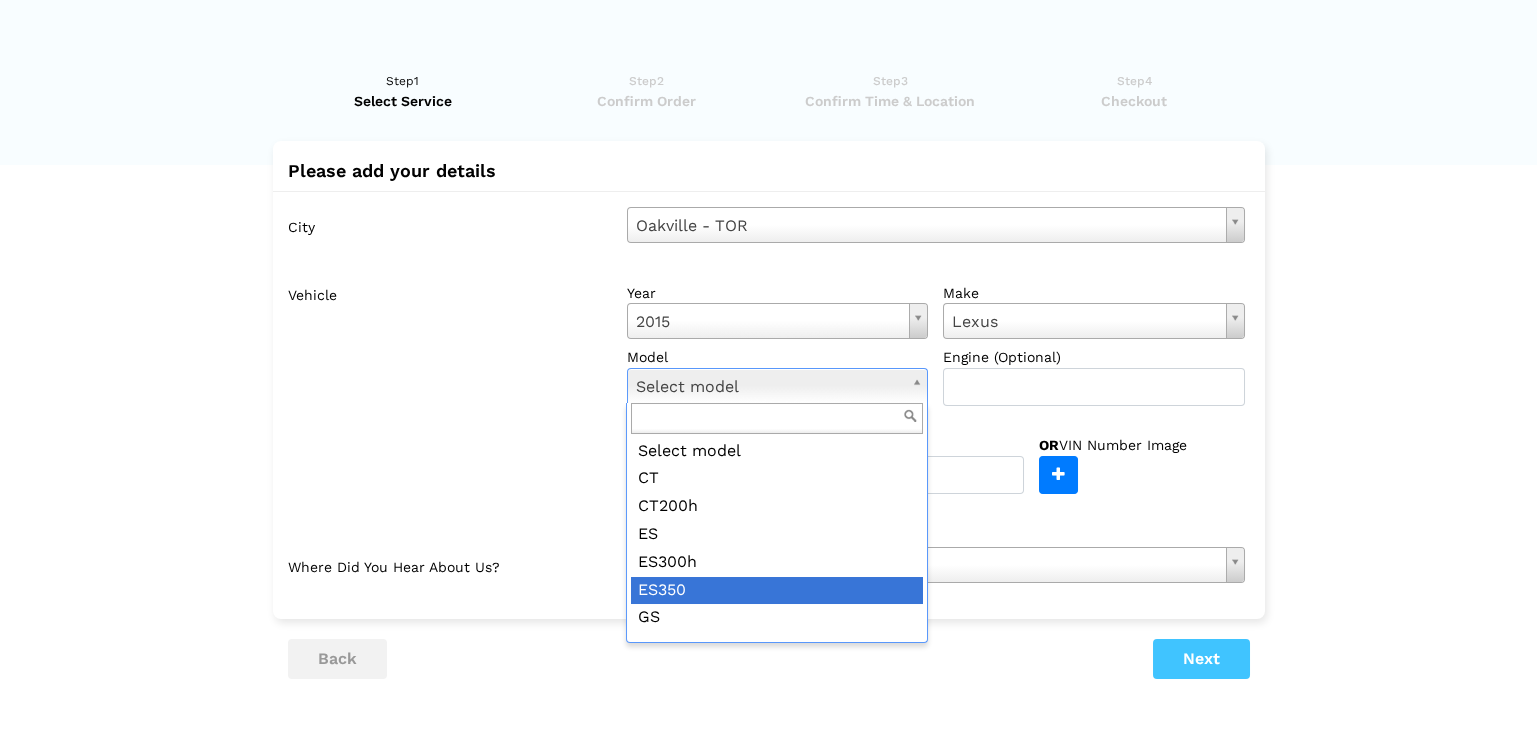 scroll, scrollTop: 133, scrollLeft: 0, axis: vertical 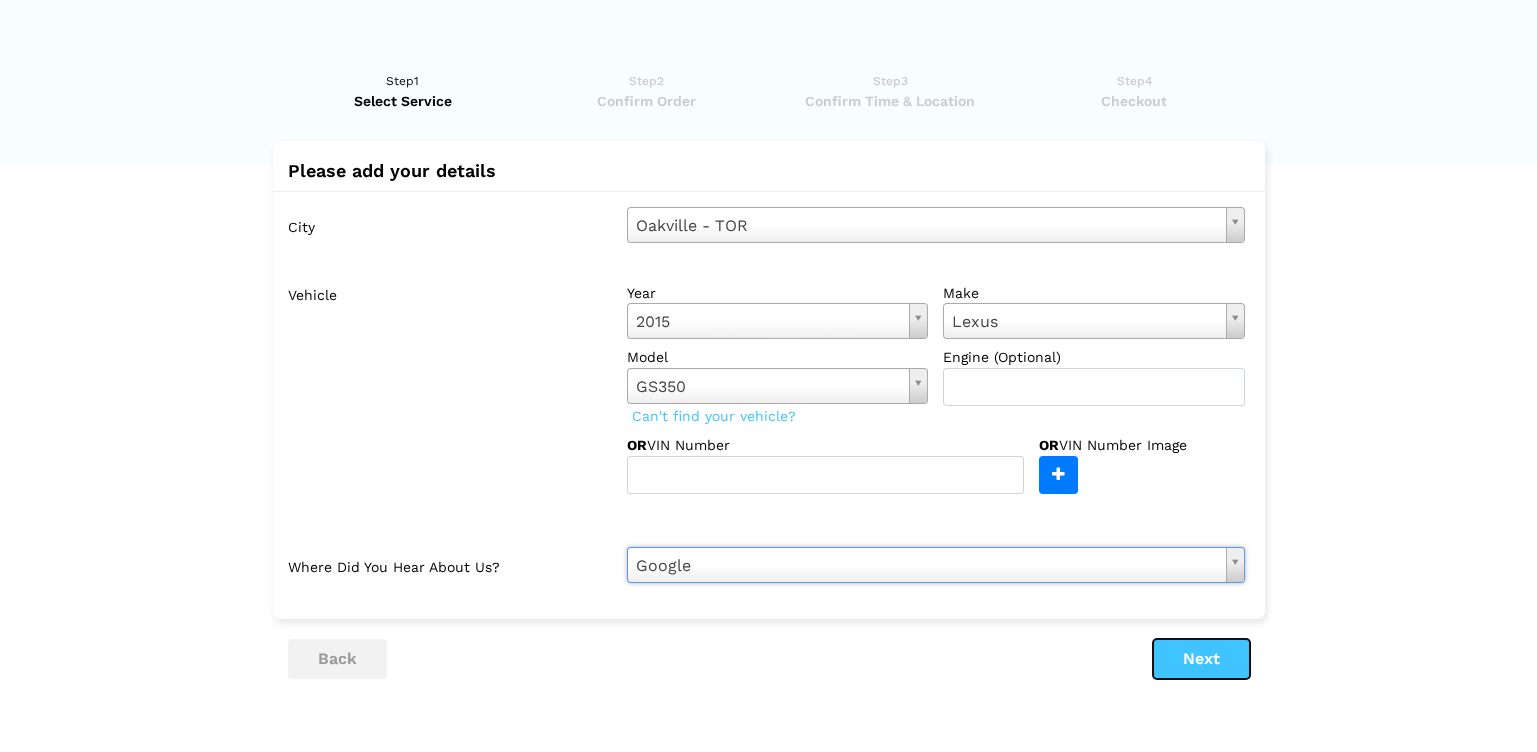 click on "Next" at bounding box center (1201, 659) 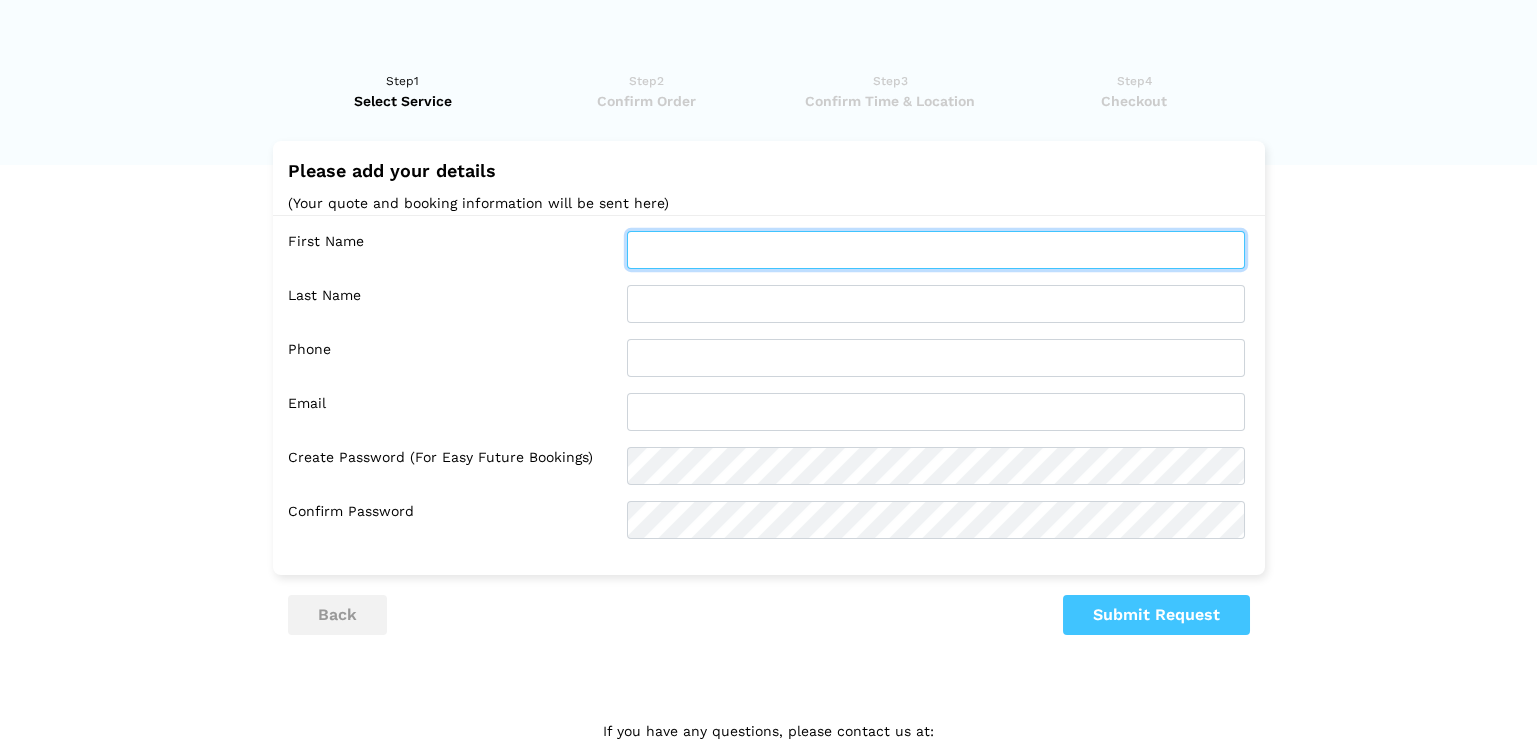 click at bounding box center (936, 250) 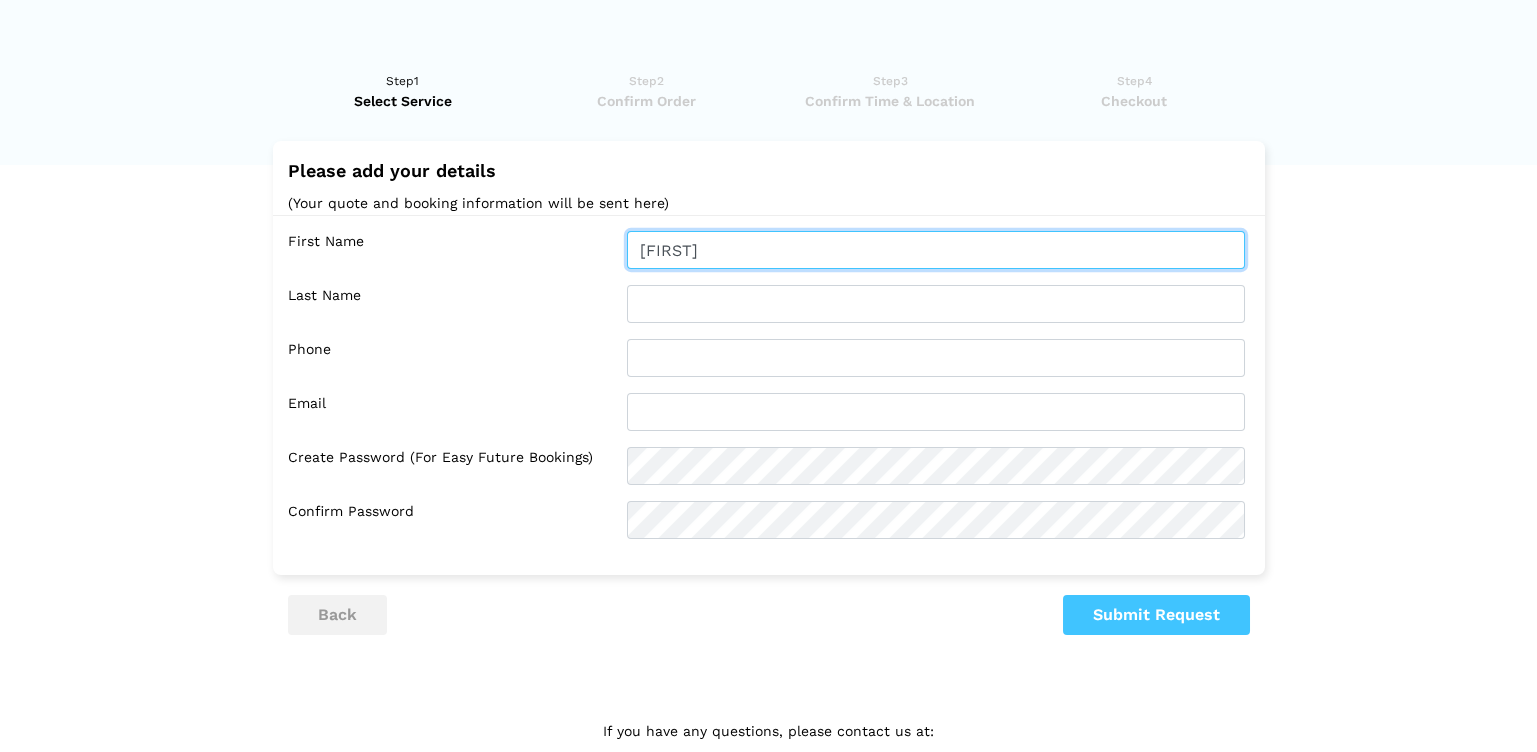 type on "[LAST]" 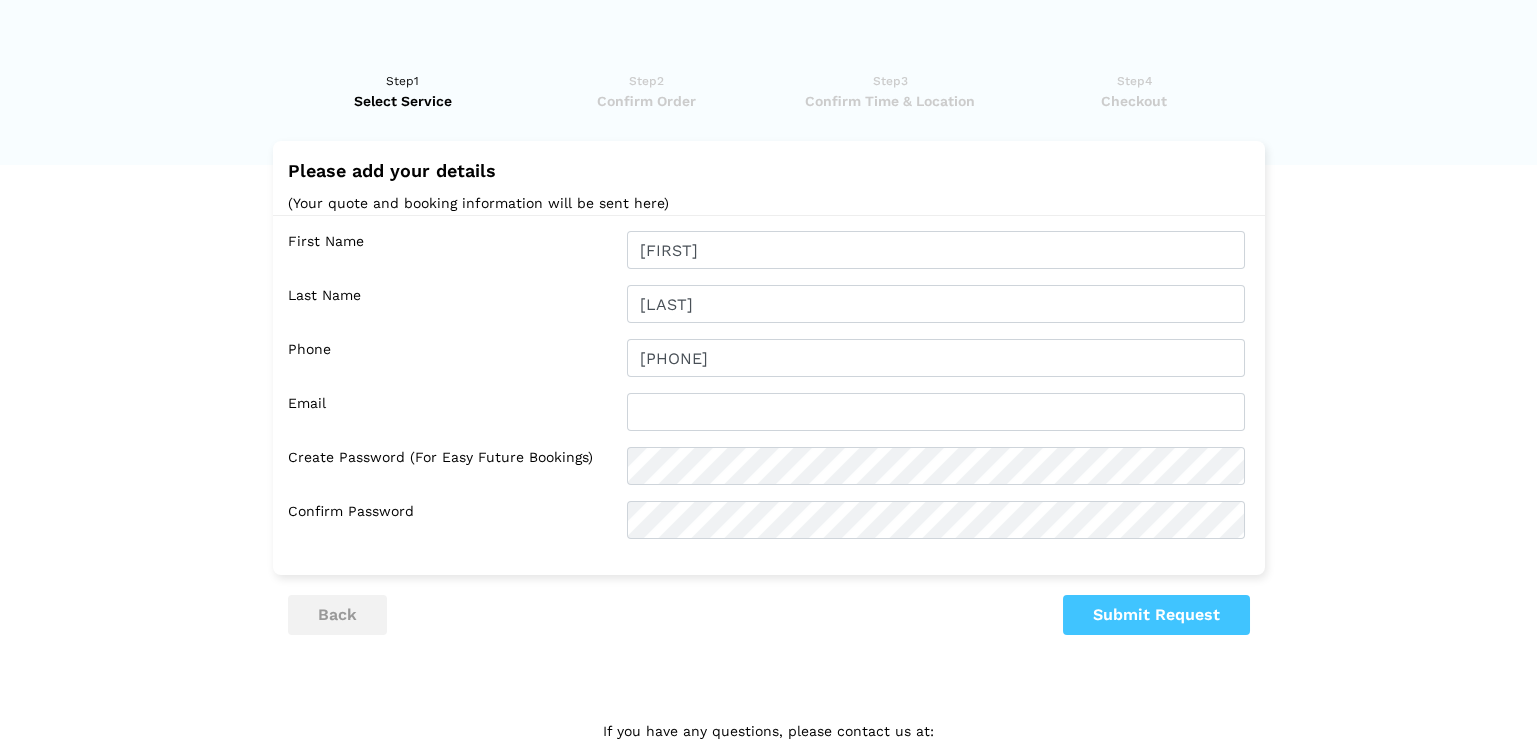 type on "[EMAIL]" 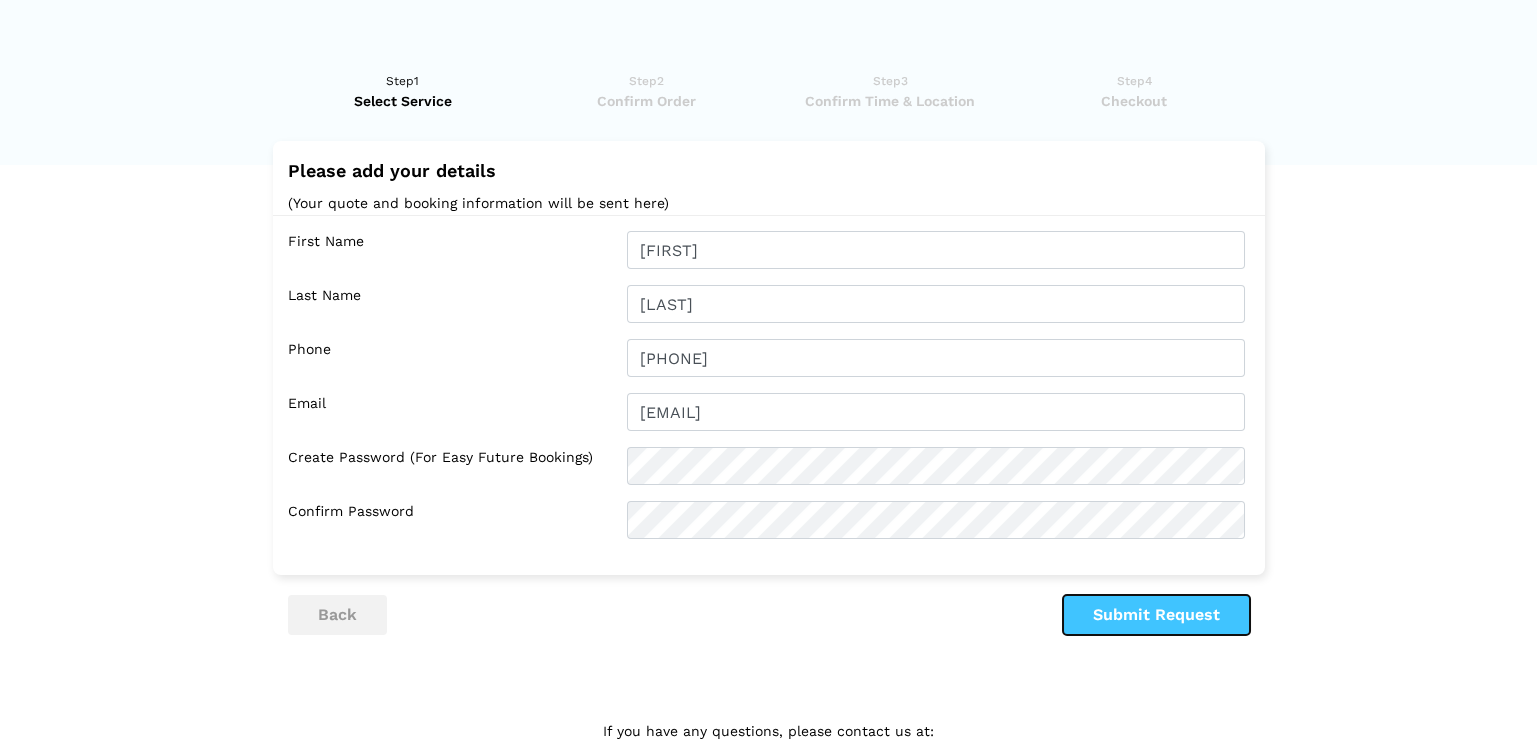 click on "Submit Request" at bounding box center (1156, 615) 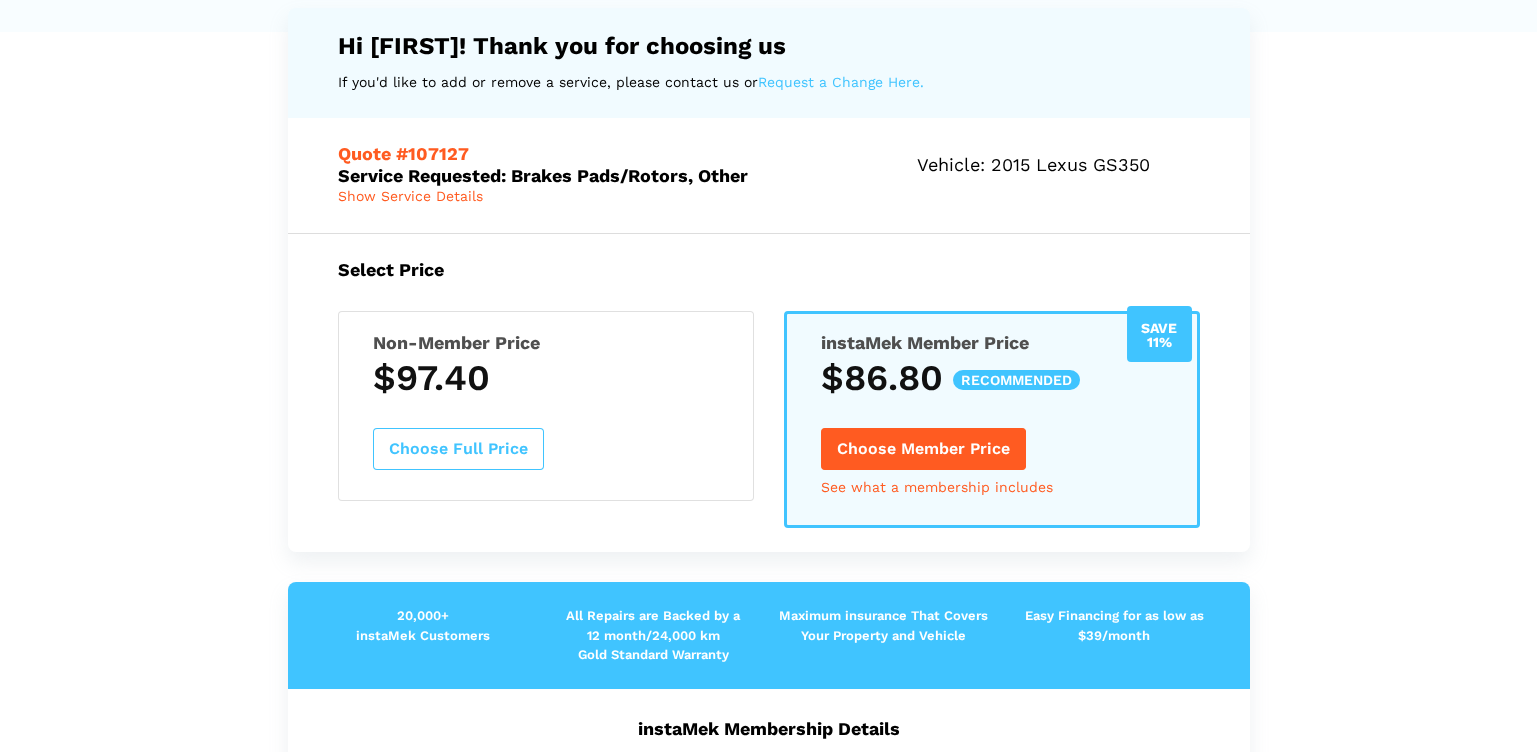 scroll, scrollTop: 0, scrollLeft: 0, axis: both 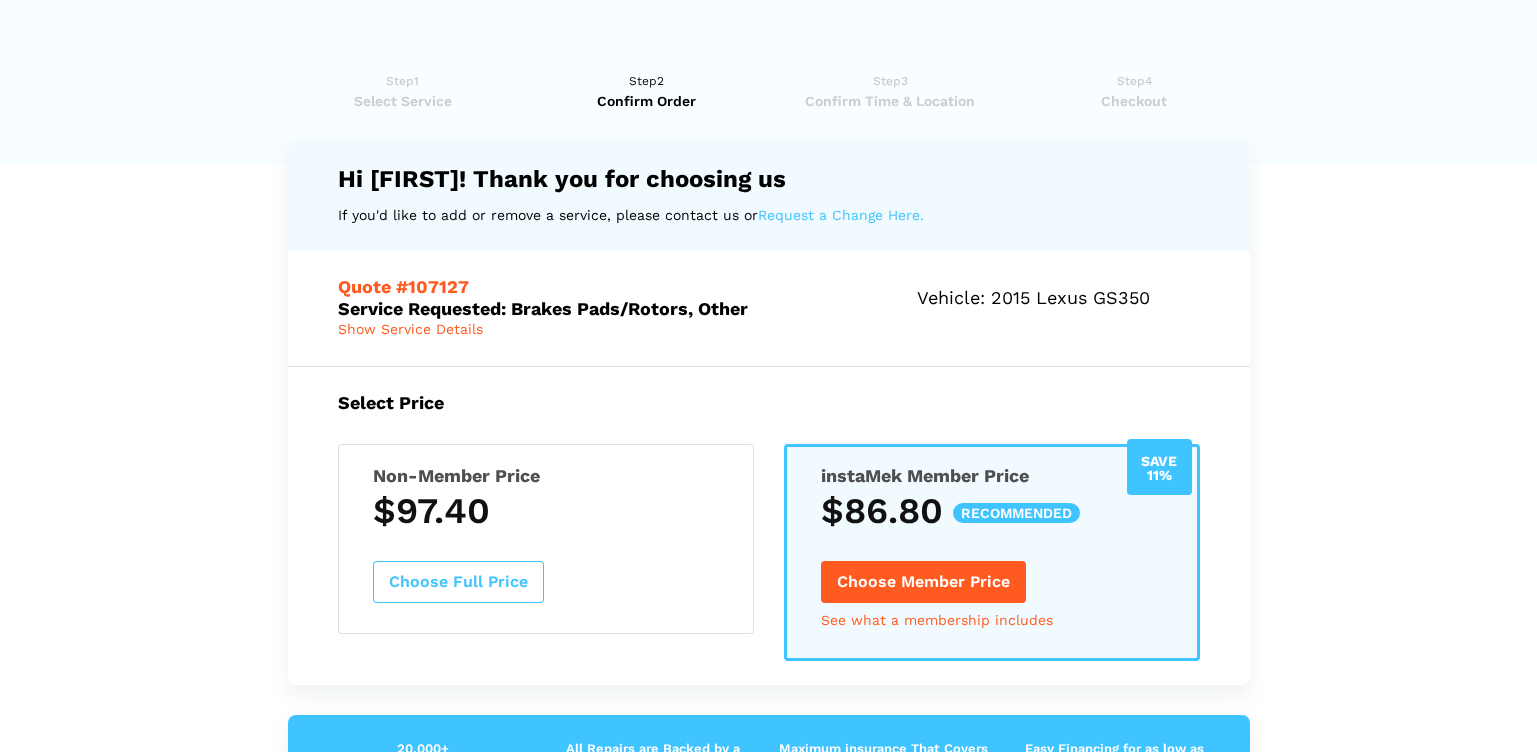 click on "Show Service Details" at bounding box center (410, 329) 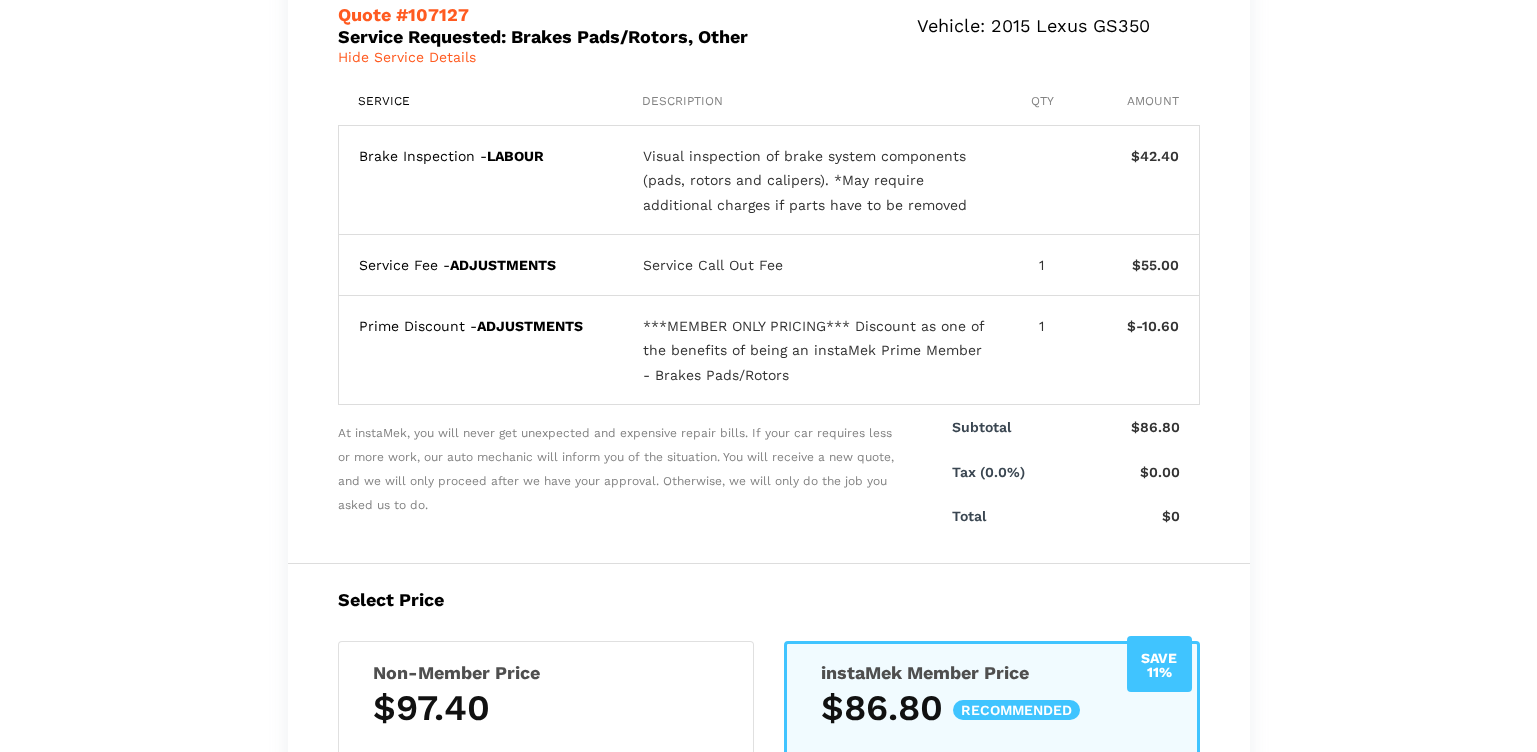 scroll, scrollTop: 405, scrollLeft: 0, axis: vertical 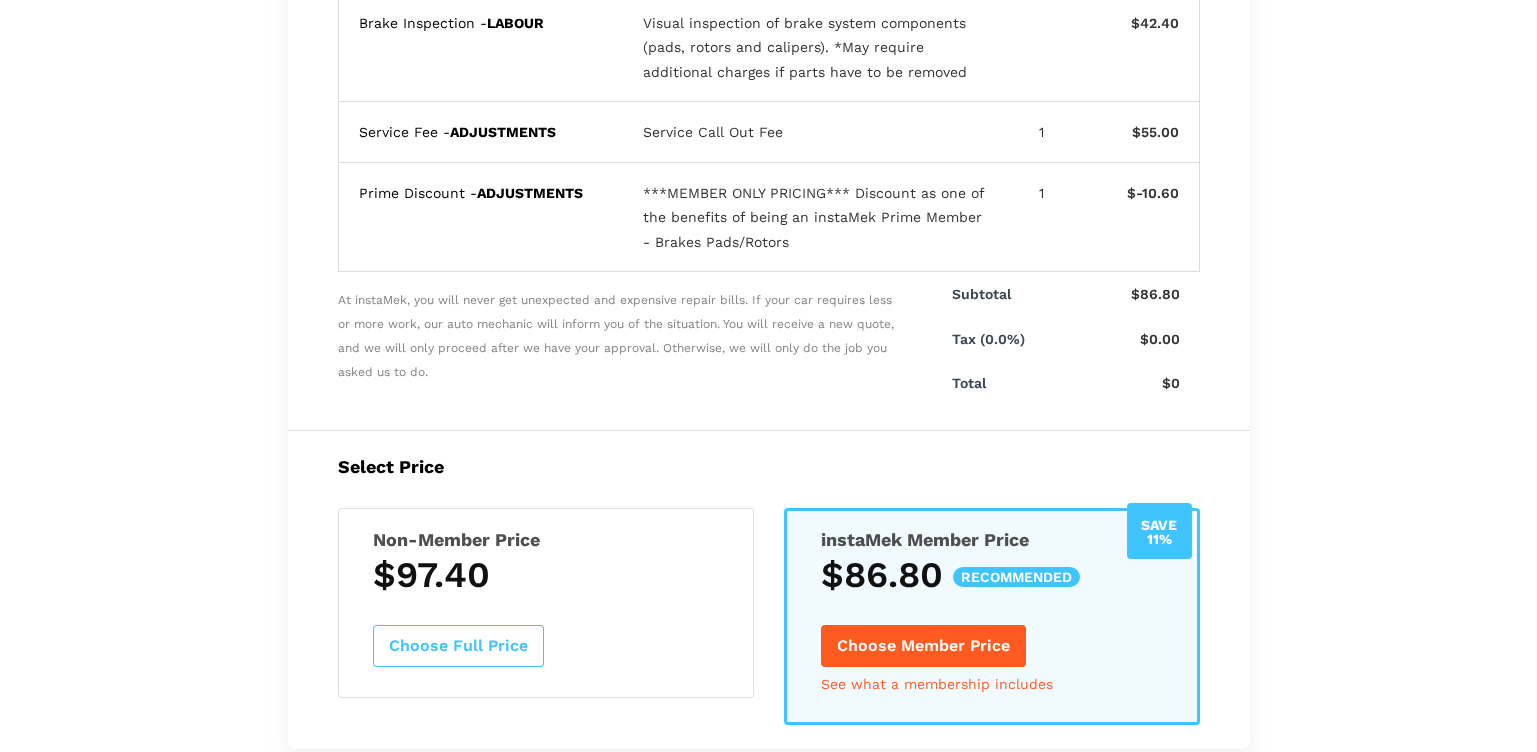 click on "Choose Full Price" at bounding box center (458, 646) 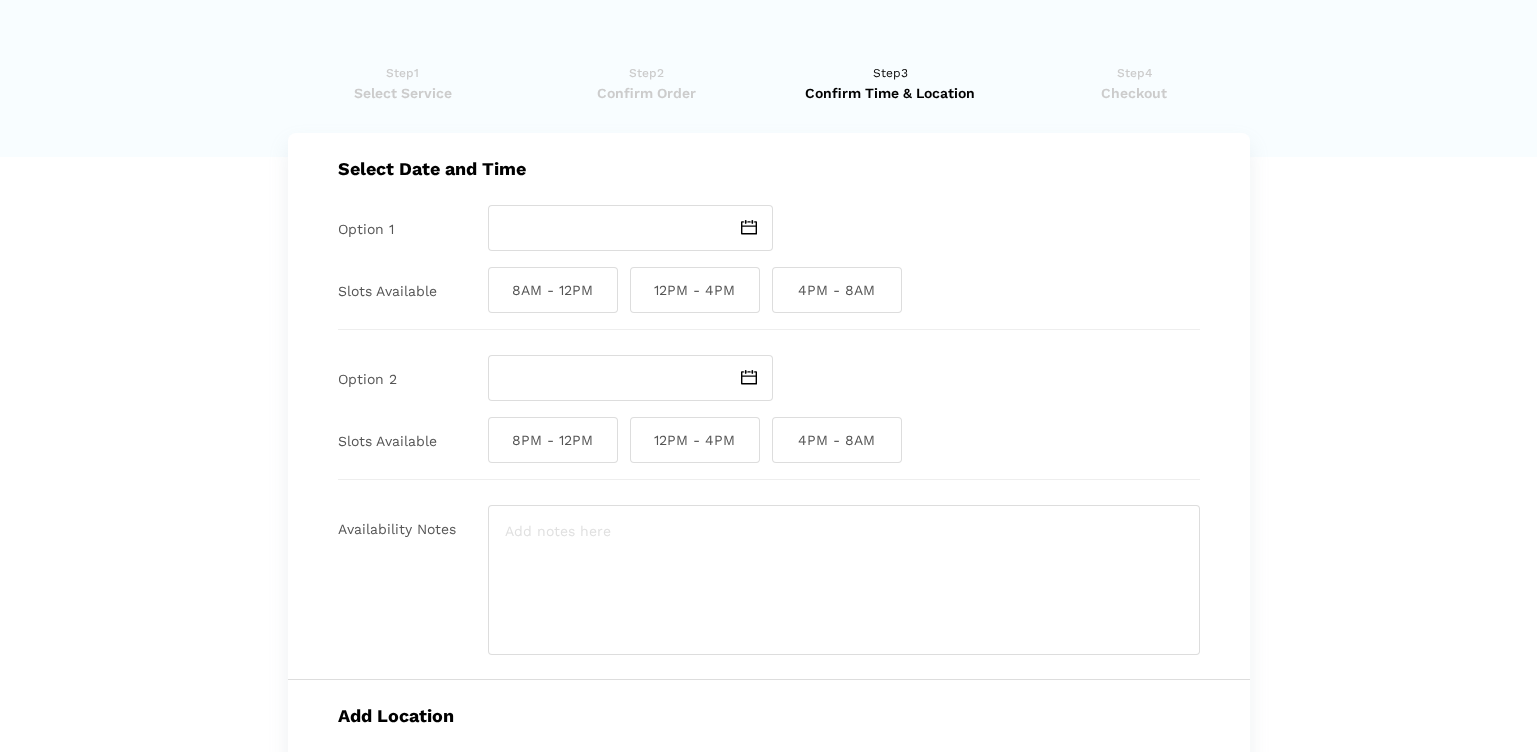 scroll, scrollTop: 5, scrollLeft: 0, axis: vertical 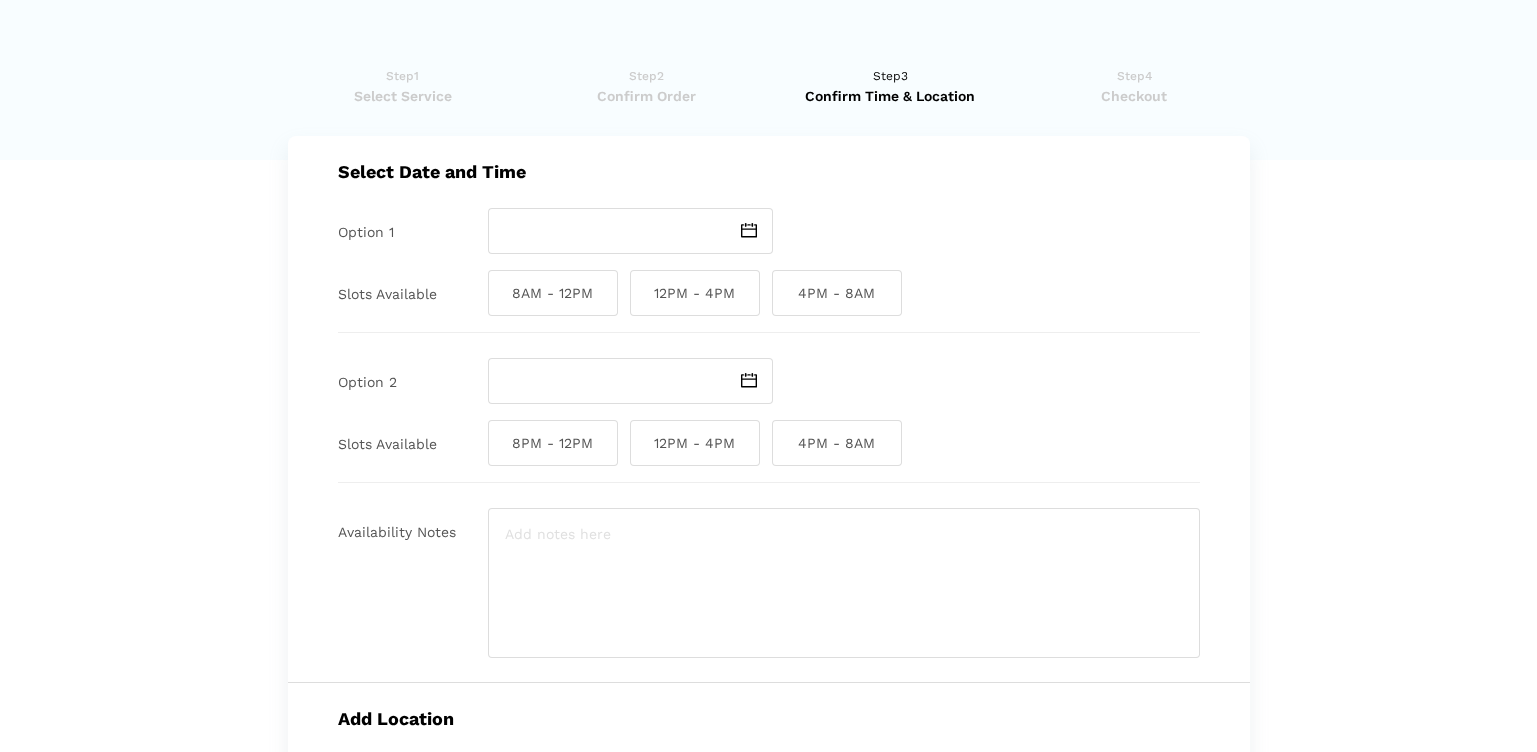 click at bounding box center (749, 230) 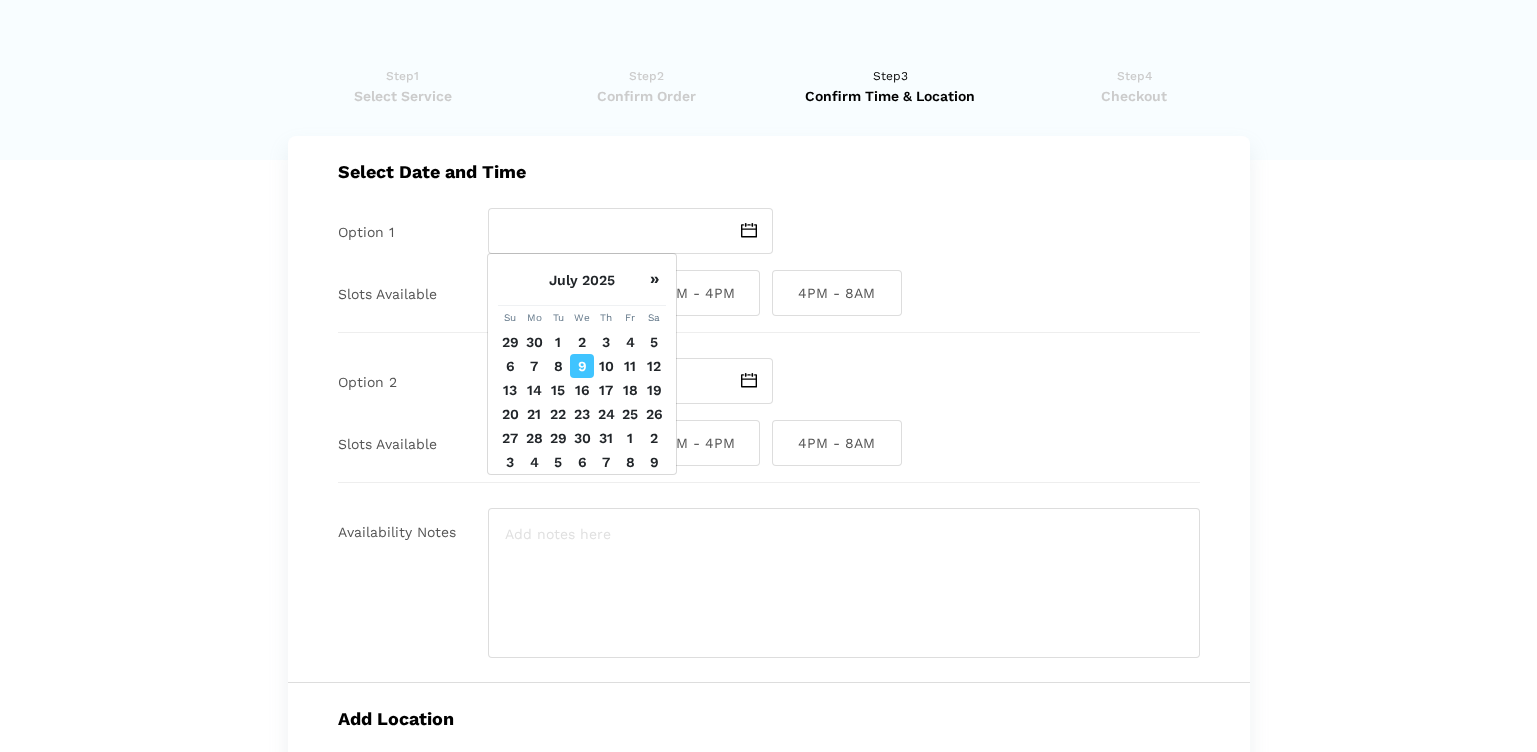 click on "19" at bounding box center [654, 342] 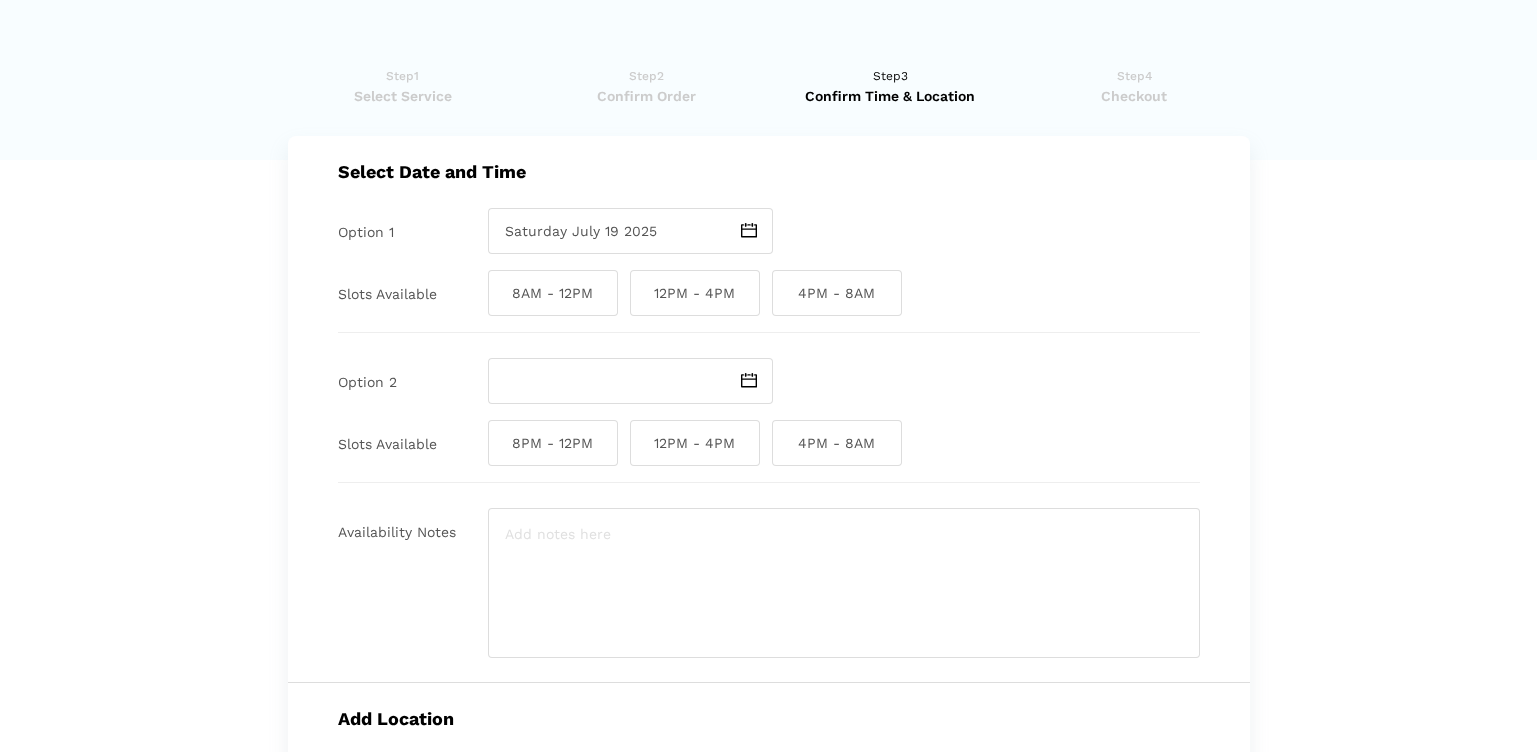 click on "12PM - 4PM" at bounding box center (695, 293) 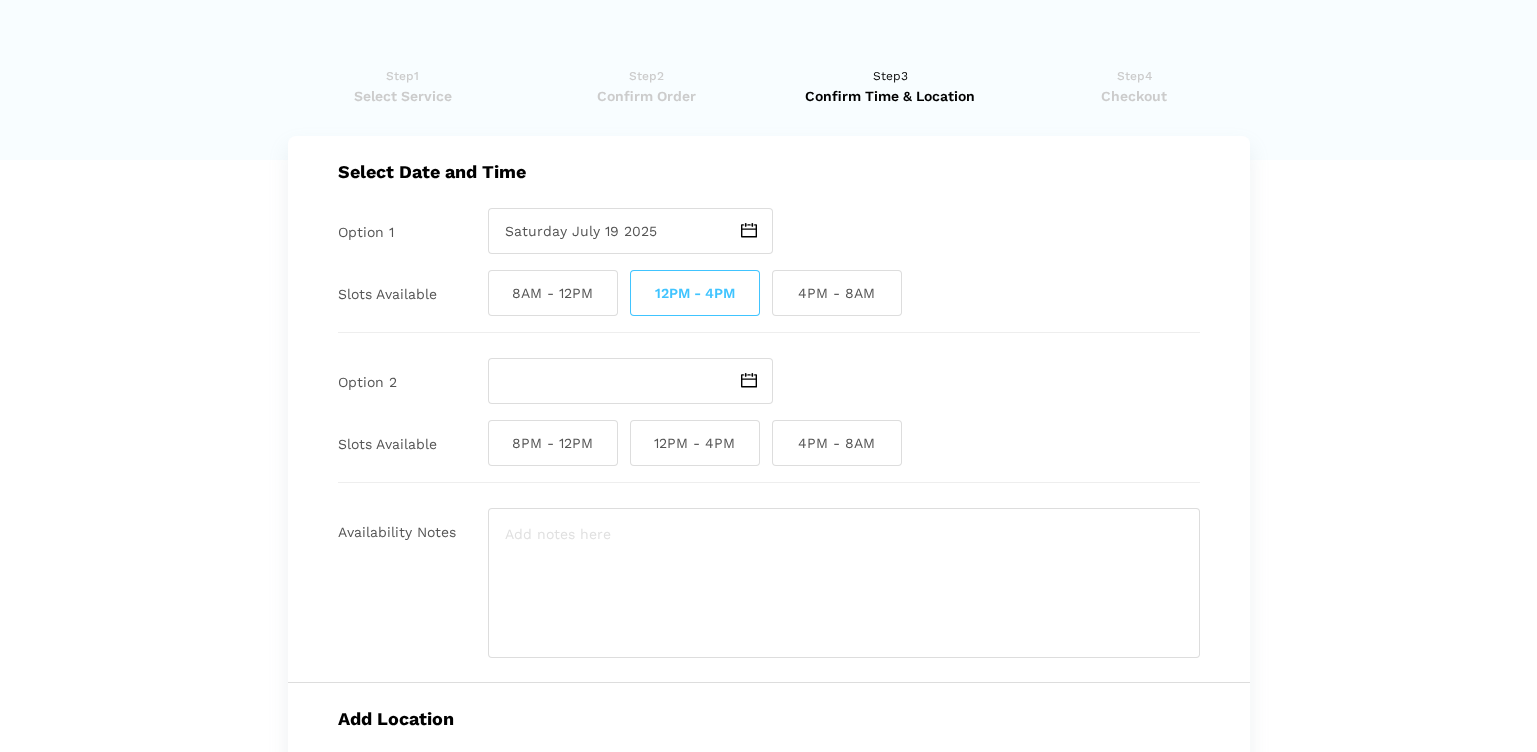 click at bounding box center (749, 380) 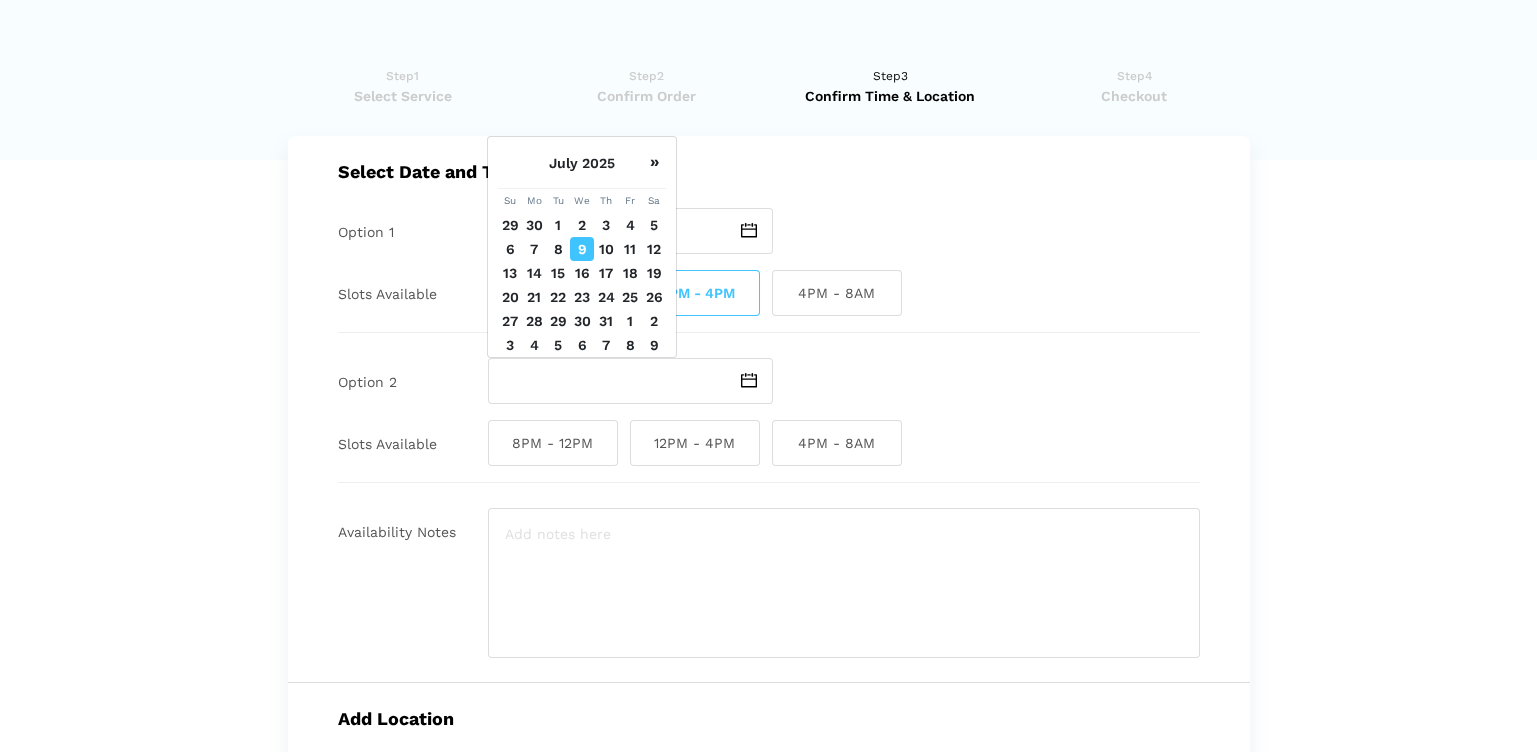 click at bounding box center [749, 380] 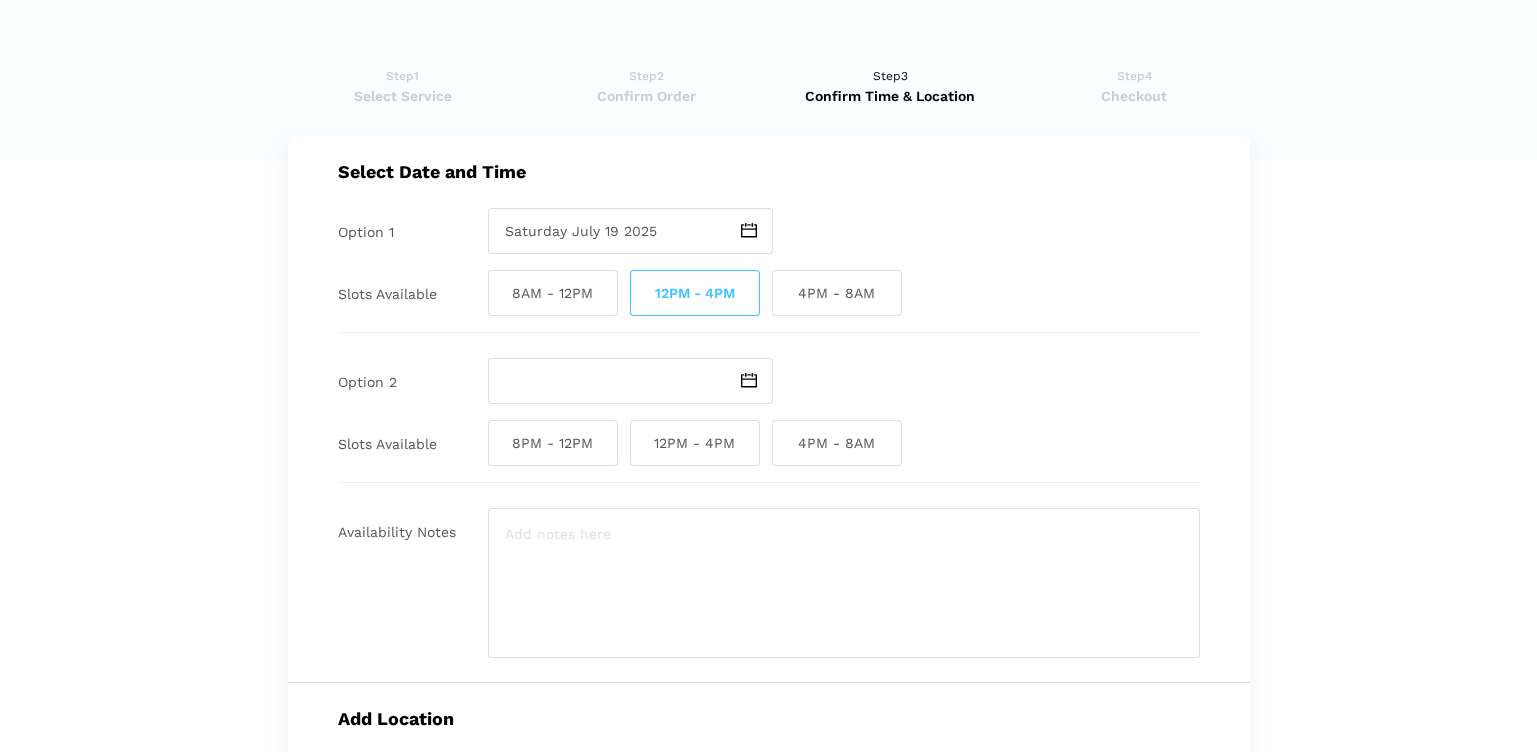 click at bounding box center [749, 380] 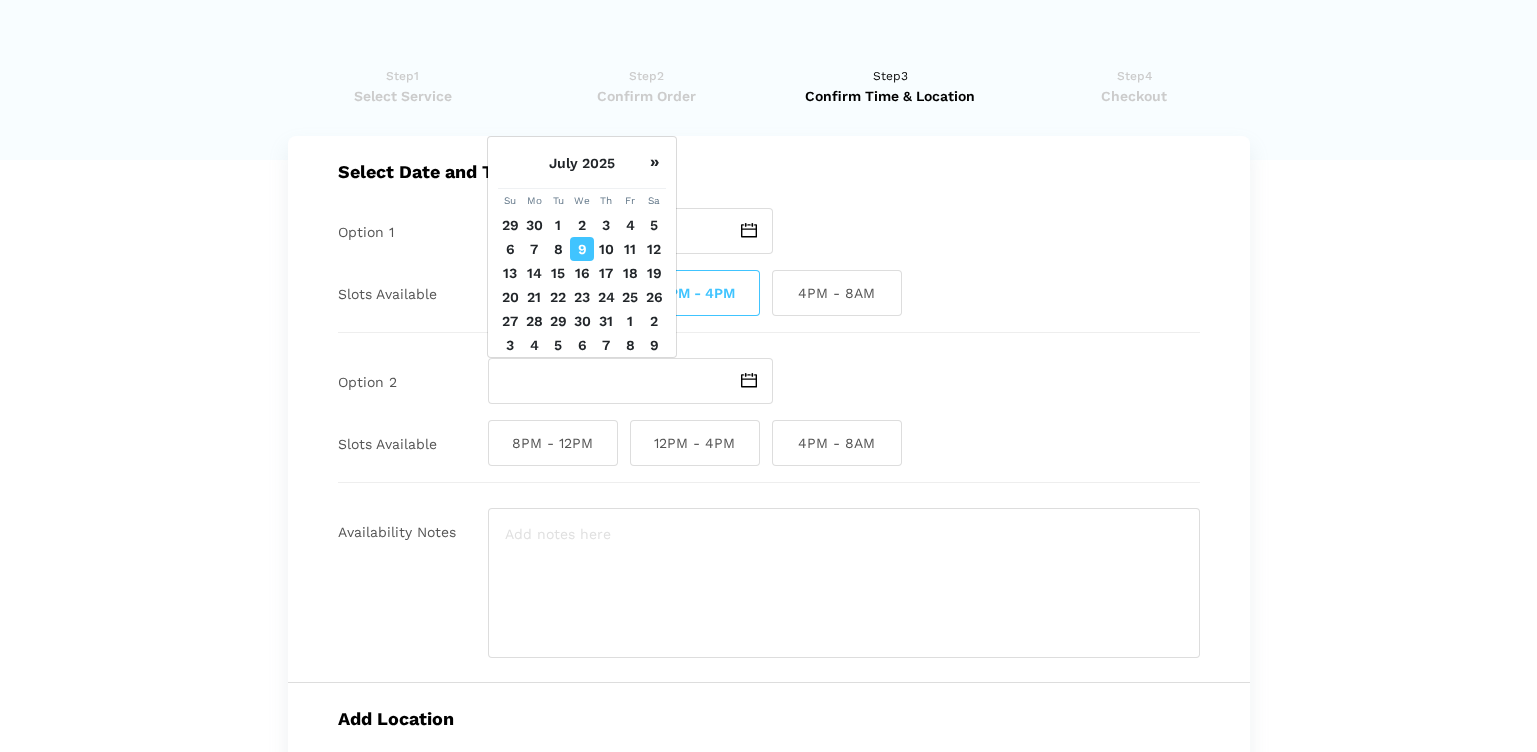 click at bounding box center [749, 380] 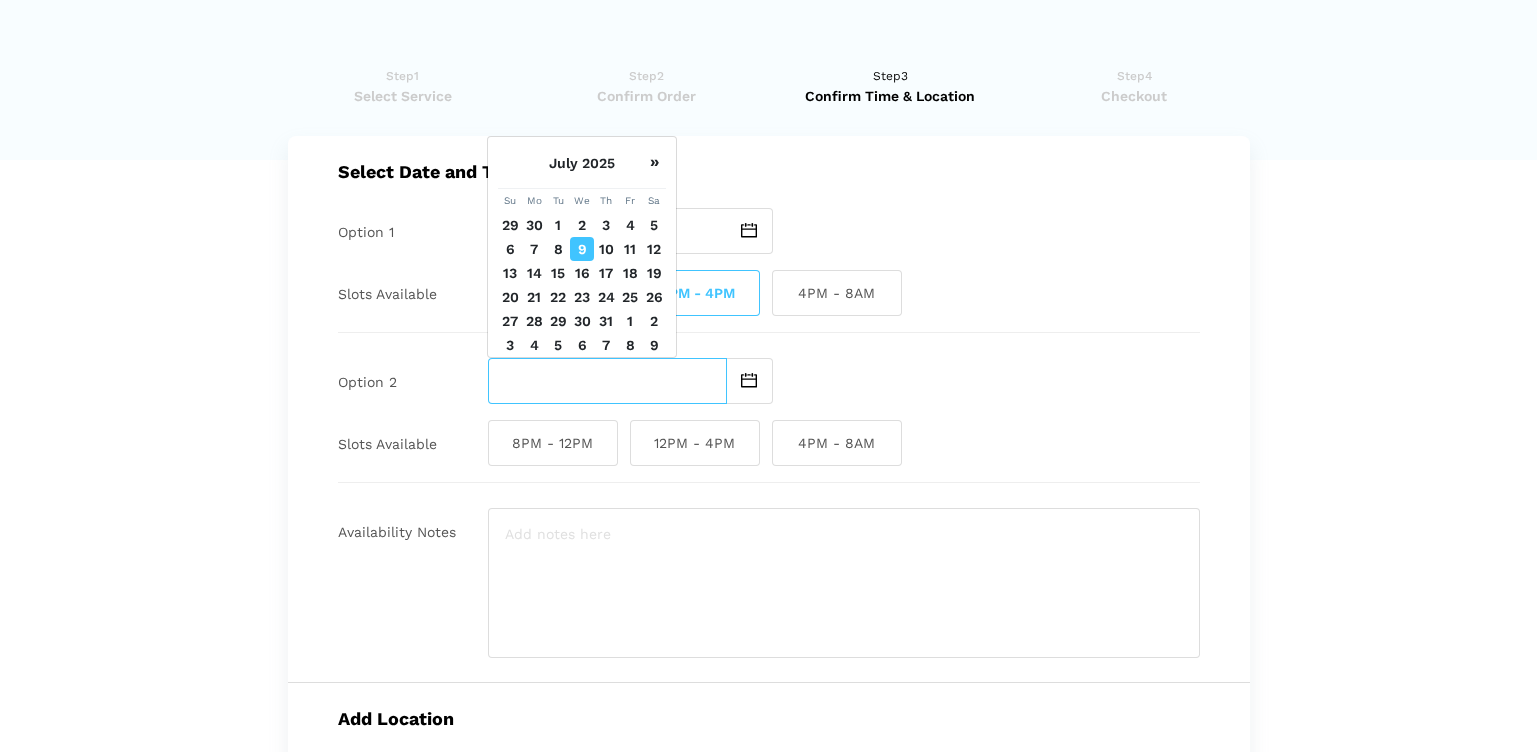 click at bounding box center (607, 381) 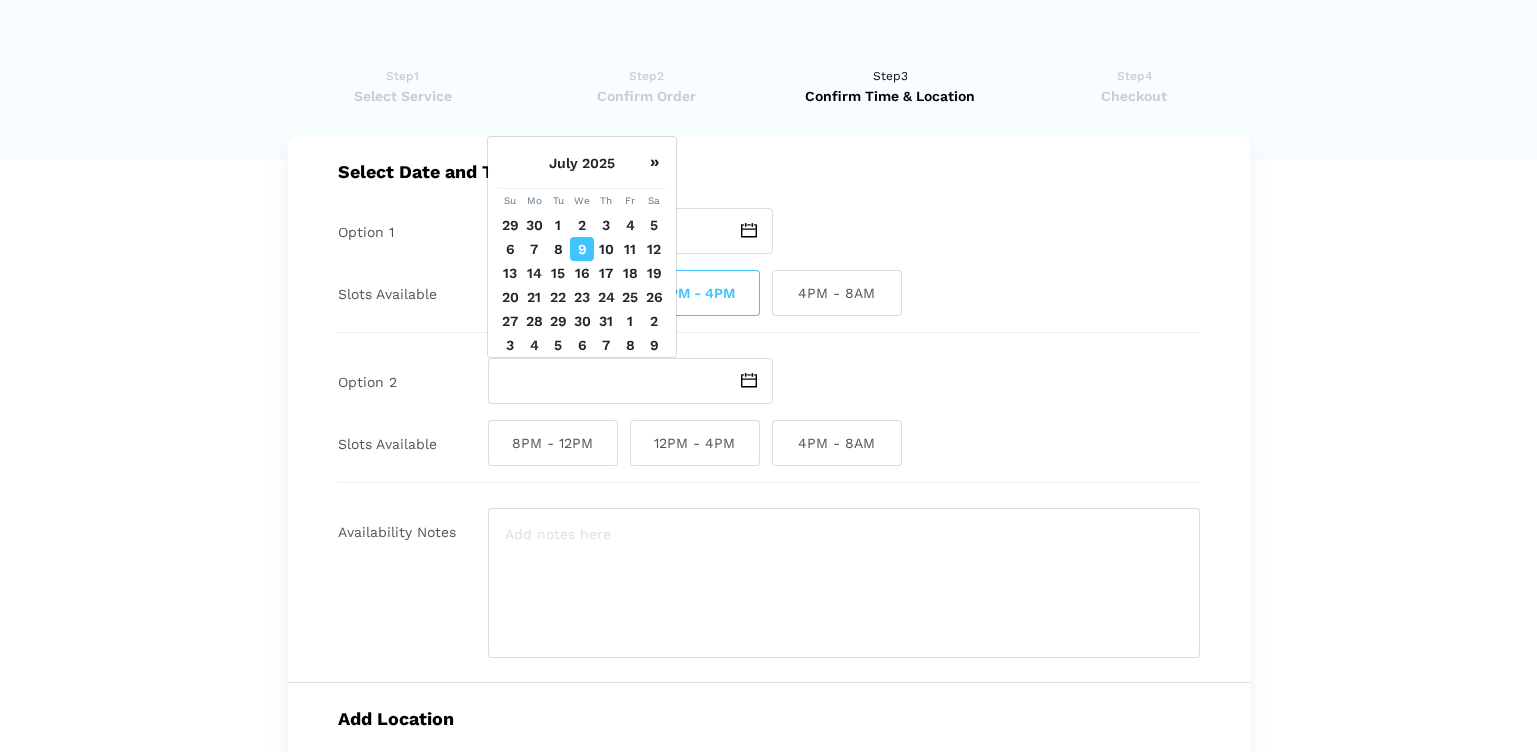 click on "26" at bounding box center (654, 225) 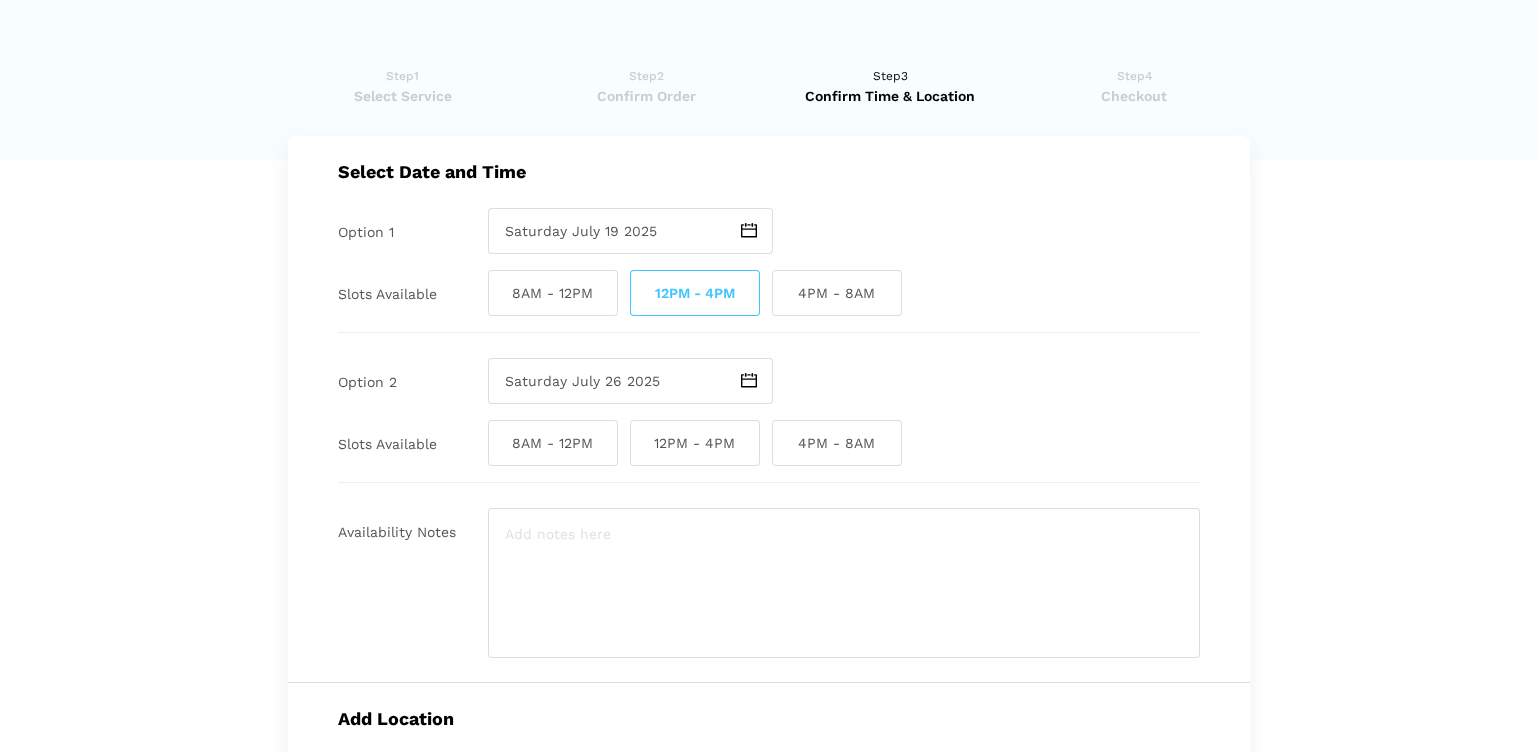 click on "12PM - 4PM" at bounding box center (695, 443) 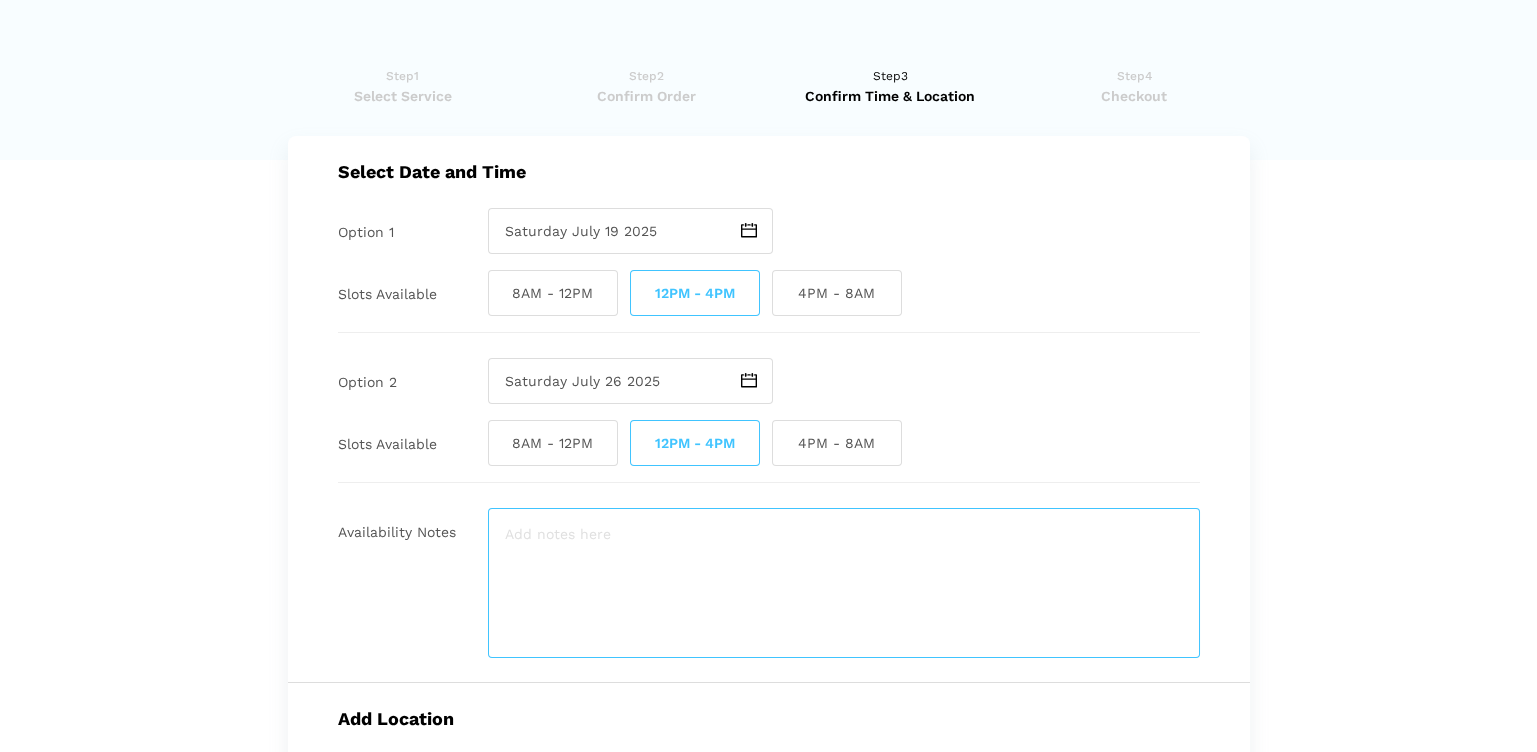 click at bounding box center [844, 583] 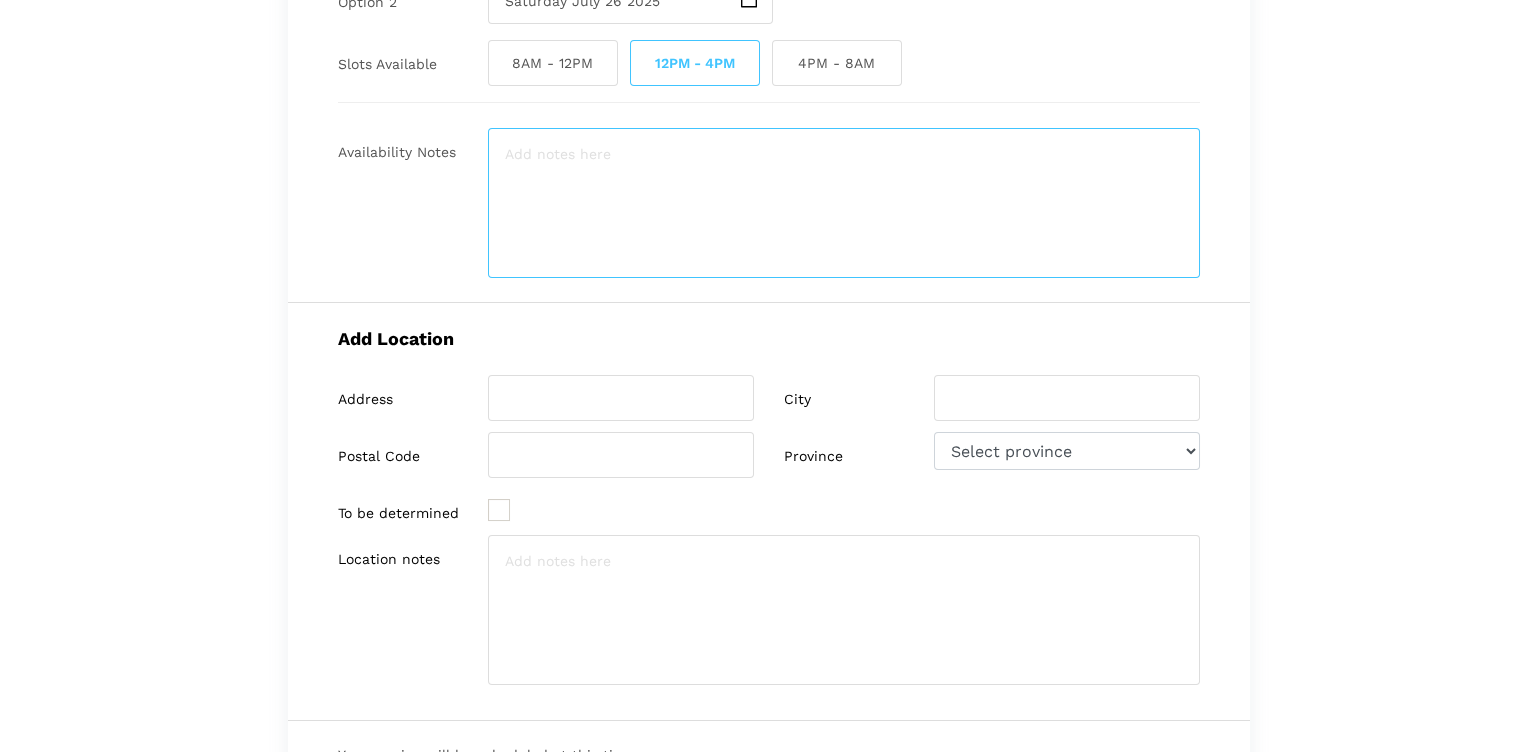 scroll, scrollTop: 405, scrollLeft: 0, axis: vertical 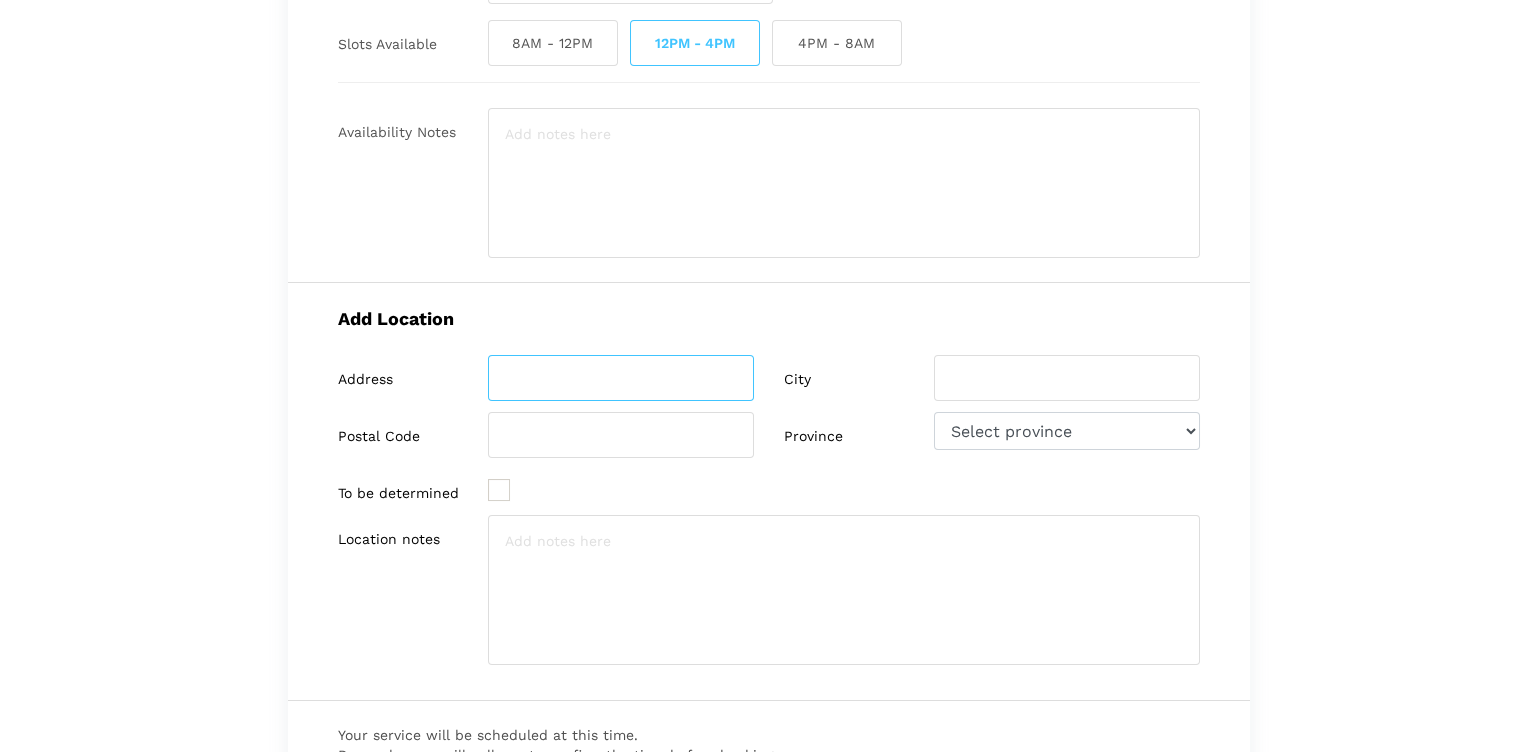 click at bounding box center (621, 378) 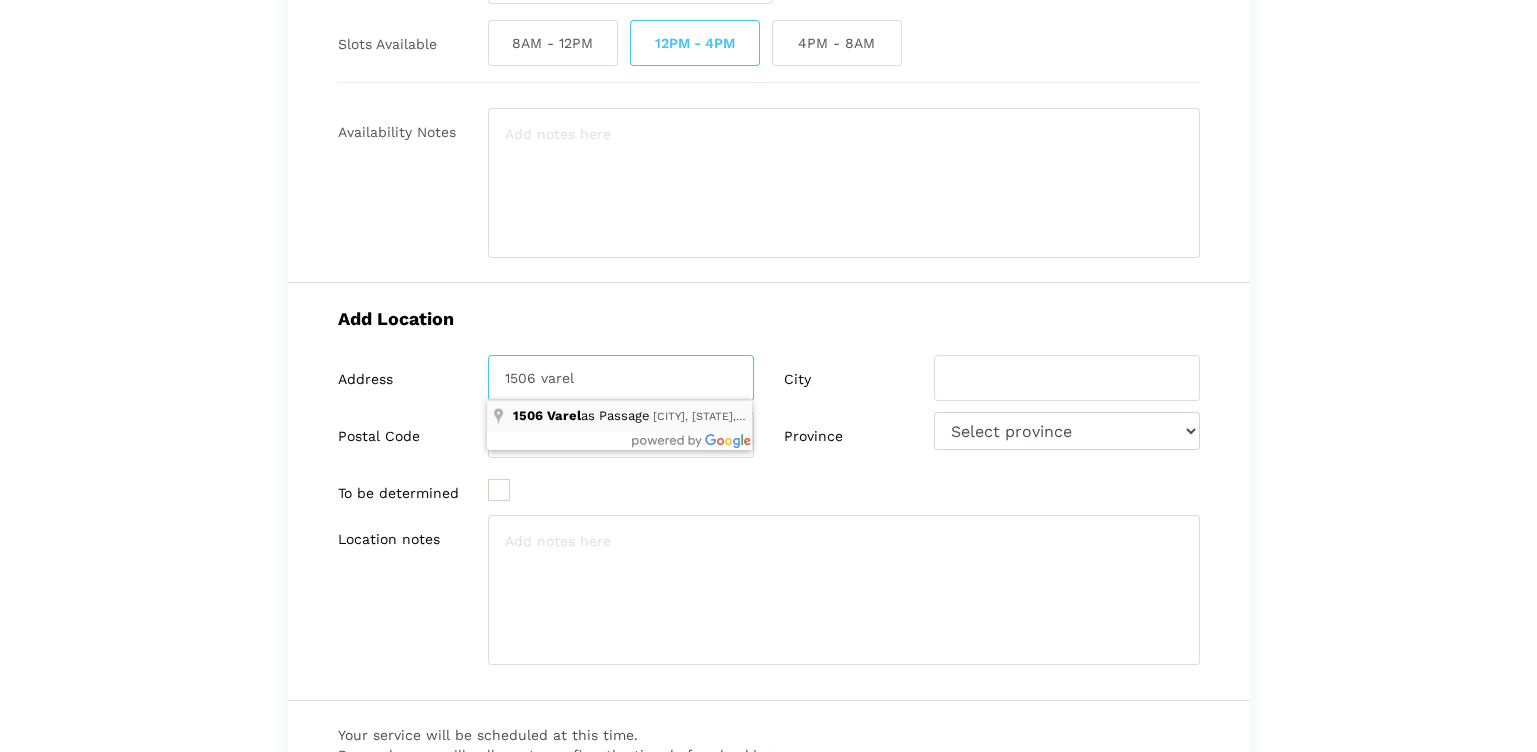 type on "1506 varel" 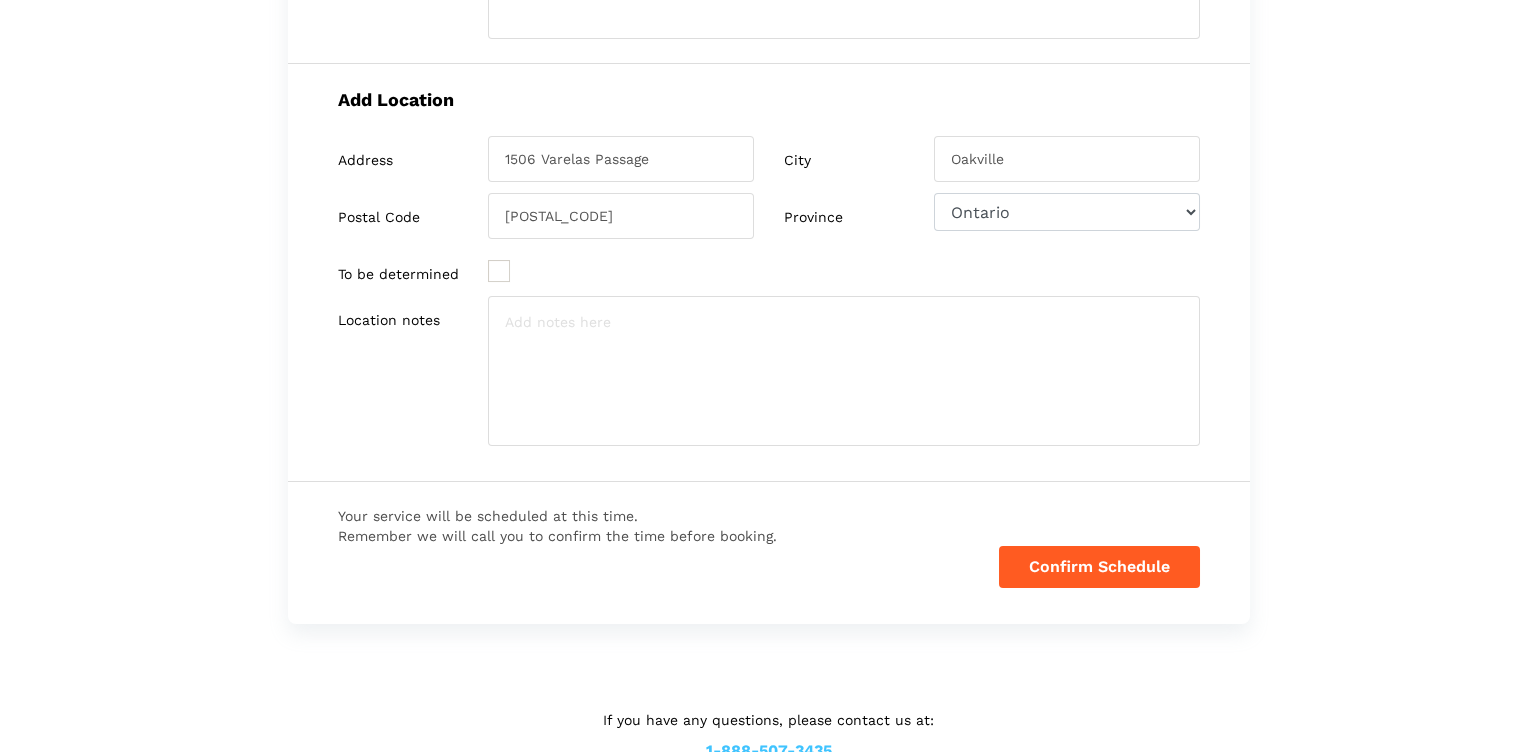 scroll, scrollTop: 672, scrollLeft: 0, axis: vertical 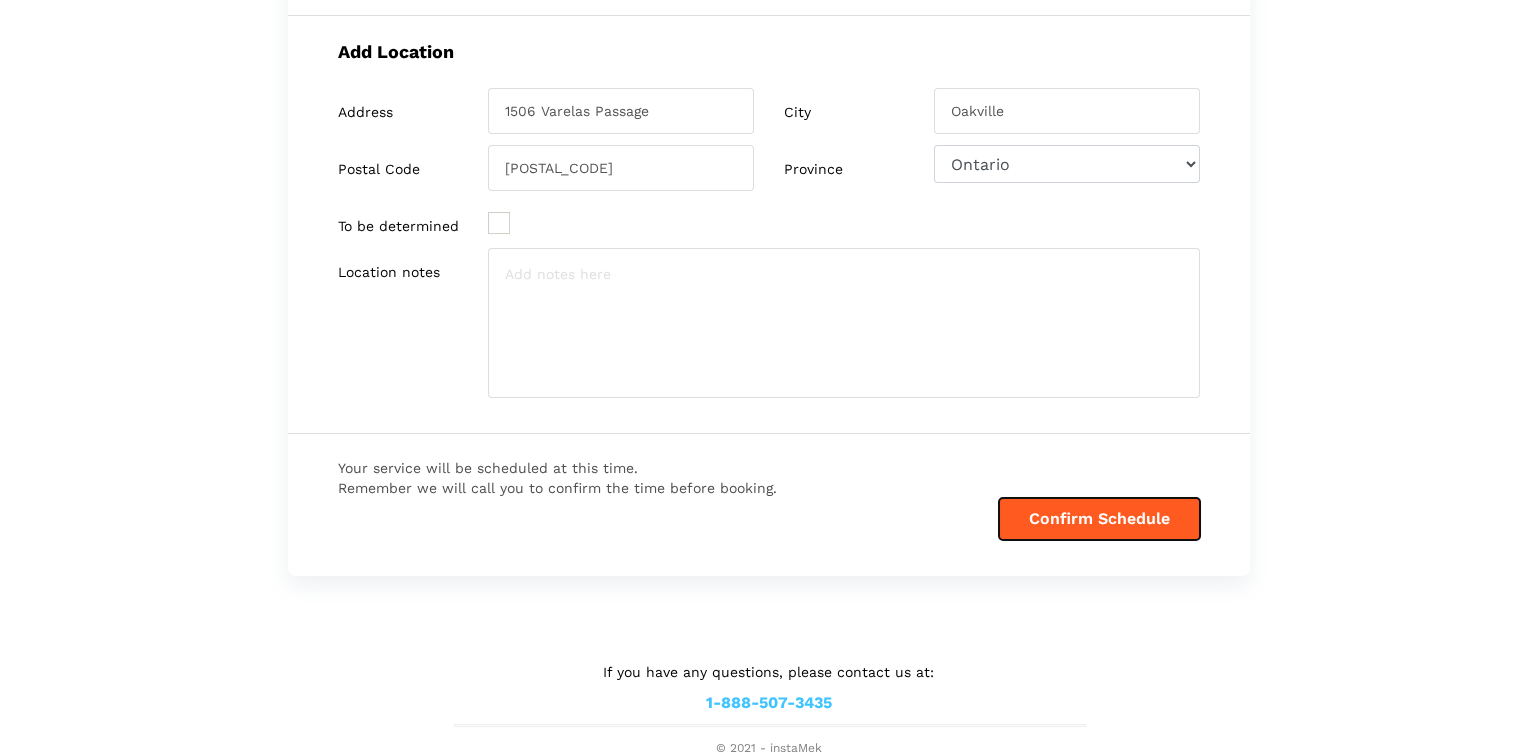 click on "Confirm Schedule" at bounding box center (1099, 519) 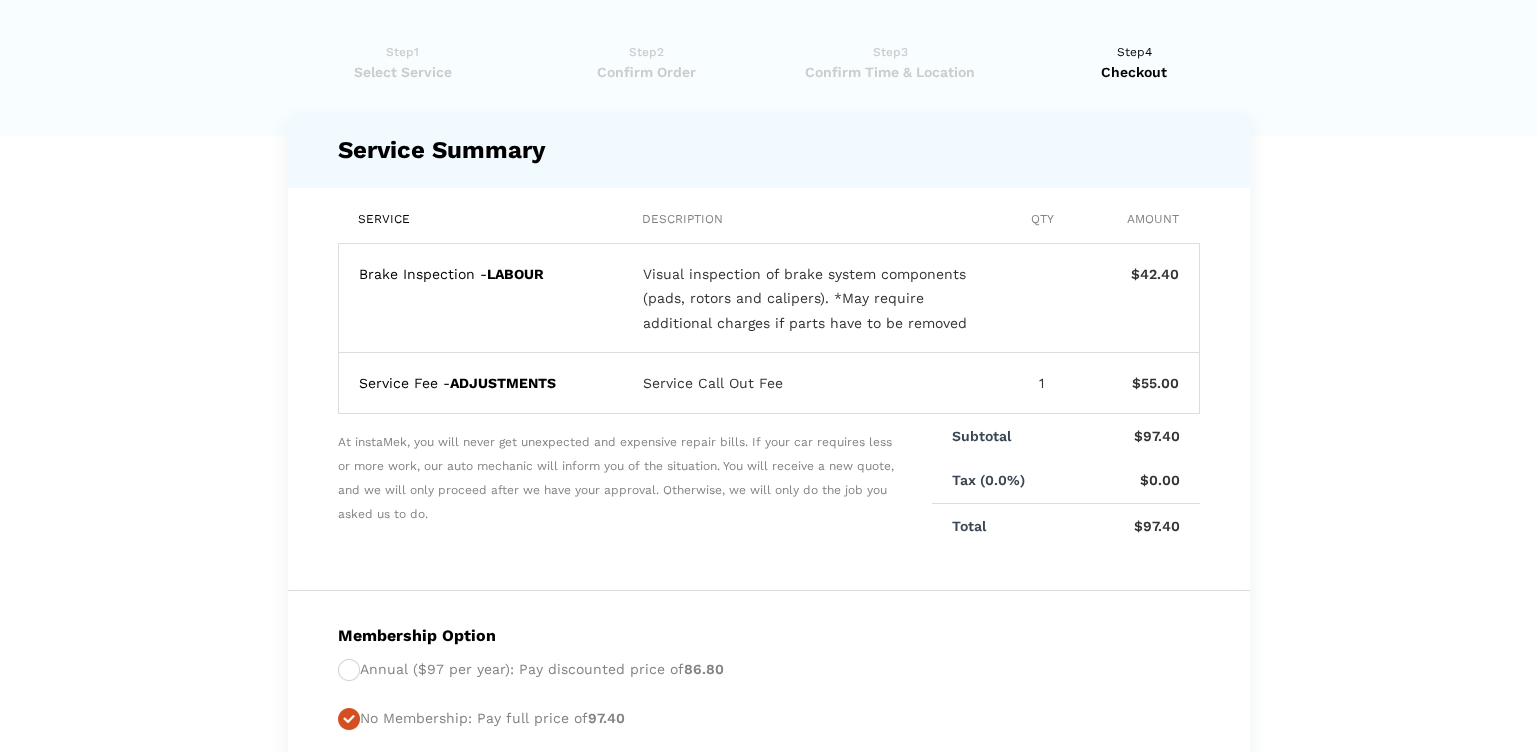 scroll, scrollTop: 0, scrollLeft: 0, axis: both 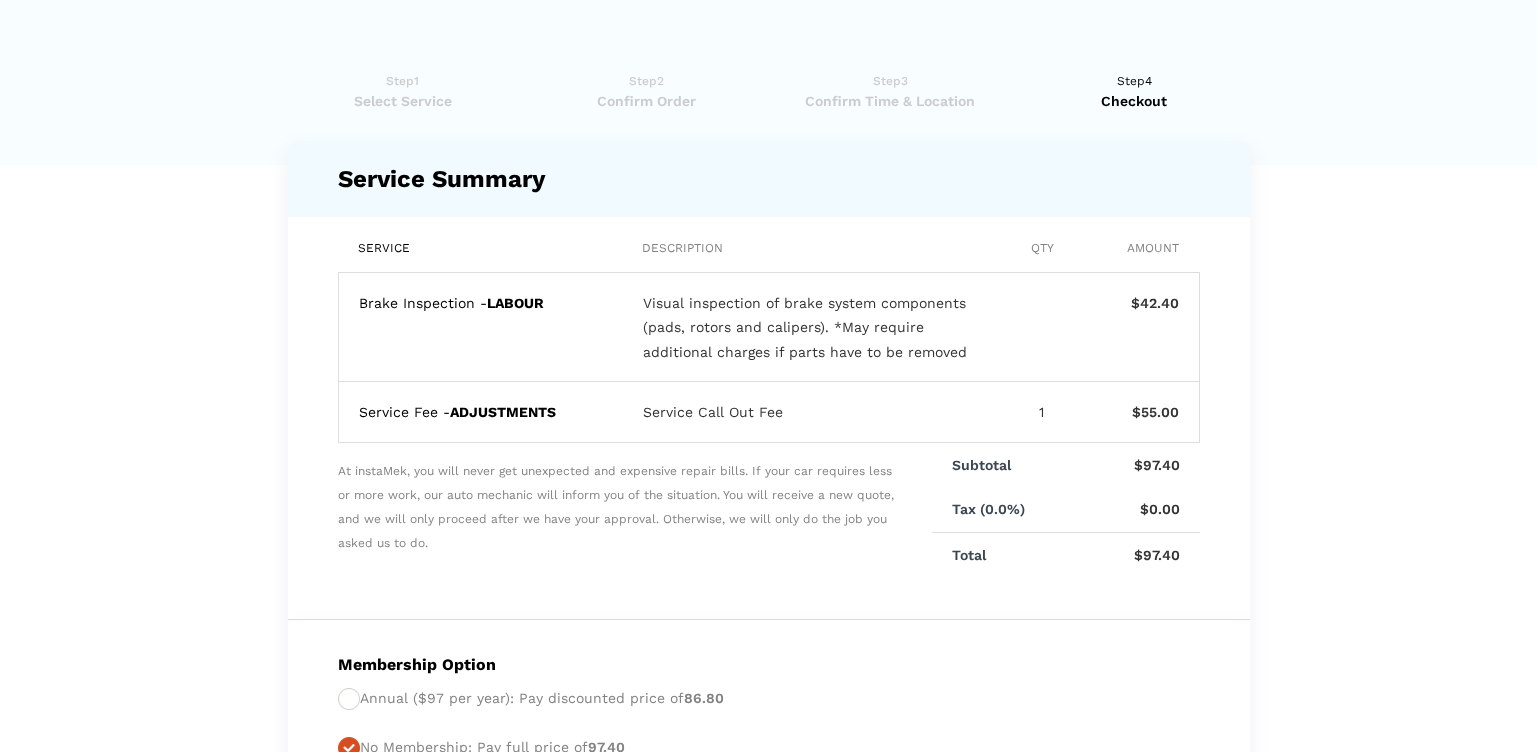 click on "Step1 Select Service
Step2 Confirm Order
Step3 Confirm Time & Location
Step4 Checkout" at bounding box center (769, 96) 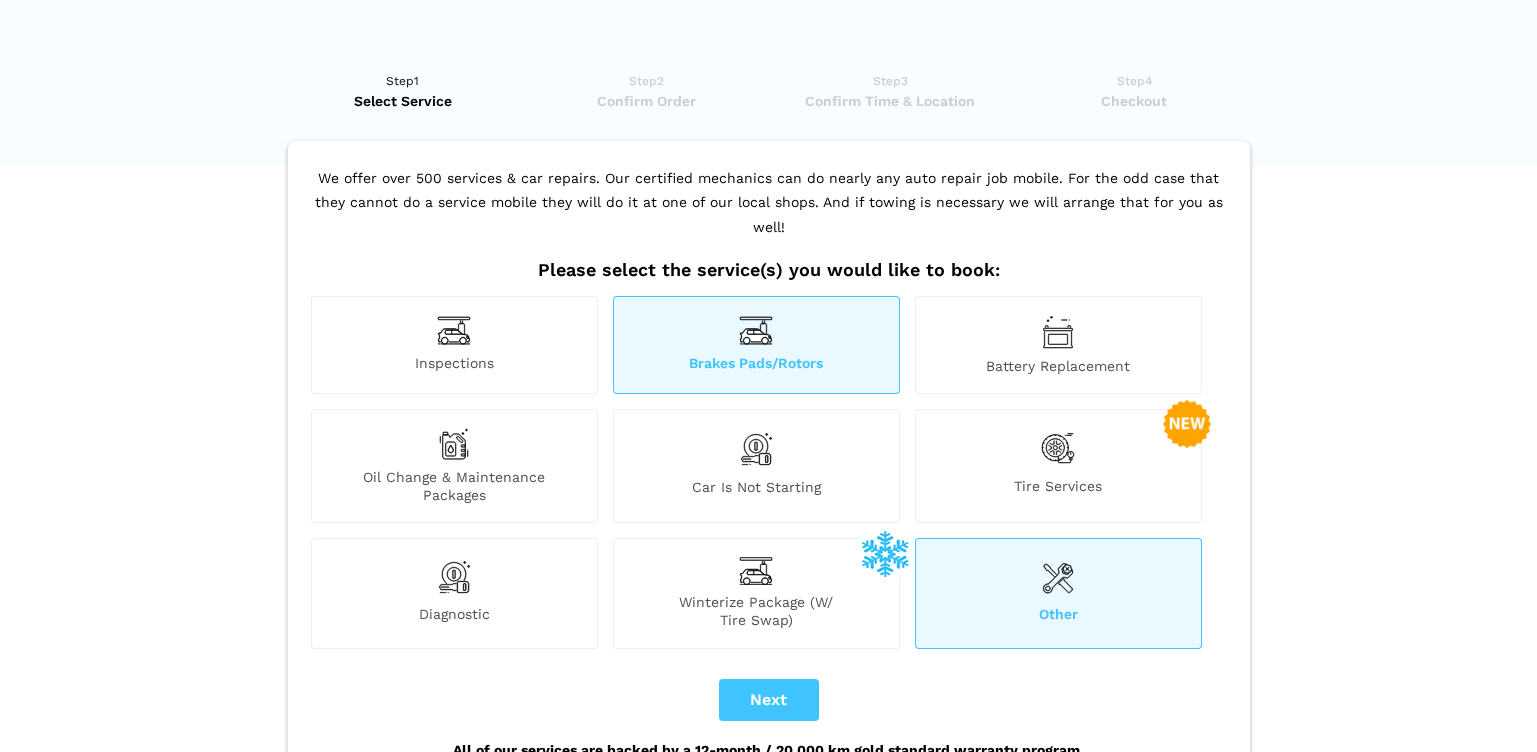 click on "Brakes Pads/Rotors" at bounding box center [756, 364] 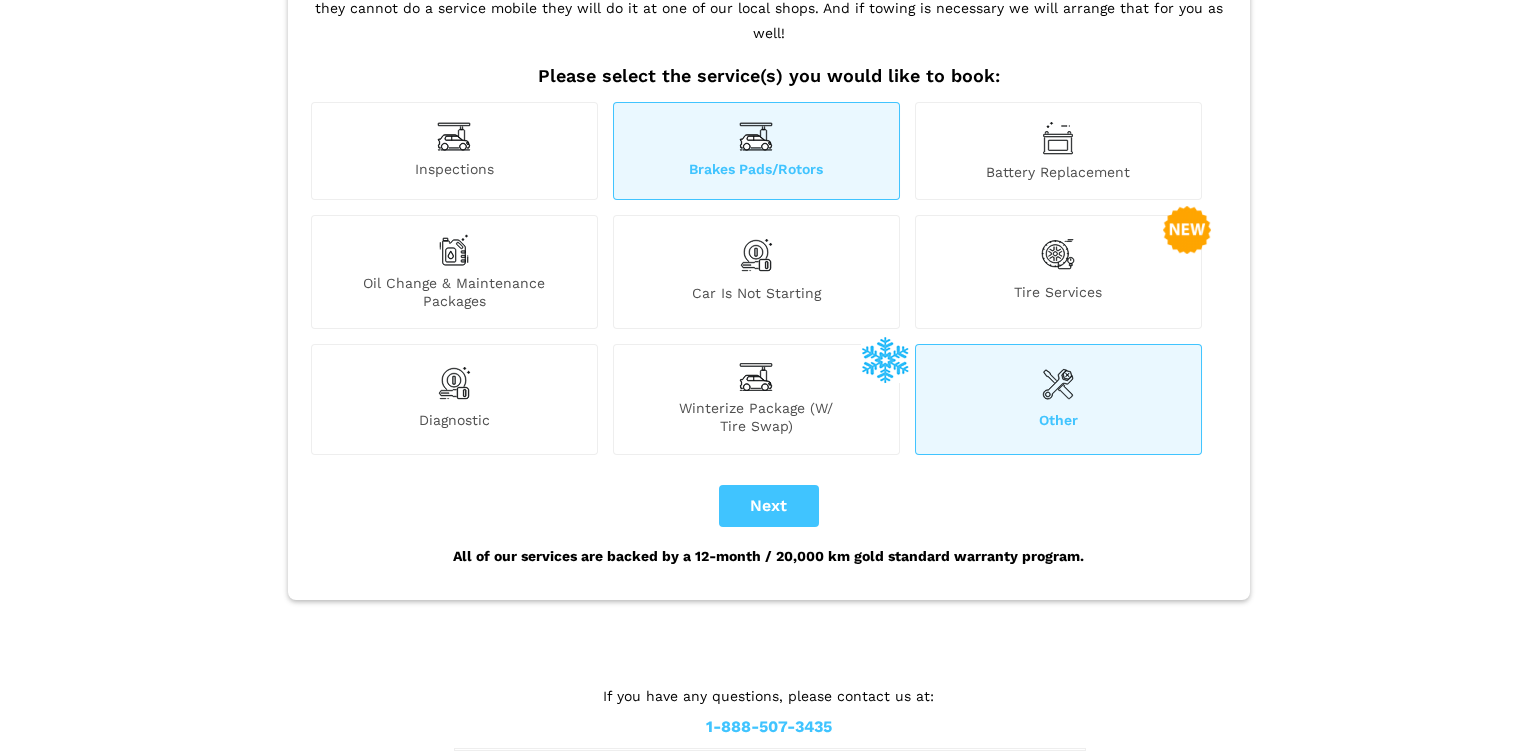 click on "Other" at bounding box center [1058, 399] 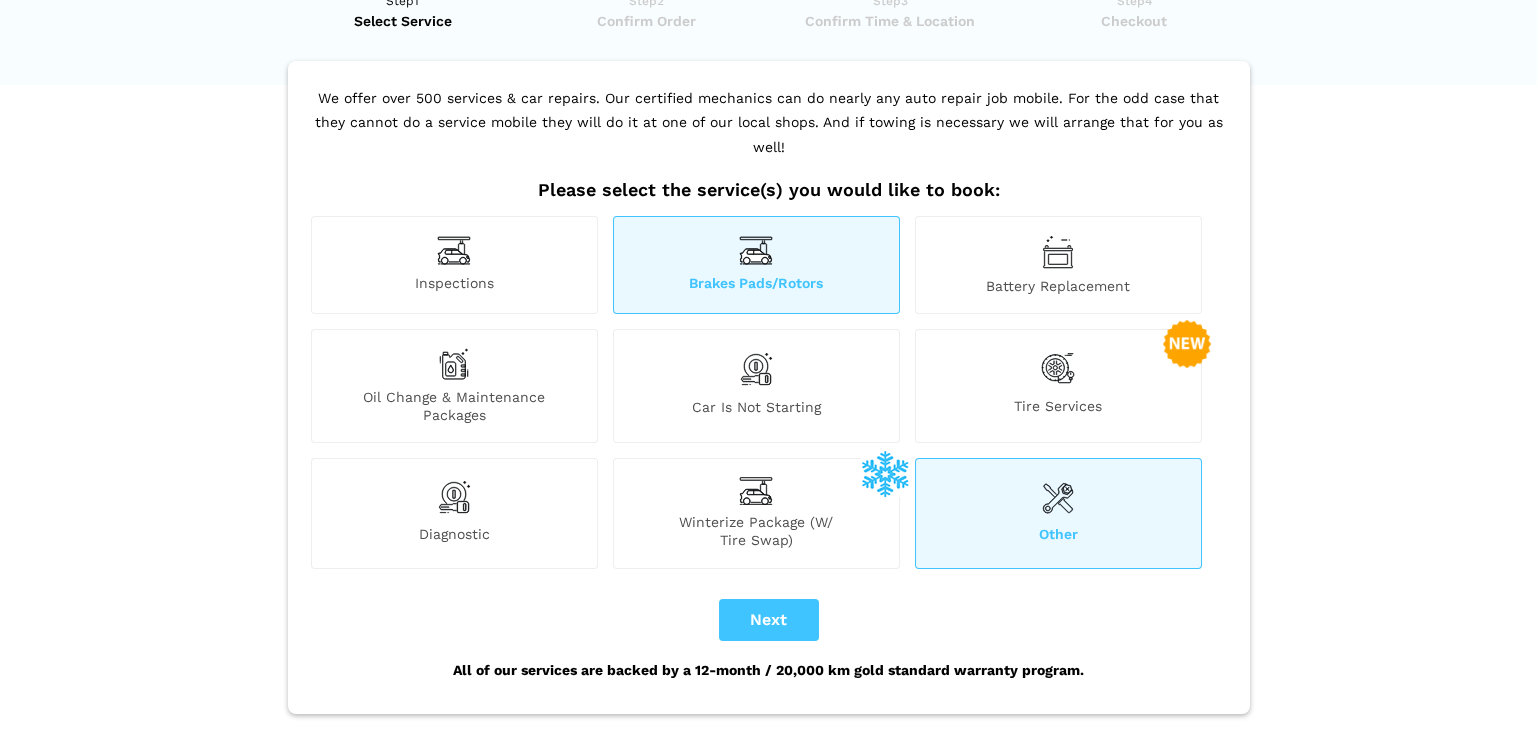 scroll, scrollTop: 0, scrollLeft: 0, axis: both 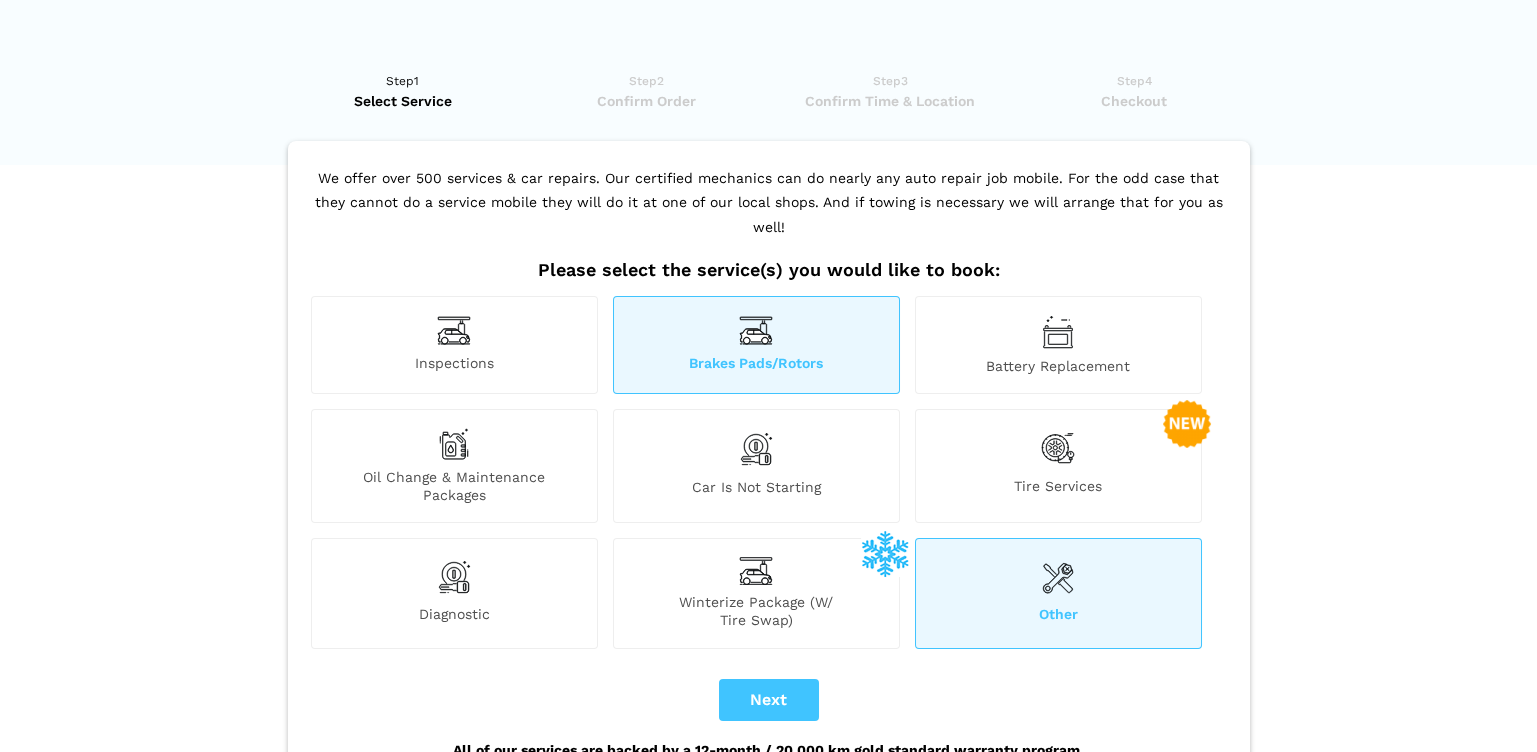 click on "Other" at bounding box center (1058, 593) 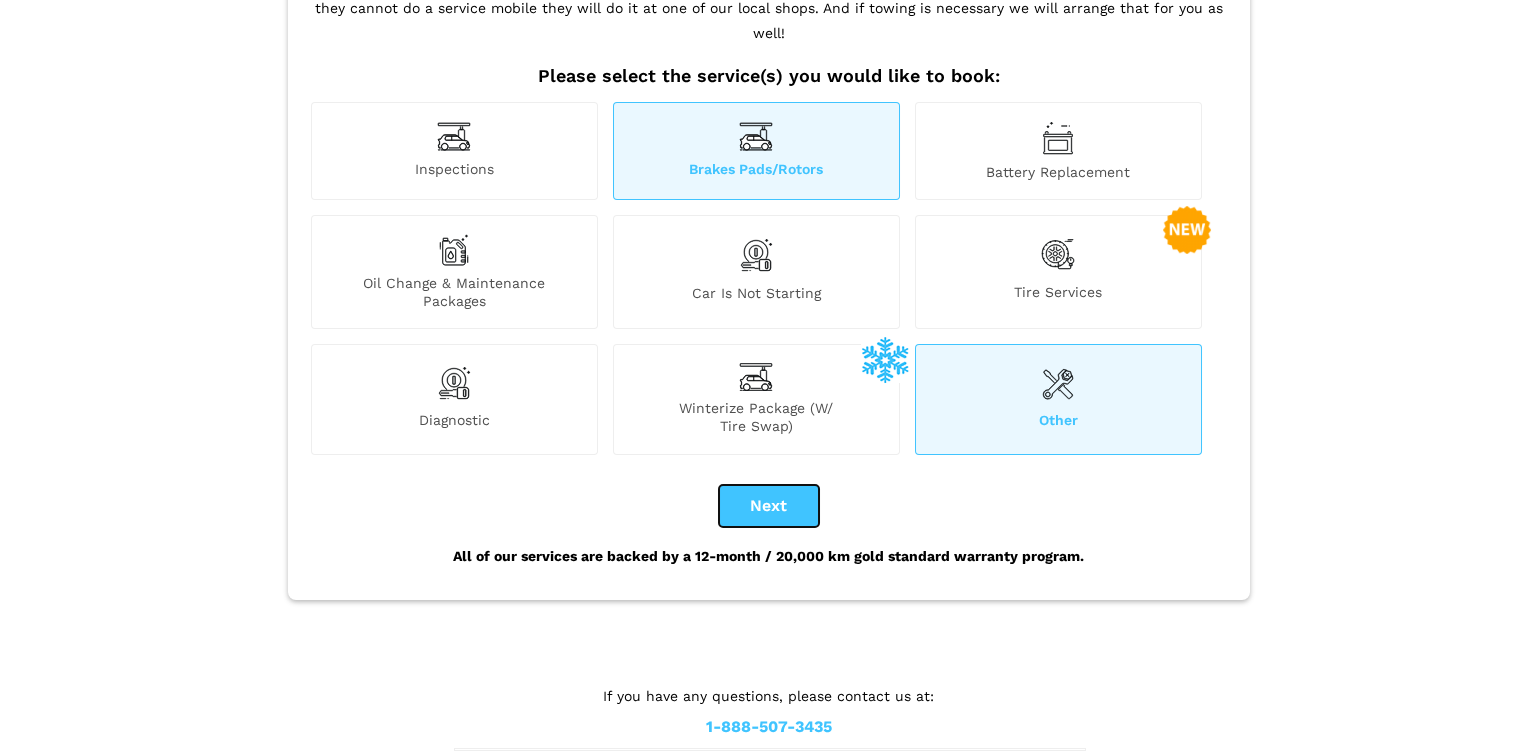 click on "Next" at bounding box center (769, 506) 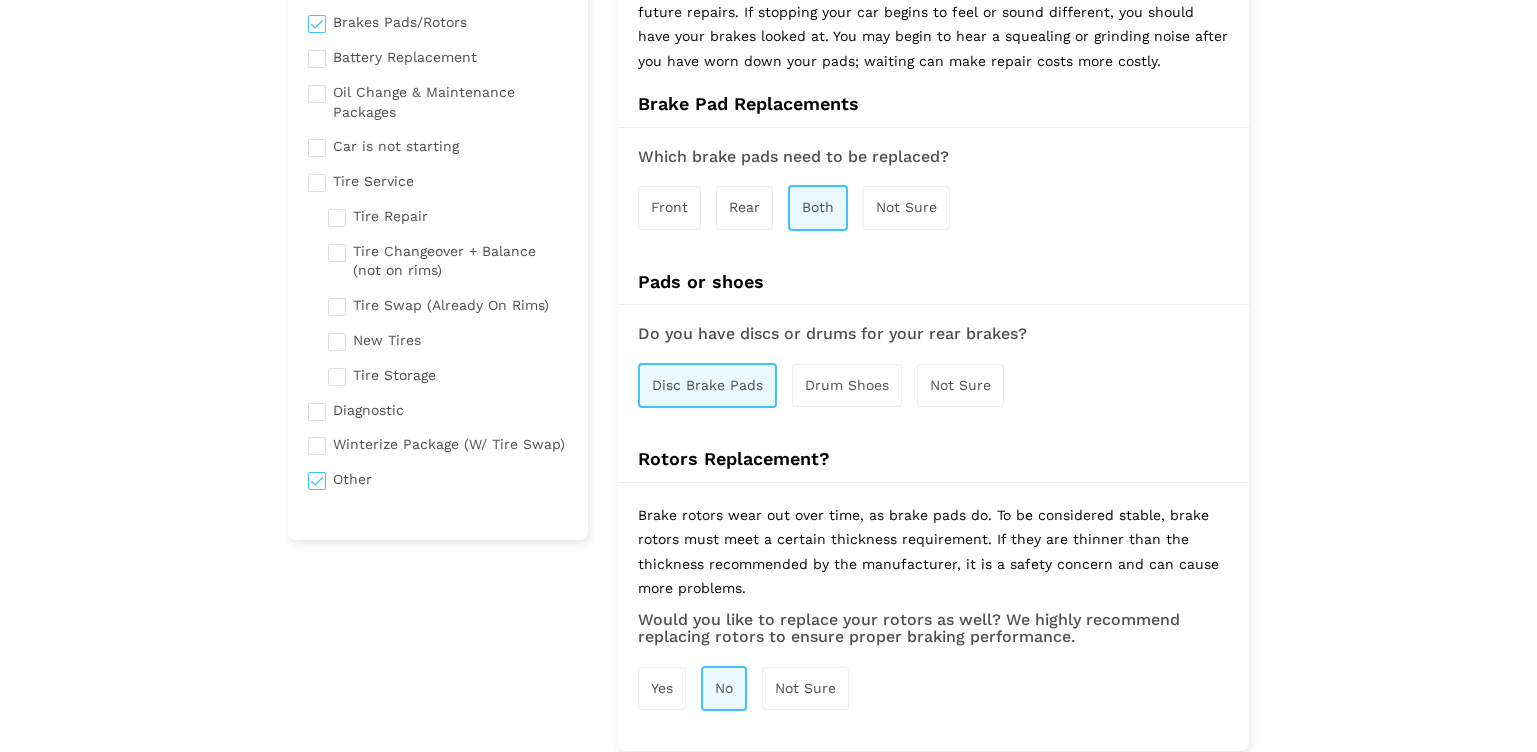 scroll, scrollTop: 0, scrollLeft: 0, axis: both 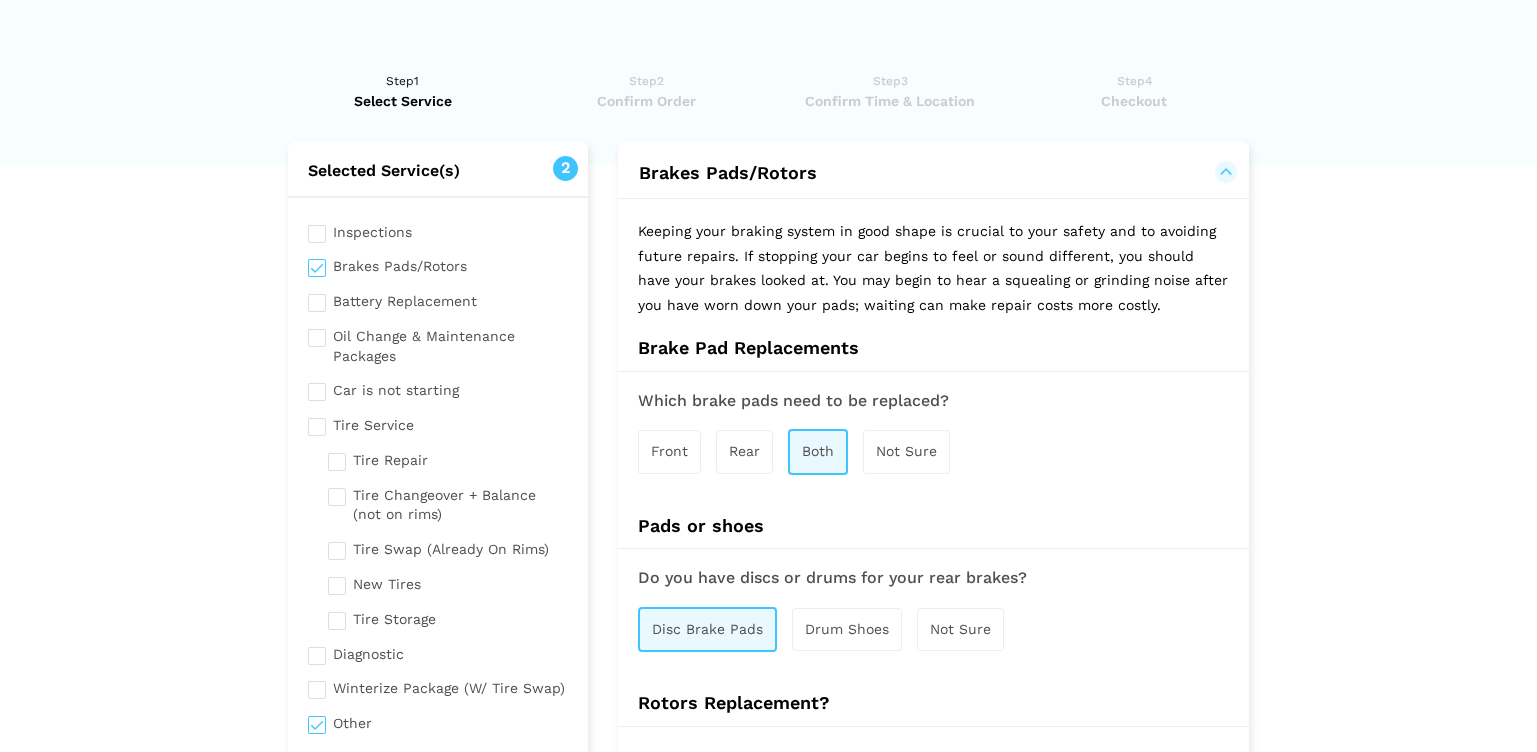 click on "Confirm Time & Location" at bounding box center [890, 101] 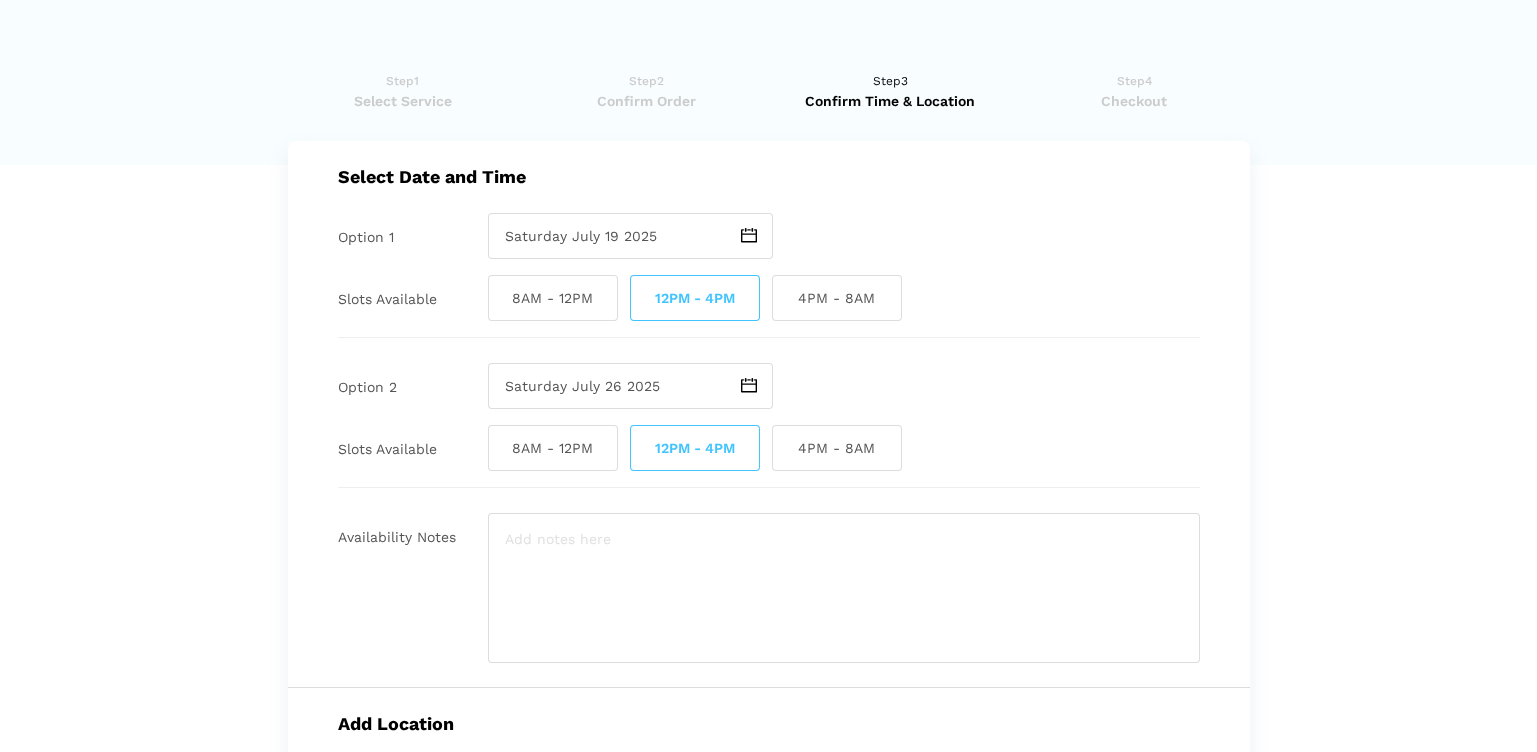 click on "Checkout" at bounding box center (1134, 101) 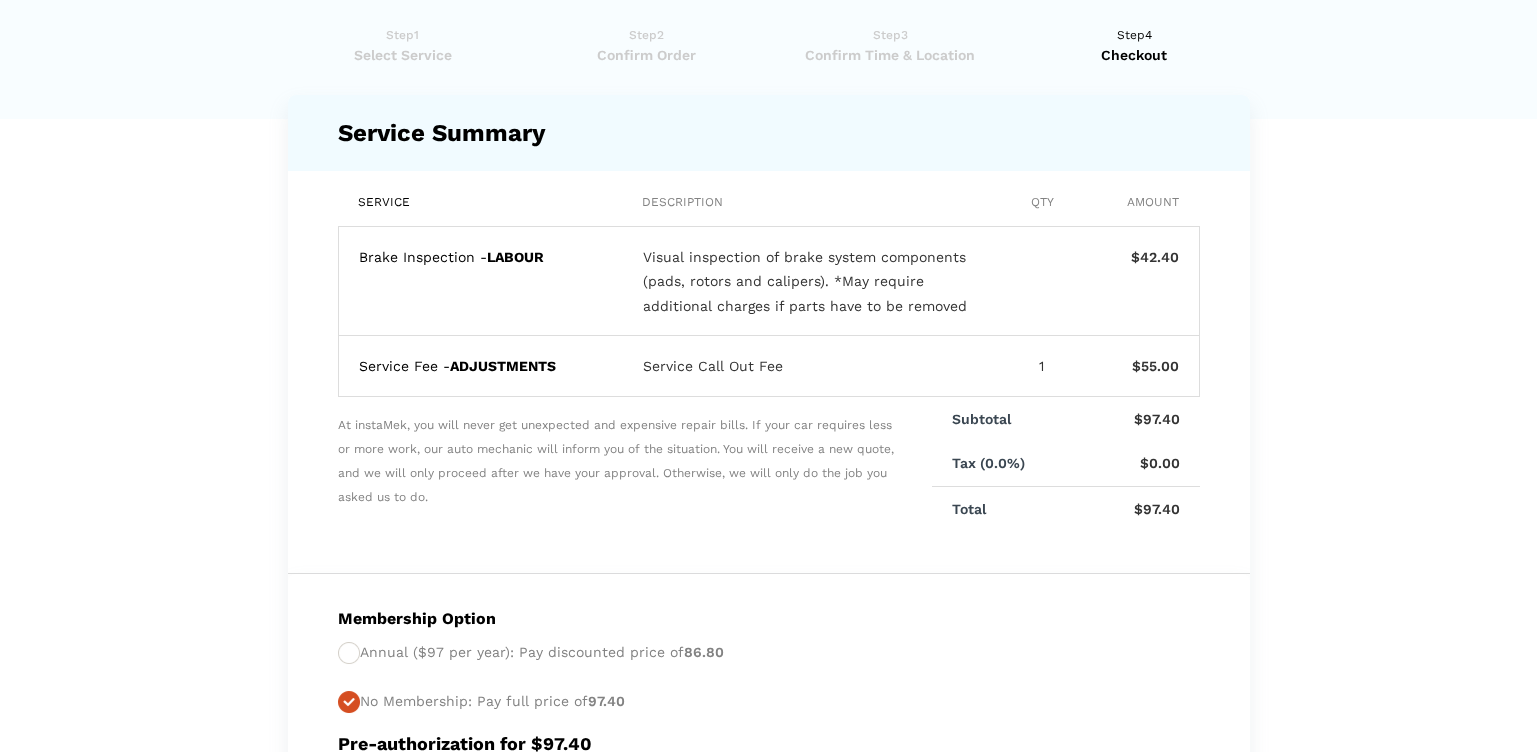 scroll, scrollTop: 0, scrollLeft: 0, axis: both 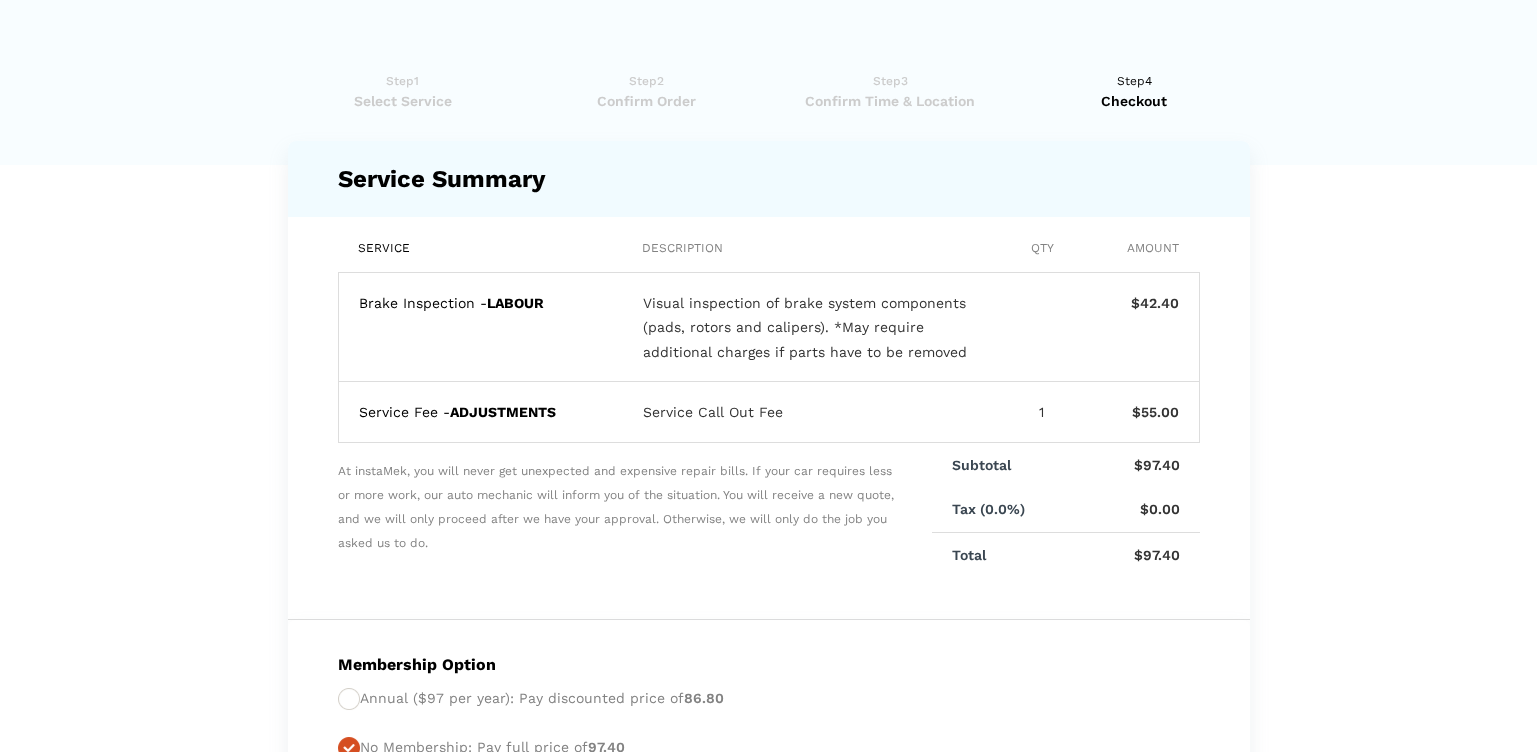 click on "Select Service" at bounding box center [403, 101] 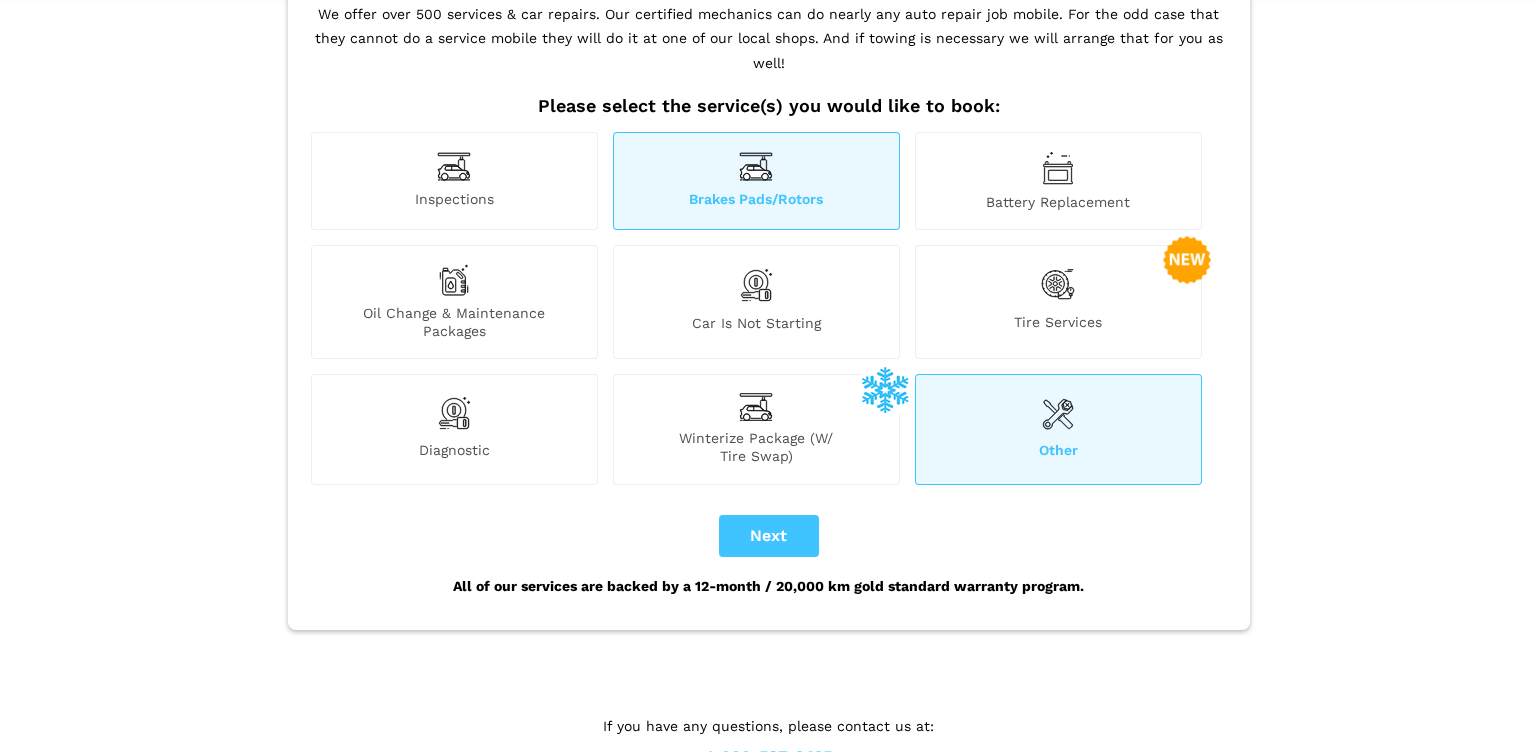 scroll, scrollTop: 194, scrollLeft: 0, axis: vertical 